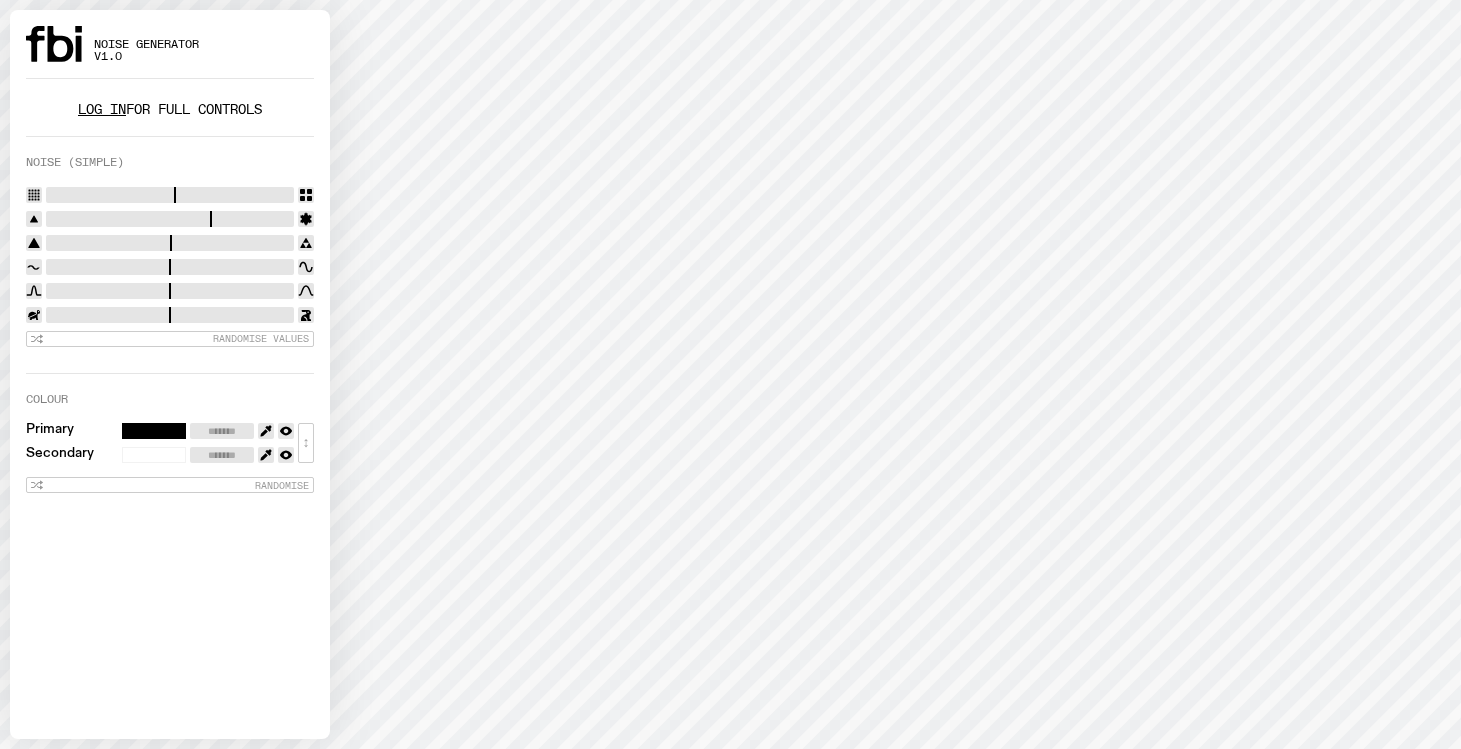 scroll, scrollTop: 0, scrollLeft: 0, axis: both 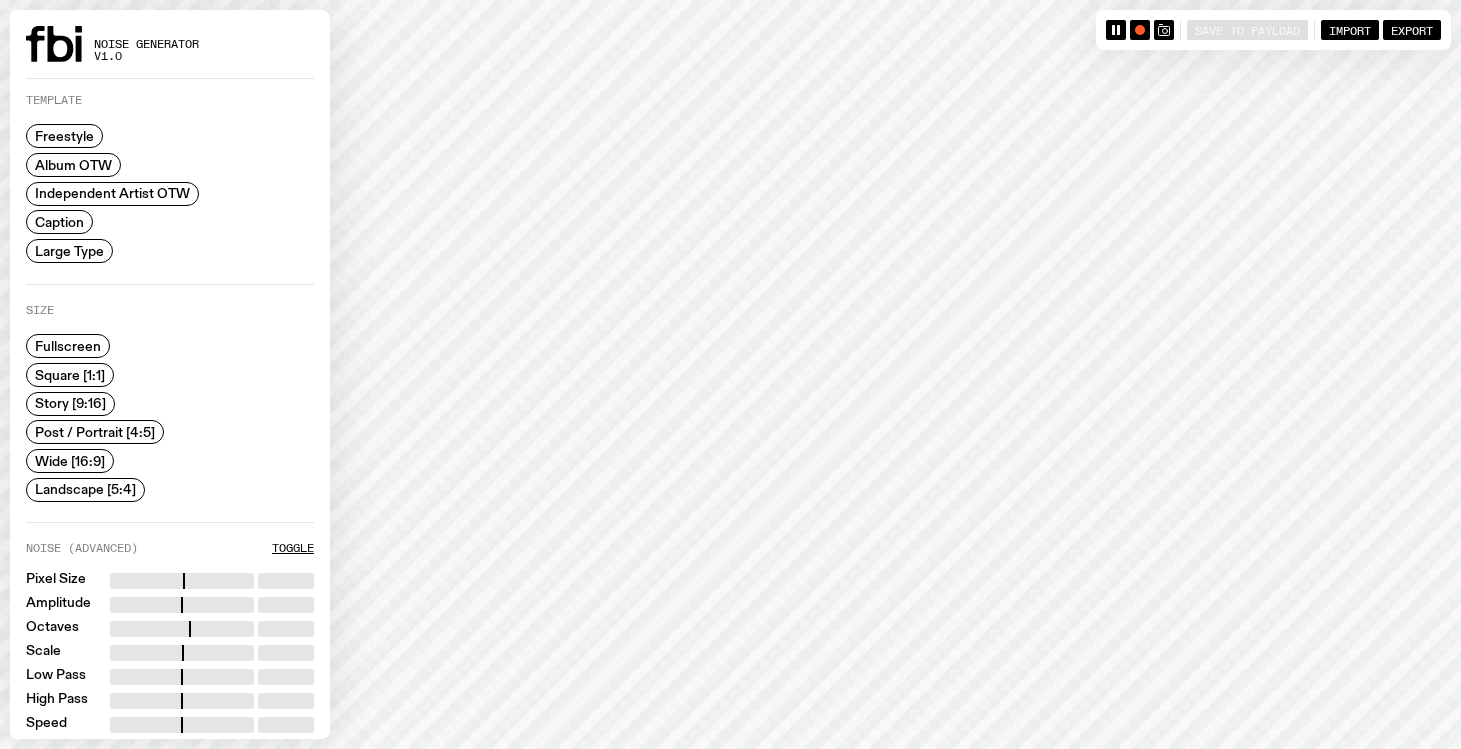 click on "Large Type" at bounding box center [69, 250] 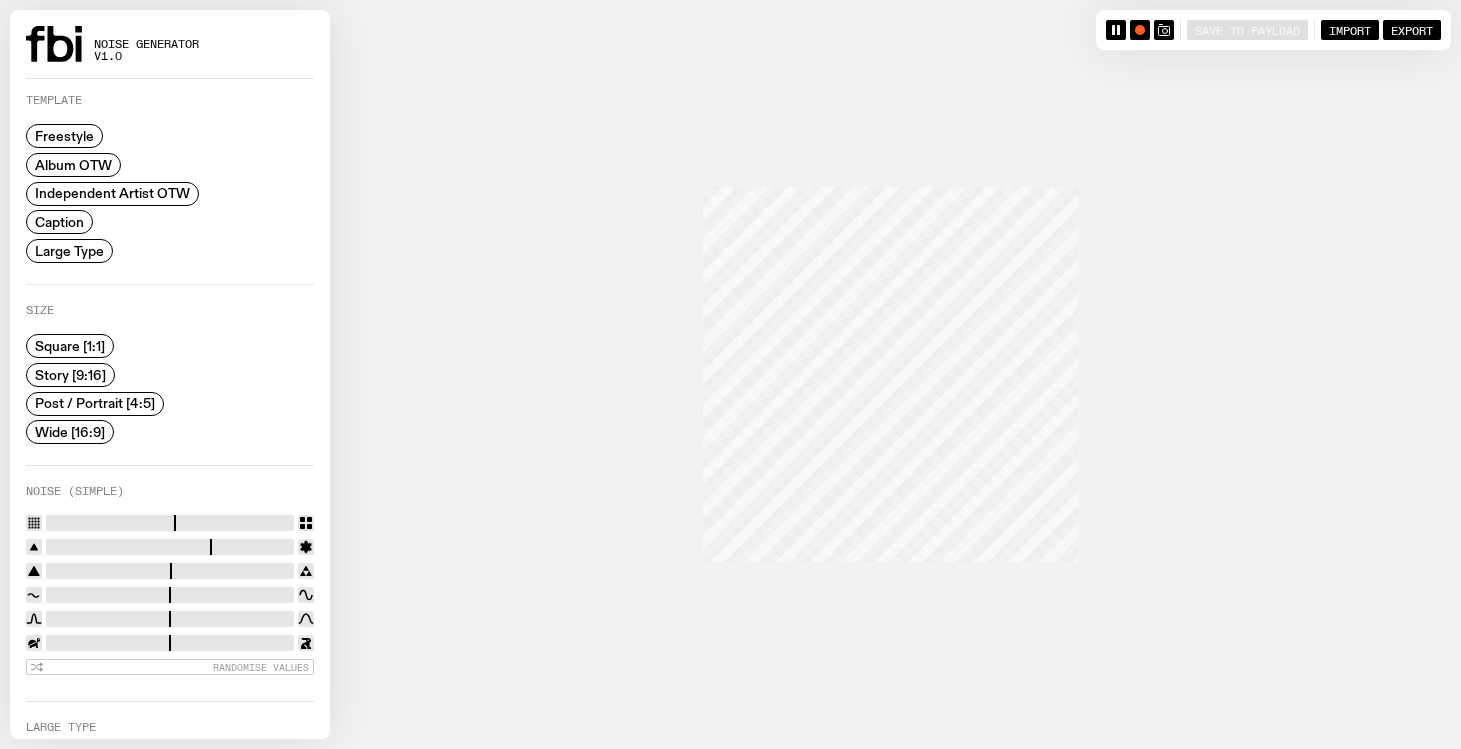 click on "Wide [16:9]" at bounding box center [70, 432] 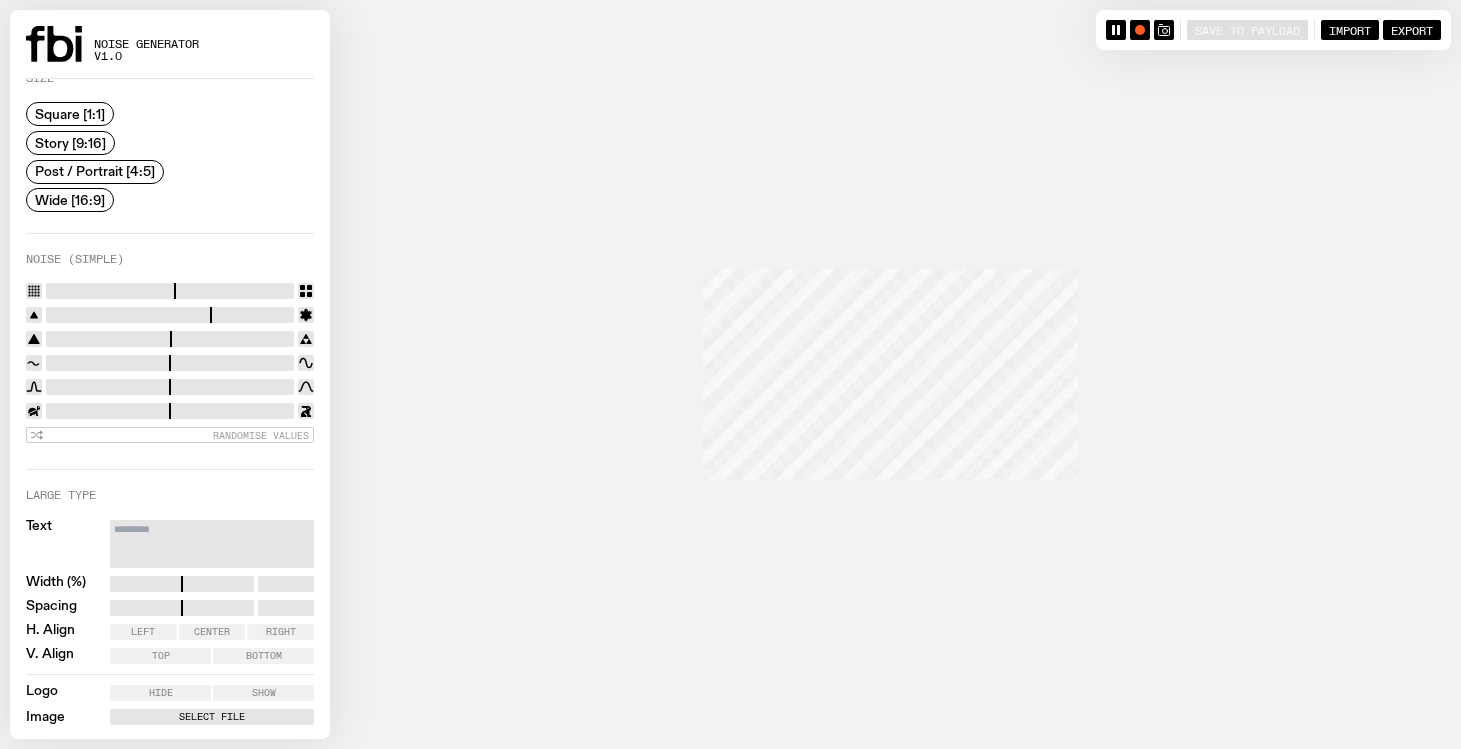 scroll, scrollTop: 405, scrollLeft: 0, axis: vertical 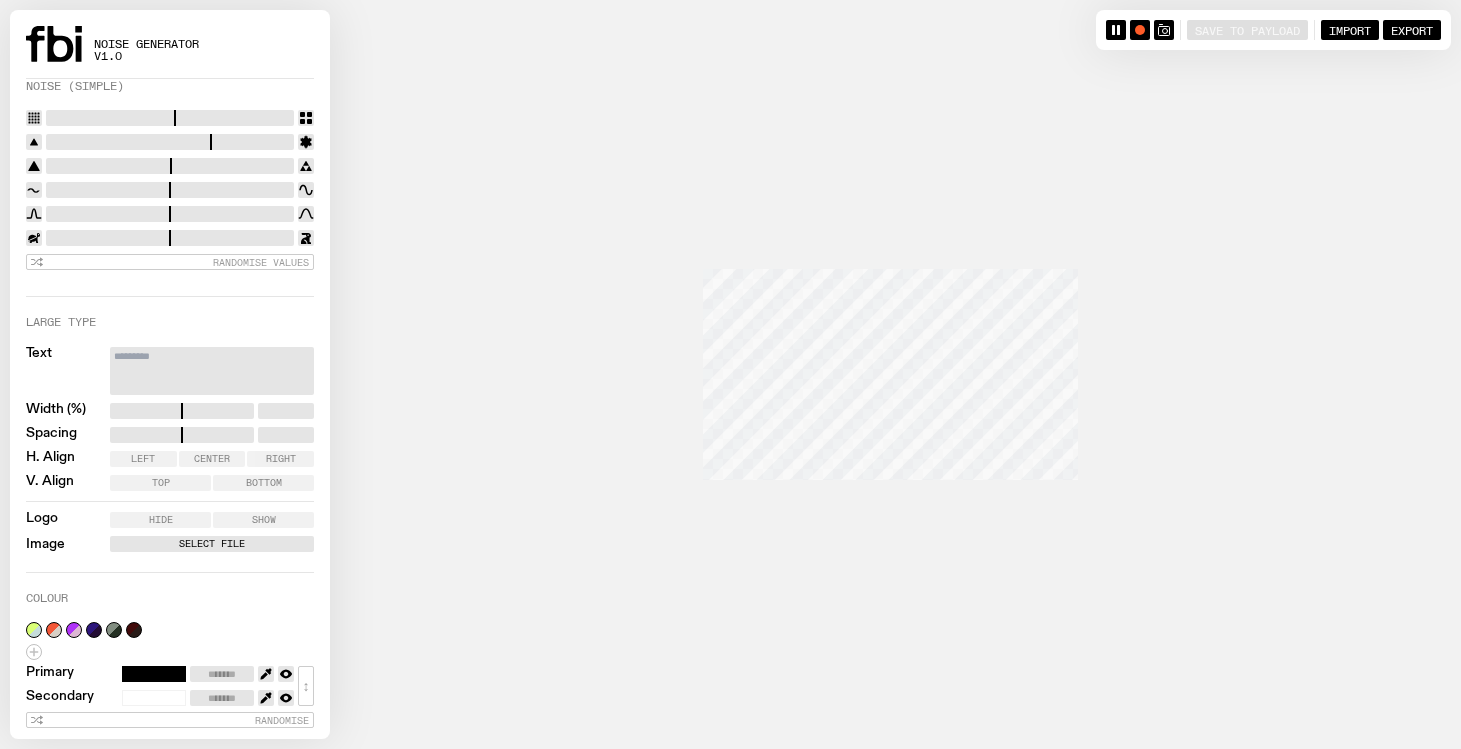 click on "Select File" at bounding box center (212, 544) 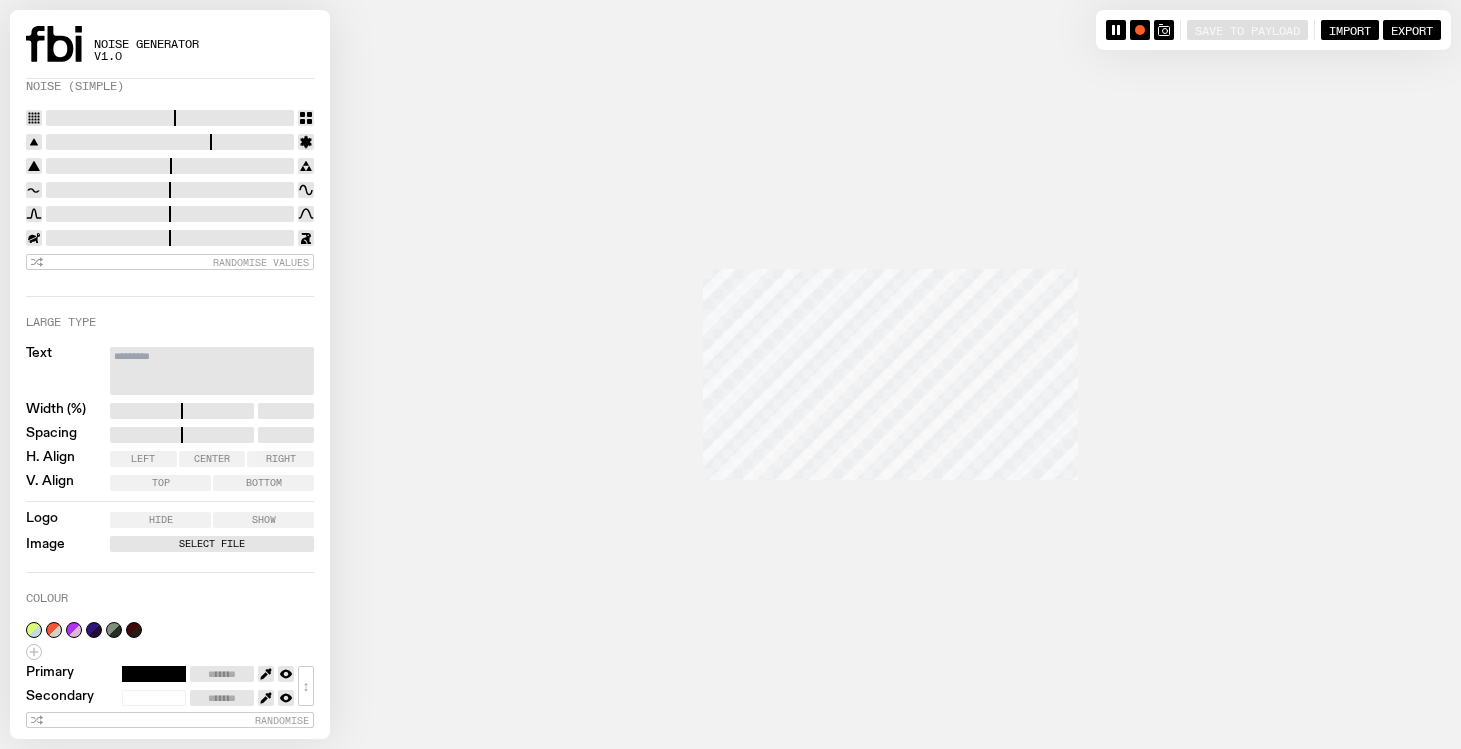 click on "Select File" at bounding box center (212, 544) 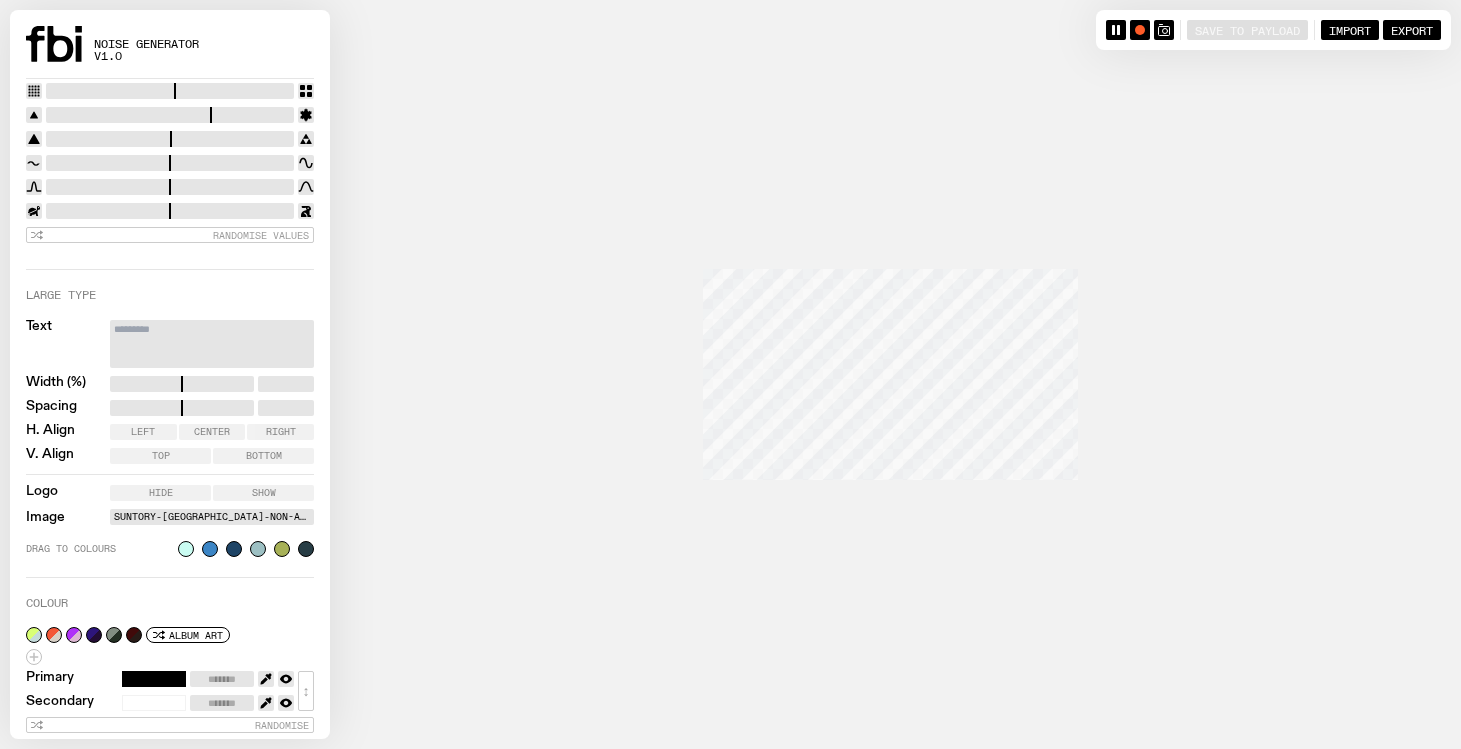 scroll, scrollTop: 437, scrollLeft: 0, axis: vertical 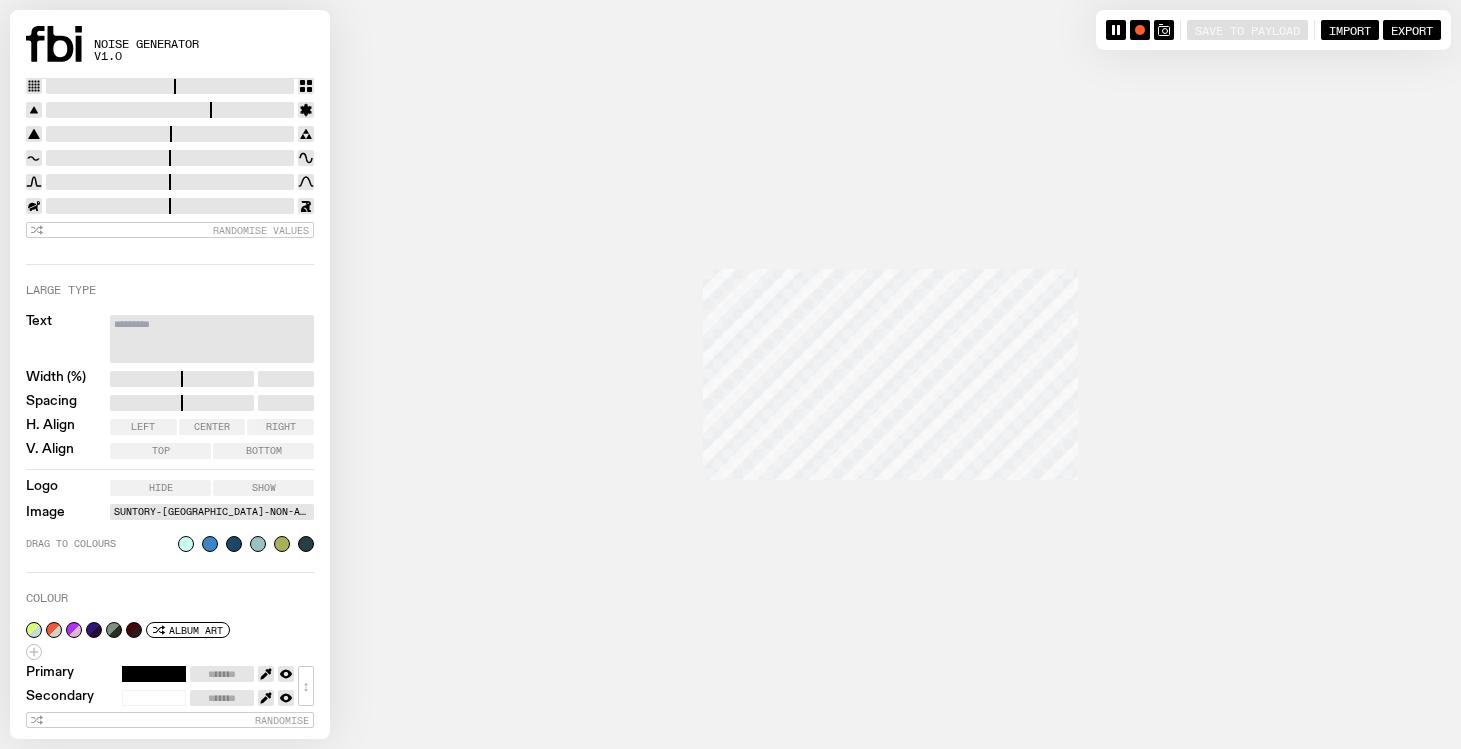 drag, startPoint x: 200, startPoint y: 83, endPoint x: 85, endPoint y: 81, distance: 115.01739 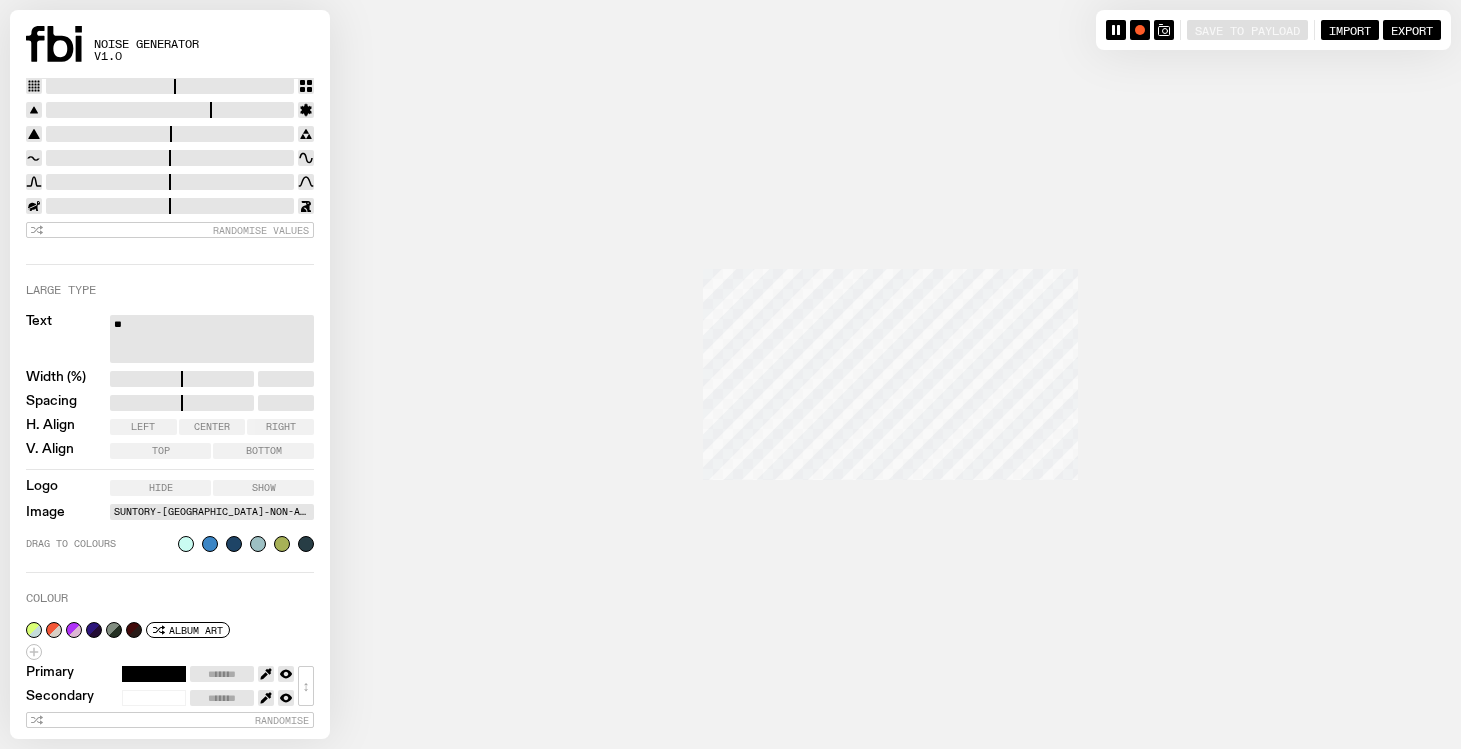 type on "*" 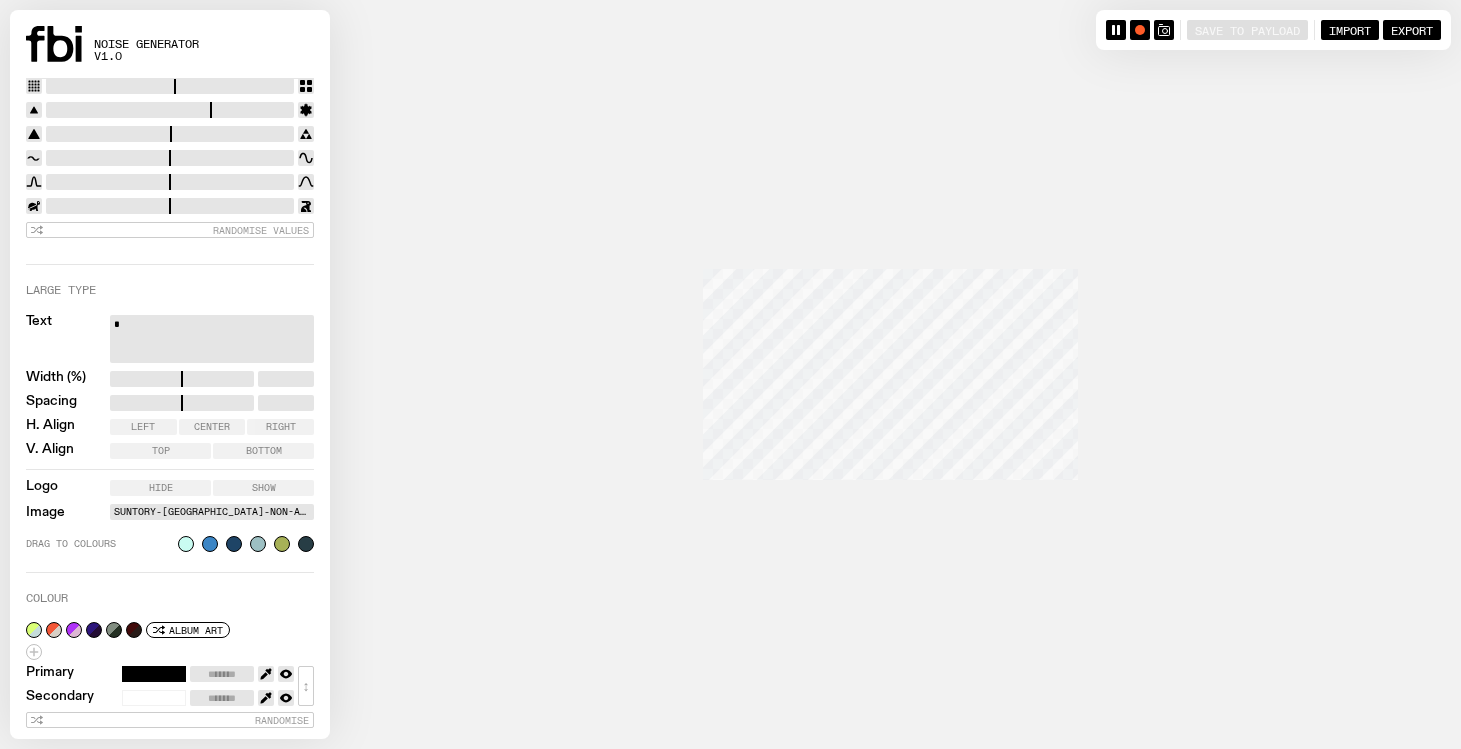 type 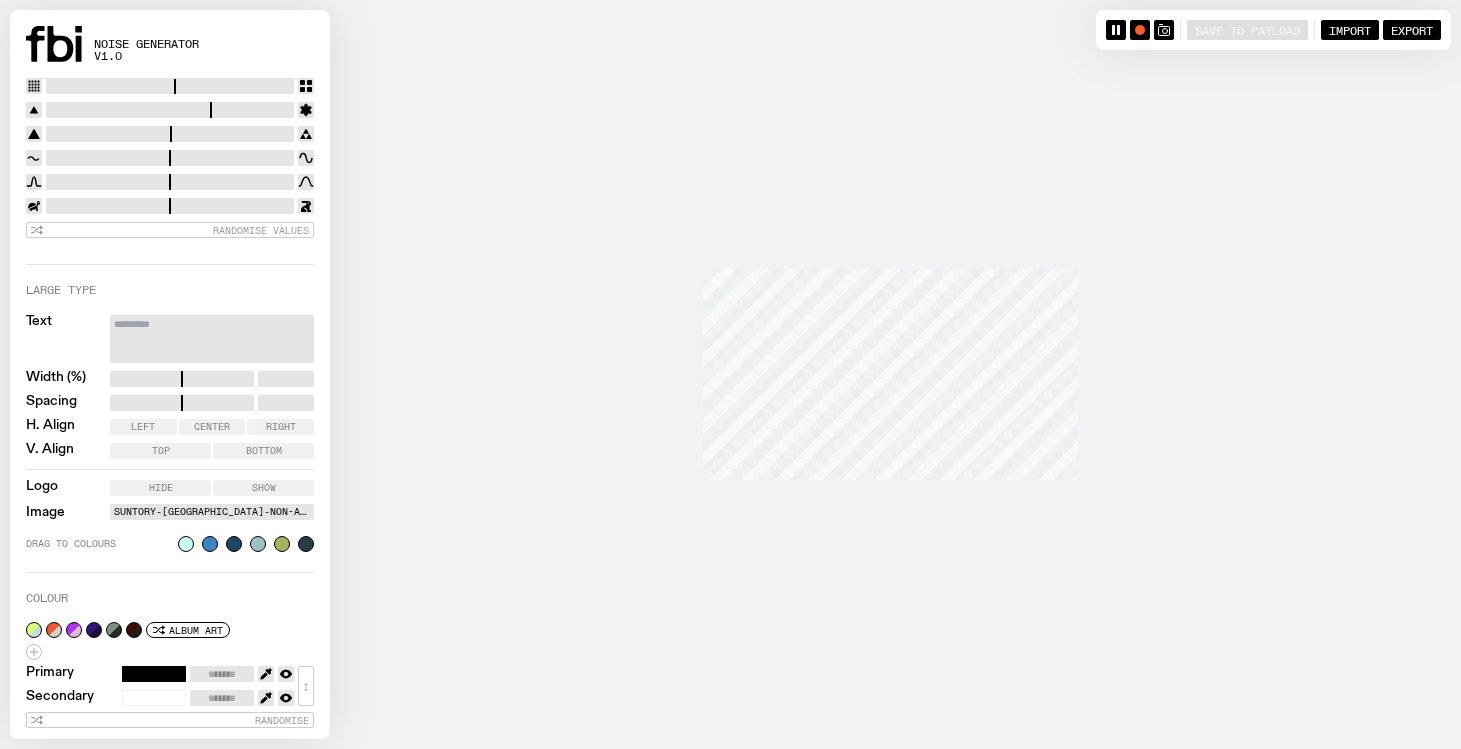 click on "Text" at bounding box center [212, 339] 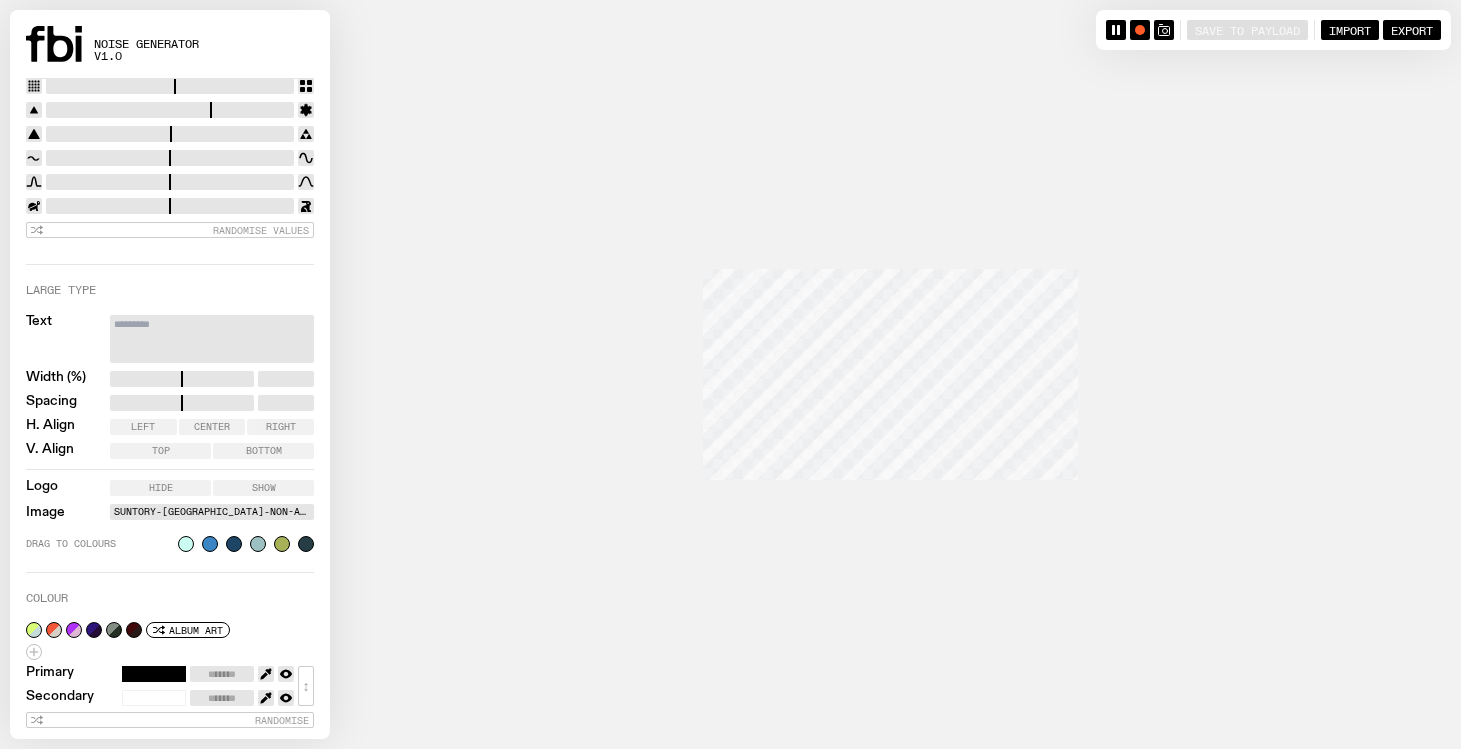 drag, startPoint x: 236, startPoint y: 369, endPoint x: 151, endPoint y: 378, distance: 85.47514 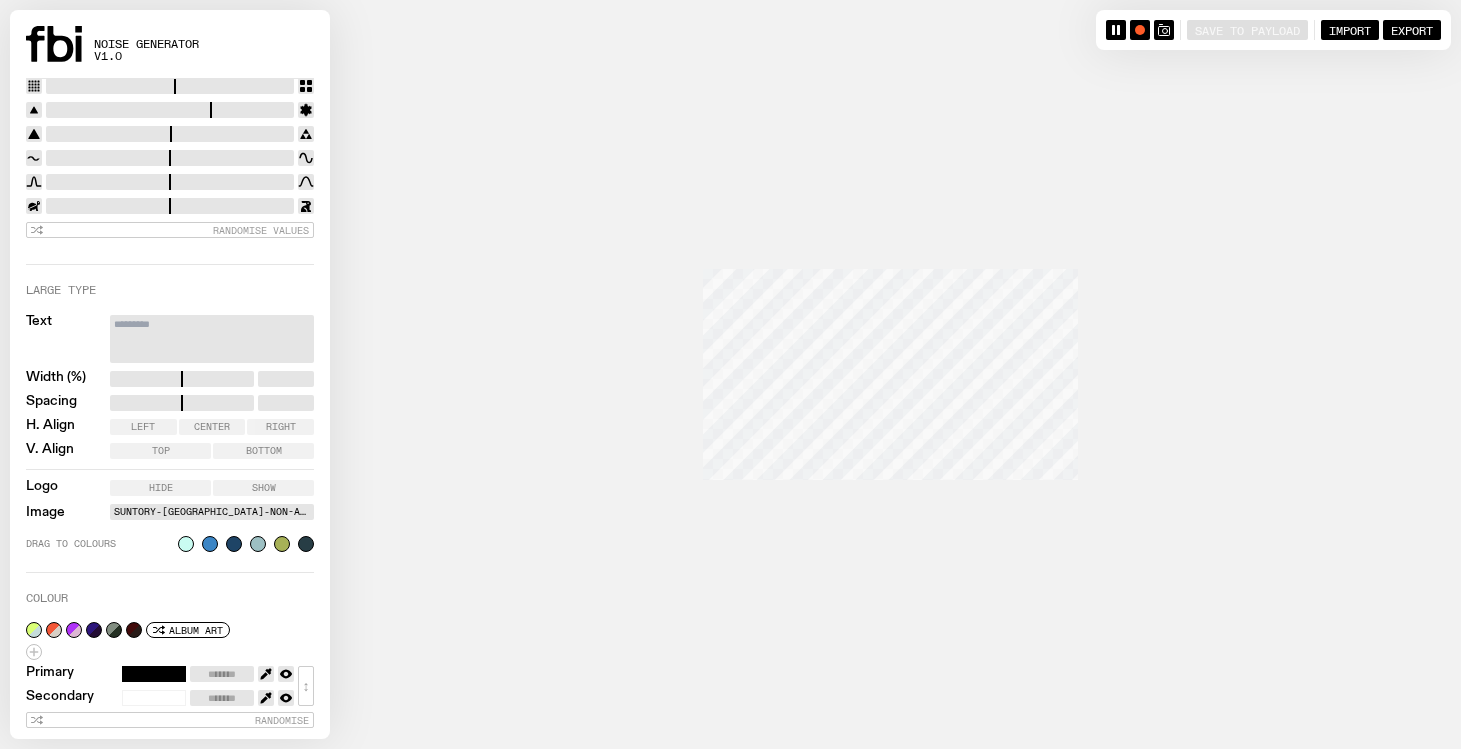 drag, startPoint x: 157, startPoint y: 402, endPoint x: 222, endPoint y: 405, distance: 65.06919 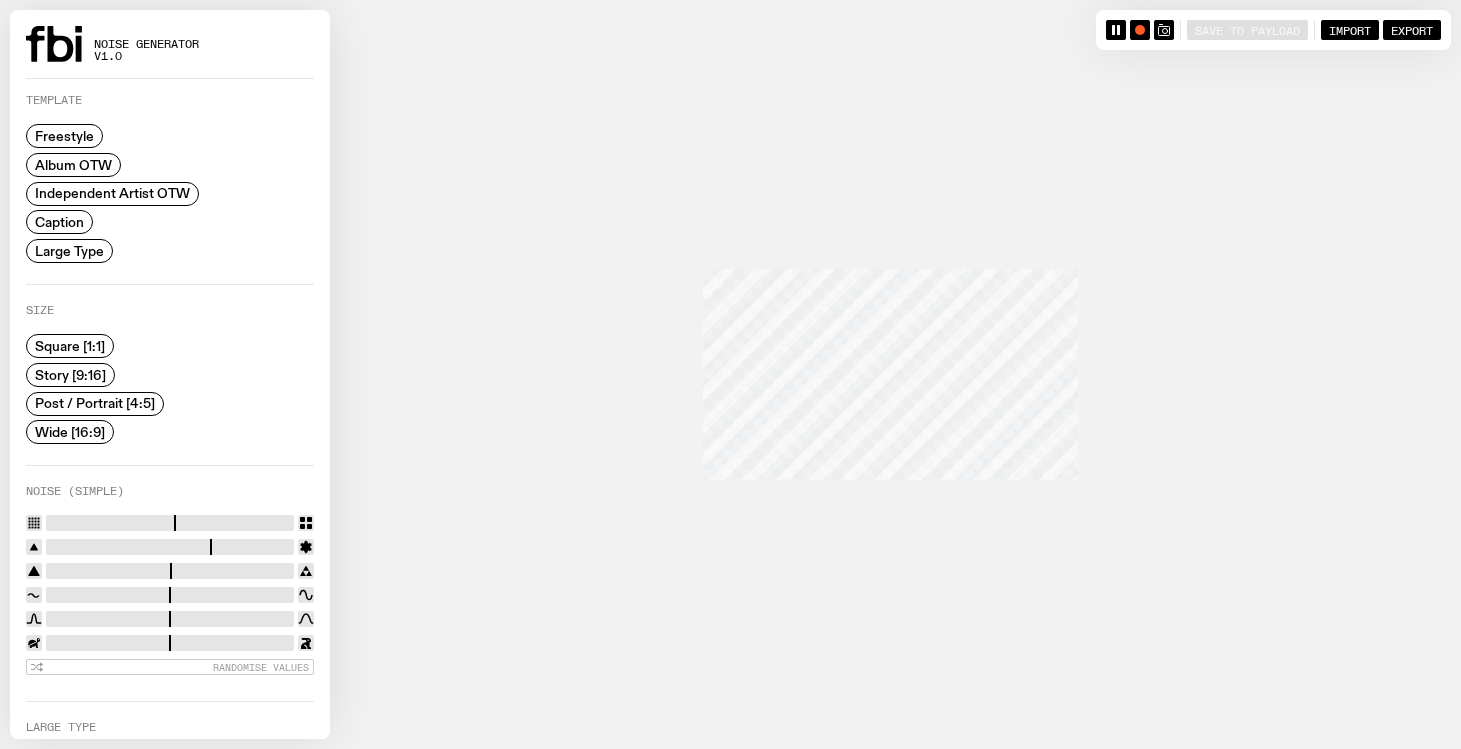 scroll, scrollTop: 0, scrollLeft: 0, axis: both 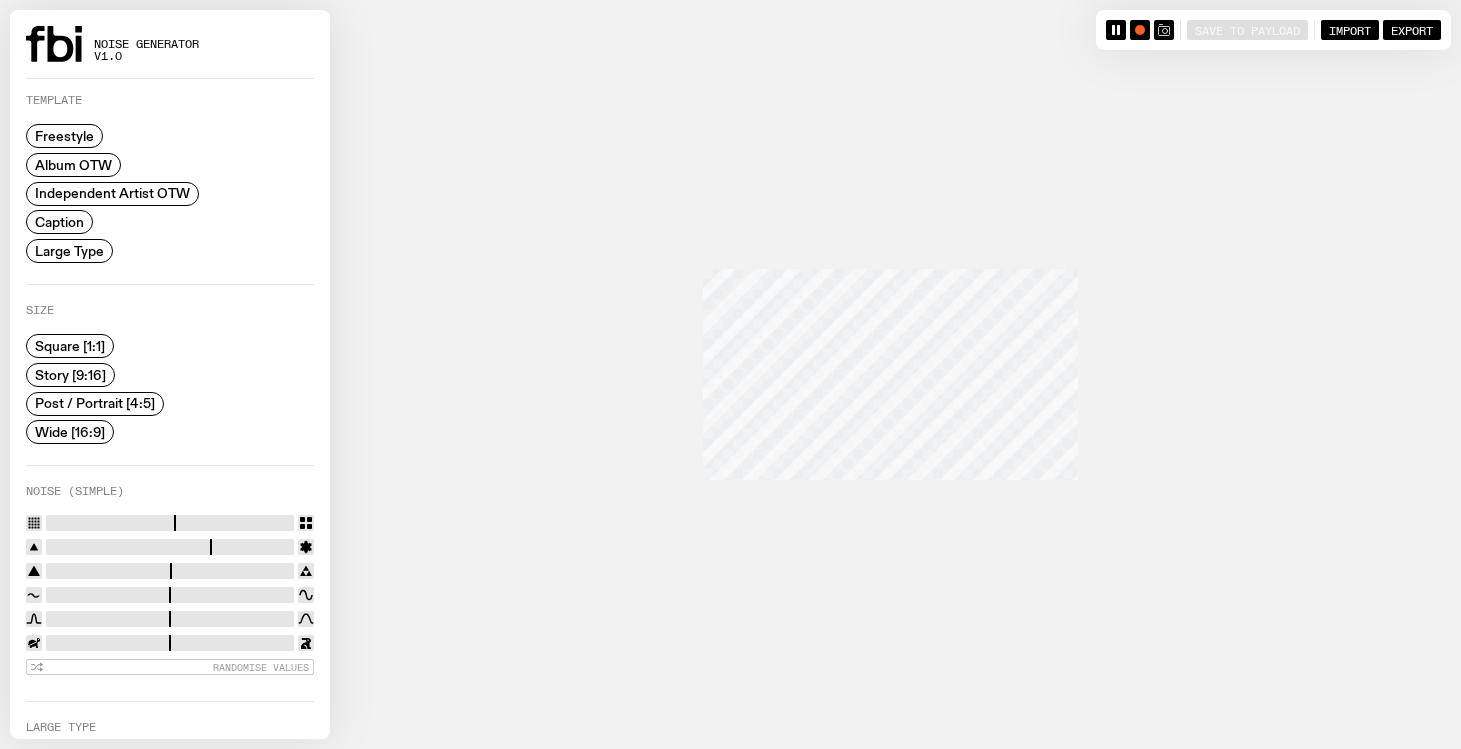 click 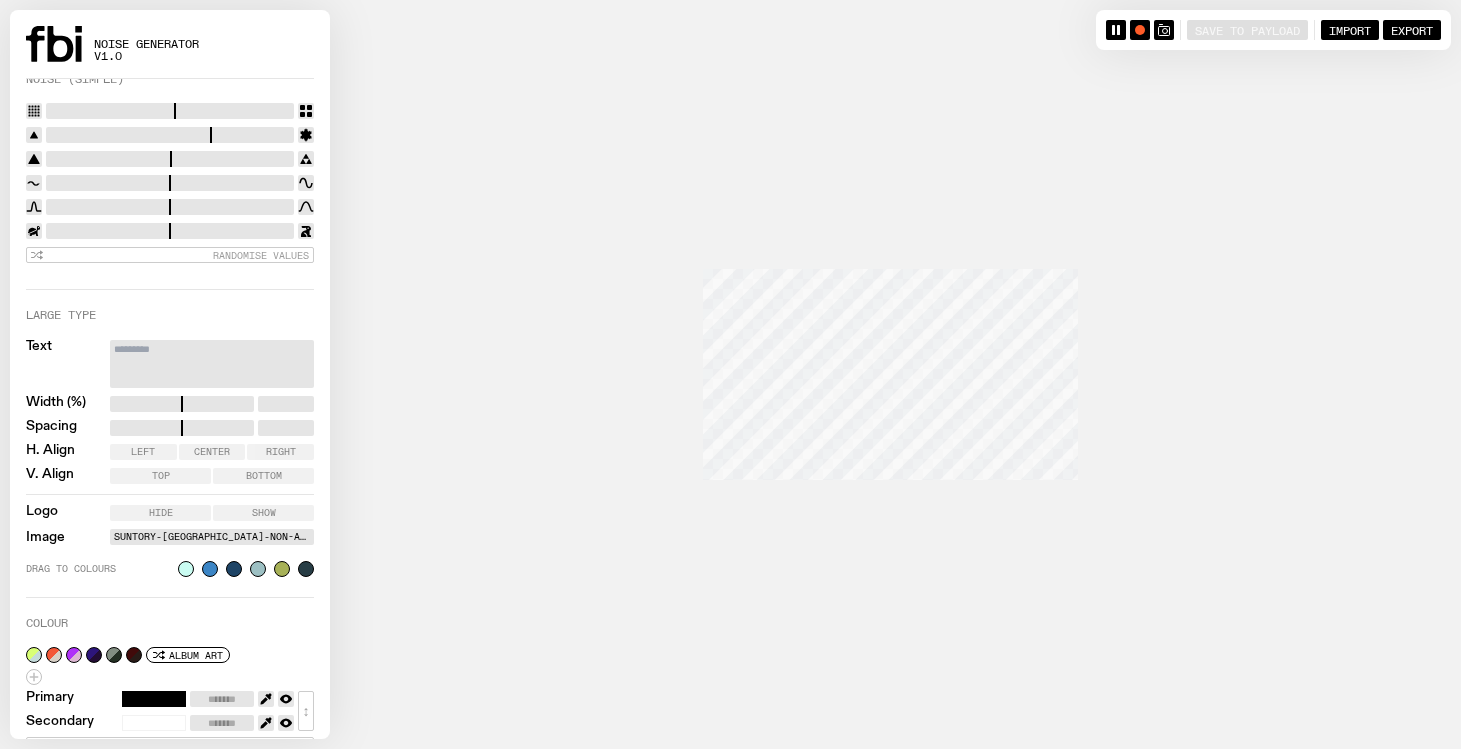 scroll, scrollTop: 437, scrollLeft: 0, axis: vertical 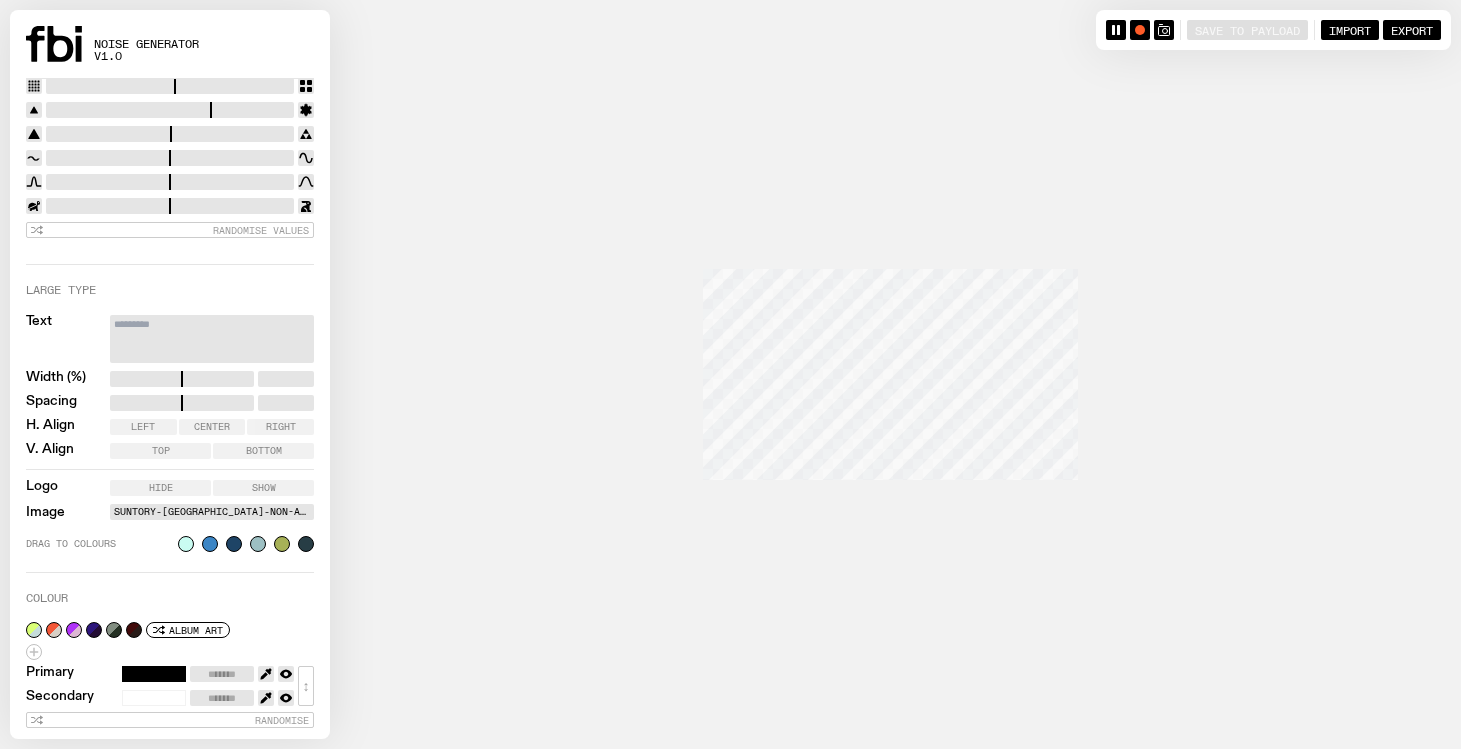 click on "Suntory-[GEOGRAPHIC_DATA]-NON-ALC-BG-Banner-4.jpg" at bounding box center (212, 512) 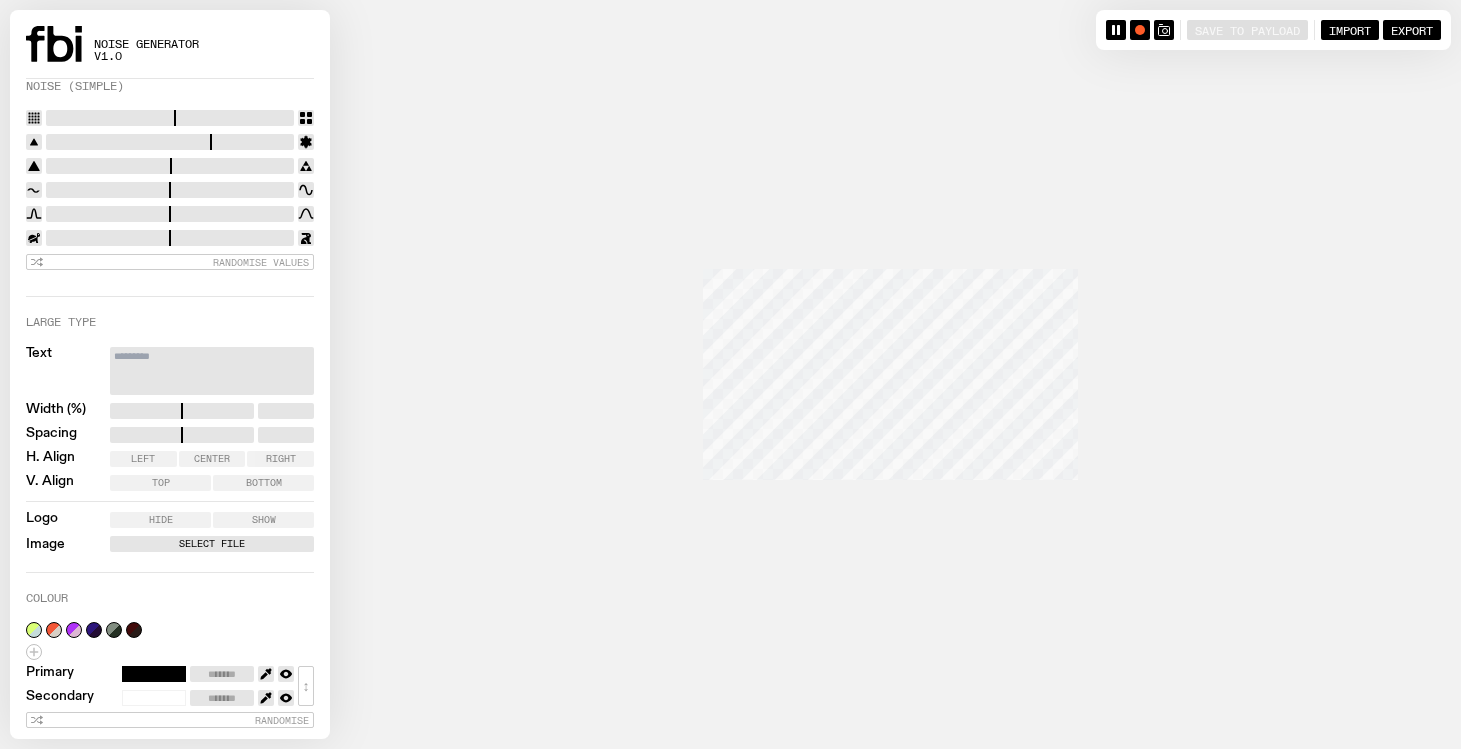 click on "Select File" at bounding box center [212, 544] 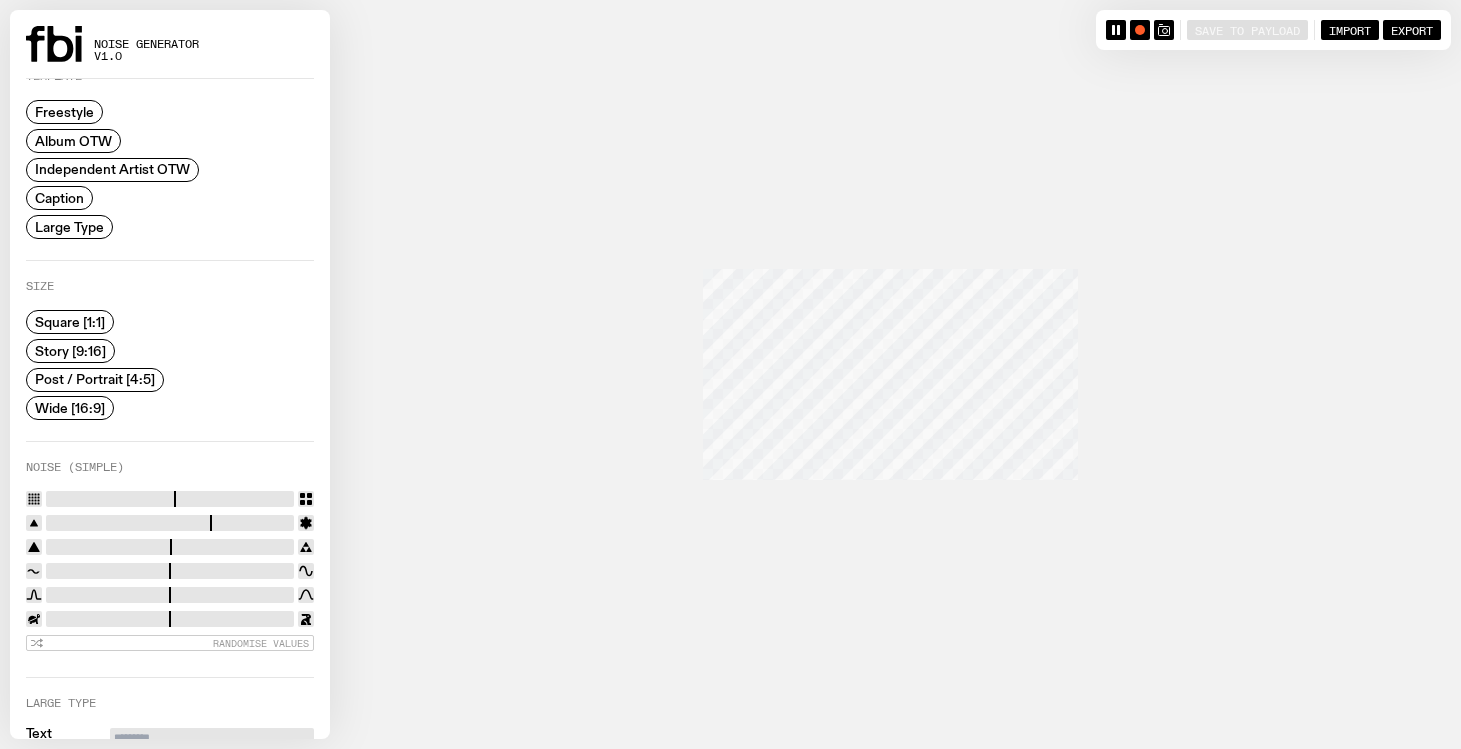 scroll, scrollTop: 0, scrollLeft: 0, axis: both 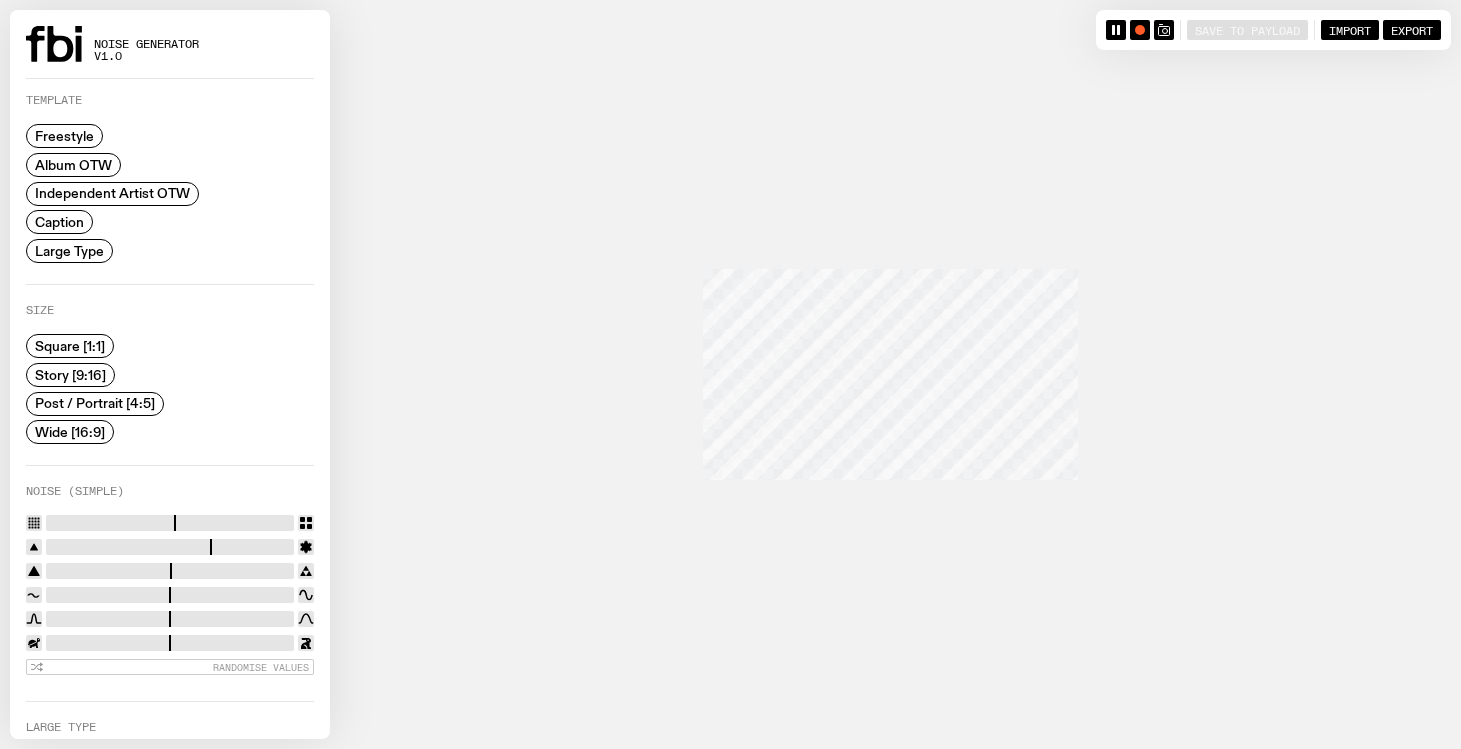 click on "Freestyle" at bounding box center (64, 136) 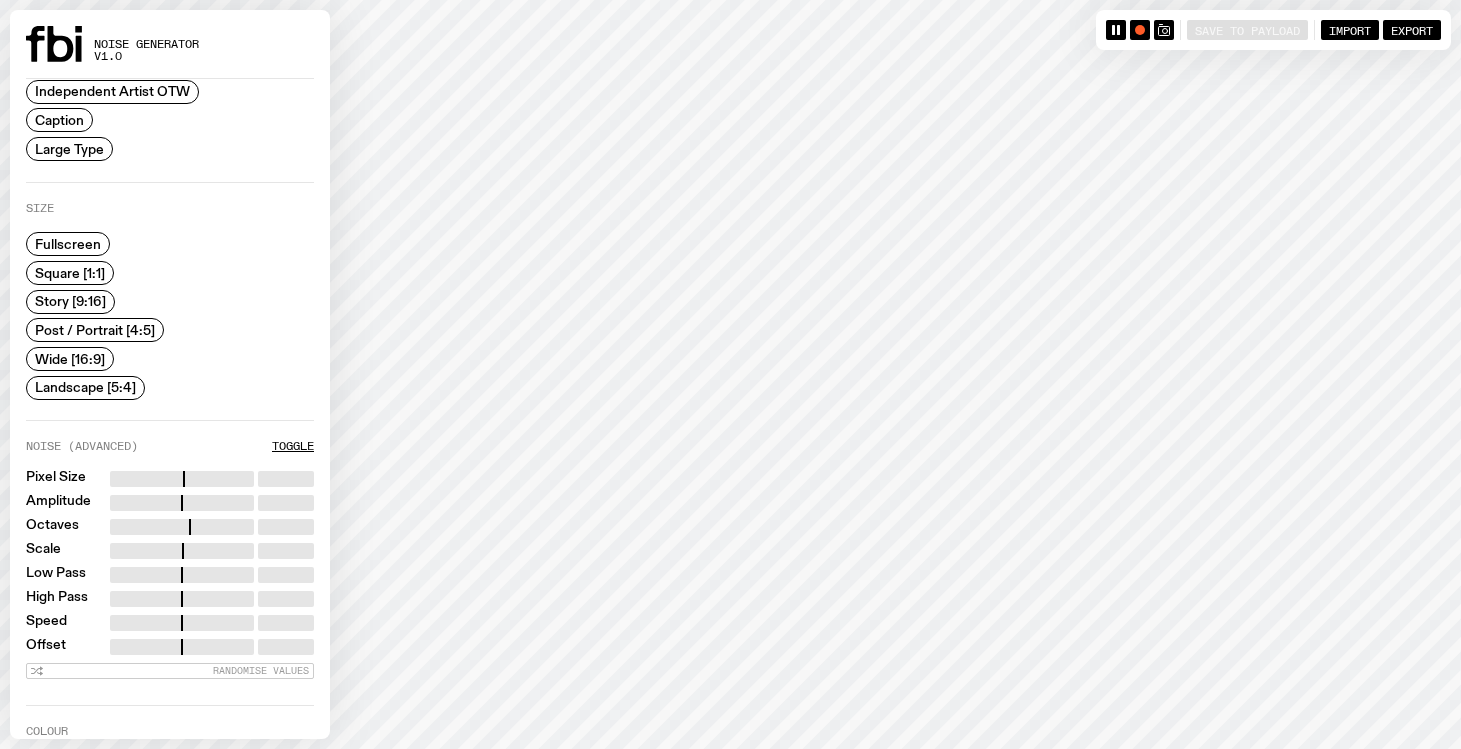 scroll, scrollTop: 98, scrollLeft: 0, axis: vertical 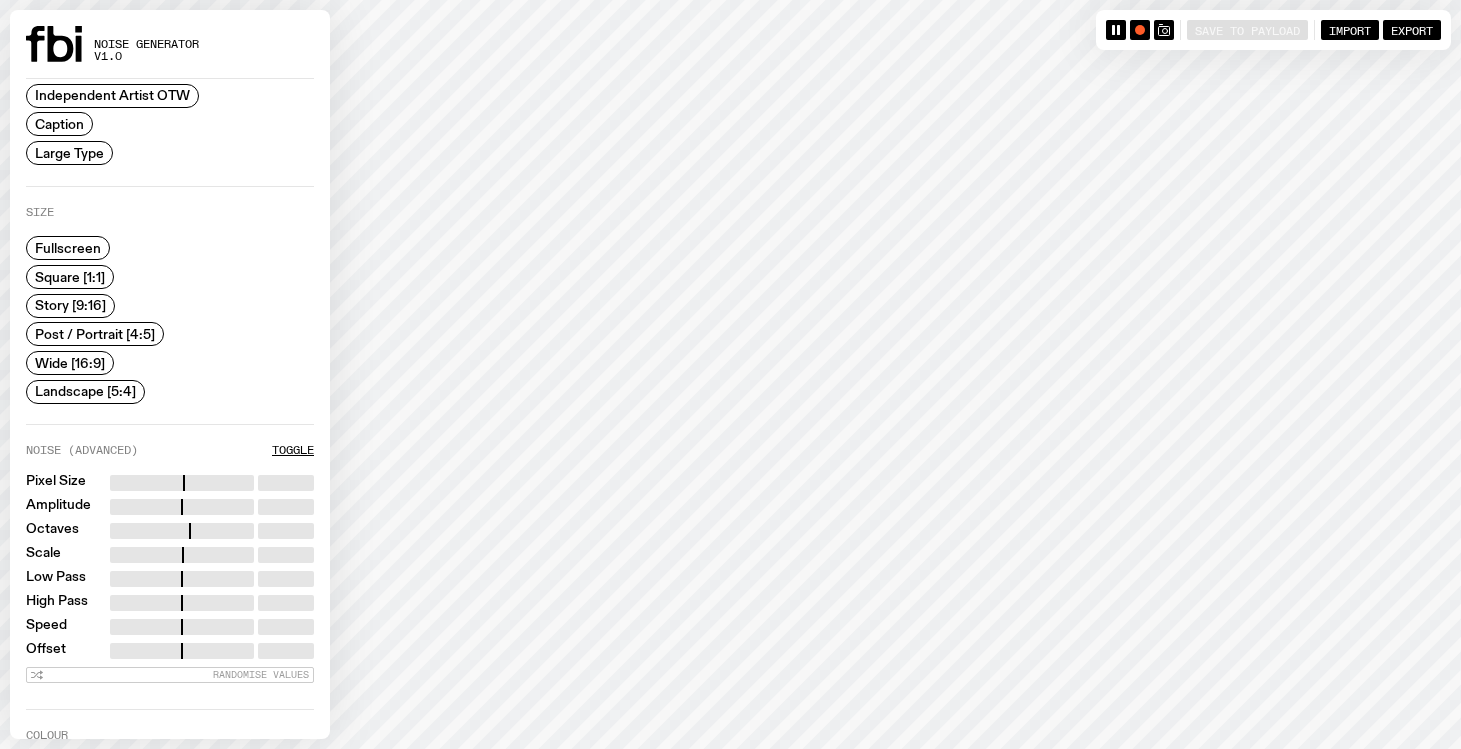 click on "Wide [16:9]" at bounding box center (70, 362) 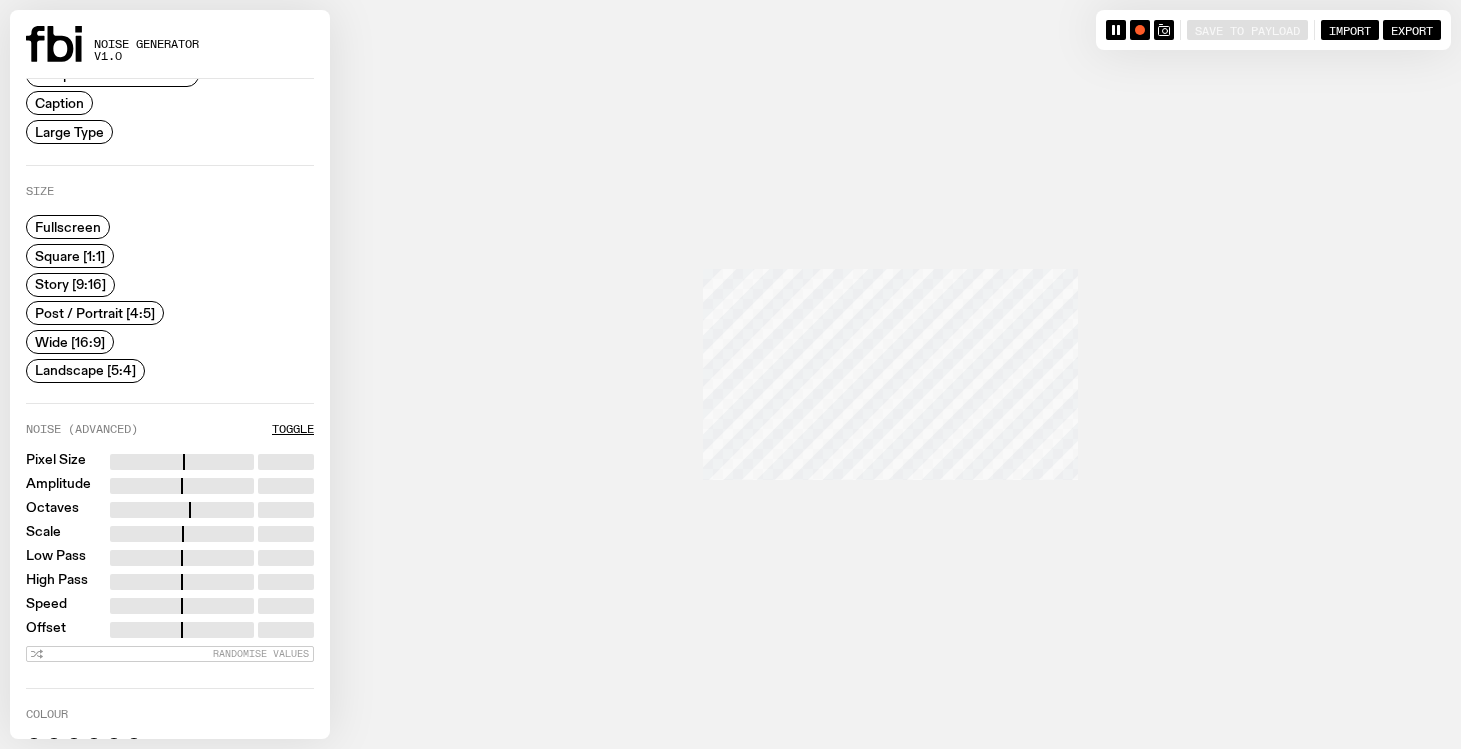 scroll, scrollTop: 0, scrollLeft: 0, axis: both 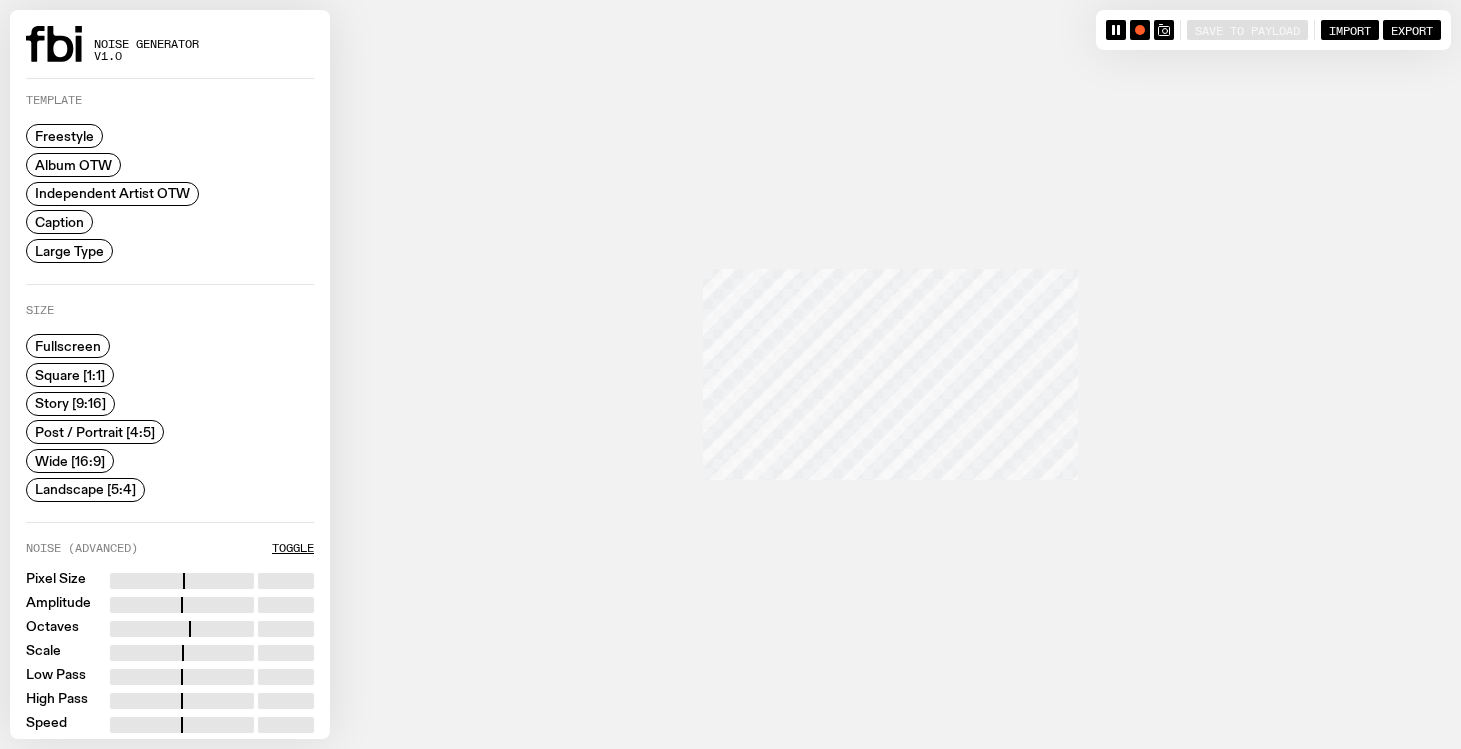 click on "Large Type" at bounding box center [69, 251] 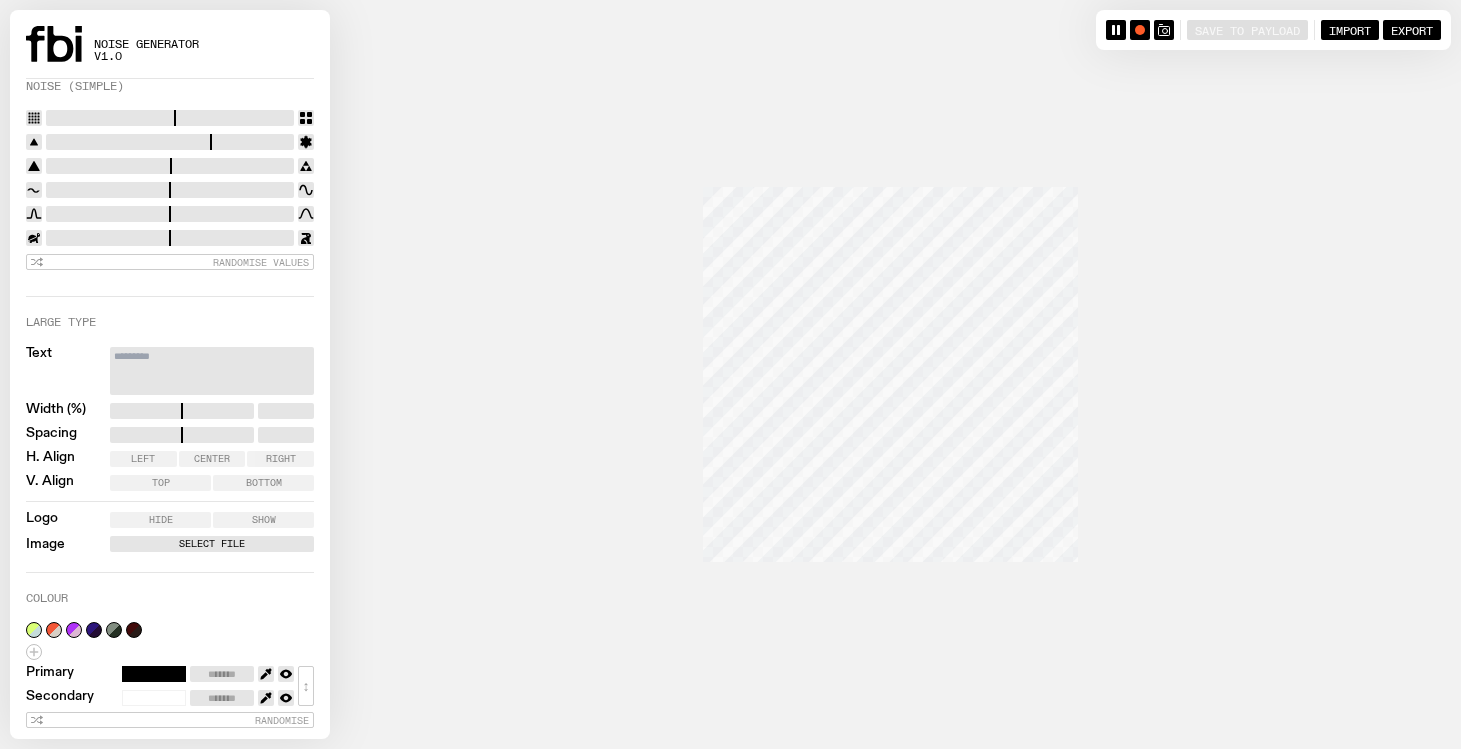 scroll, scrollTop: 0, scrollLeft: 0, axis: both 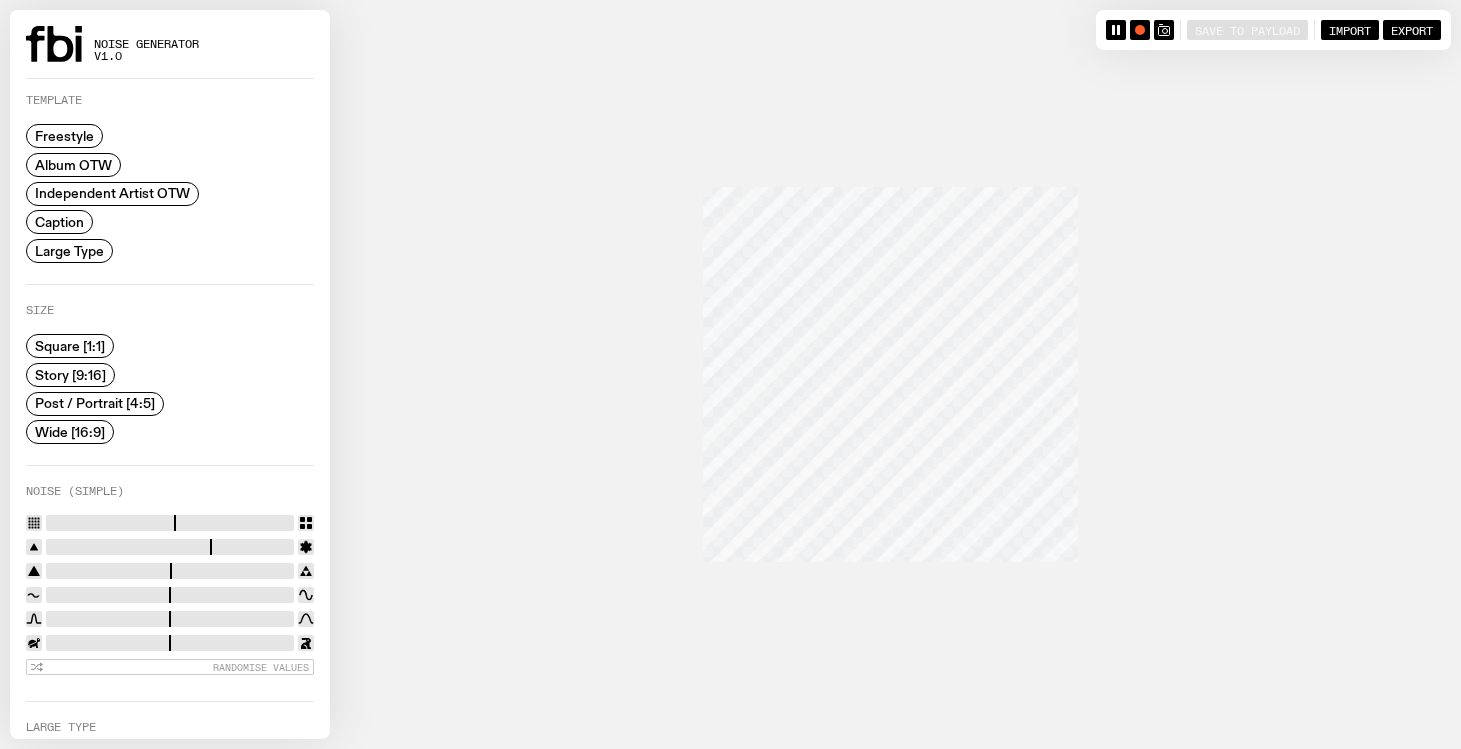 click on "Wide [16:9]" at bounding box center (70, 432) 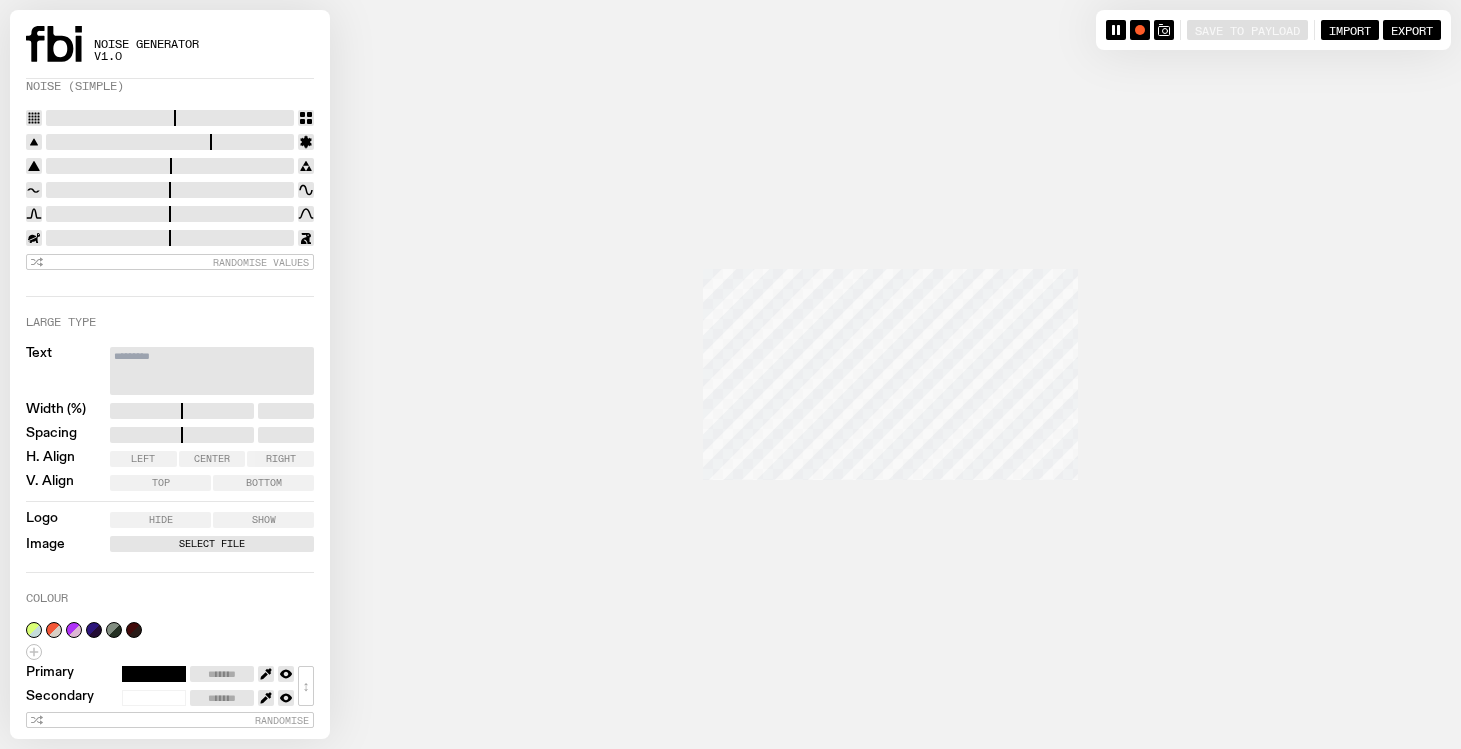 scroll, scrollTop: 0, scrollLeft: 0, axis: both 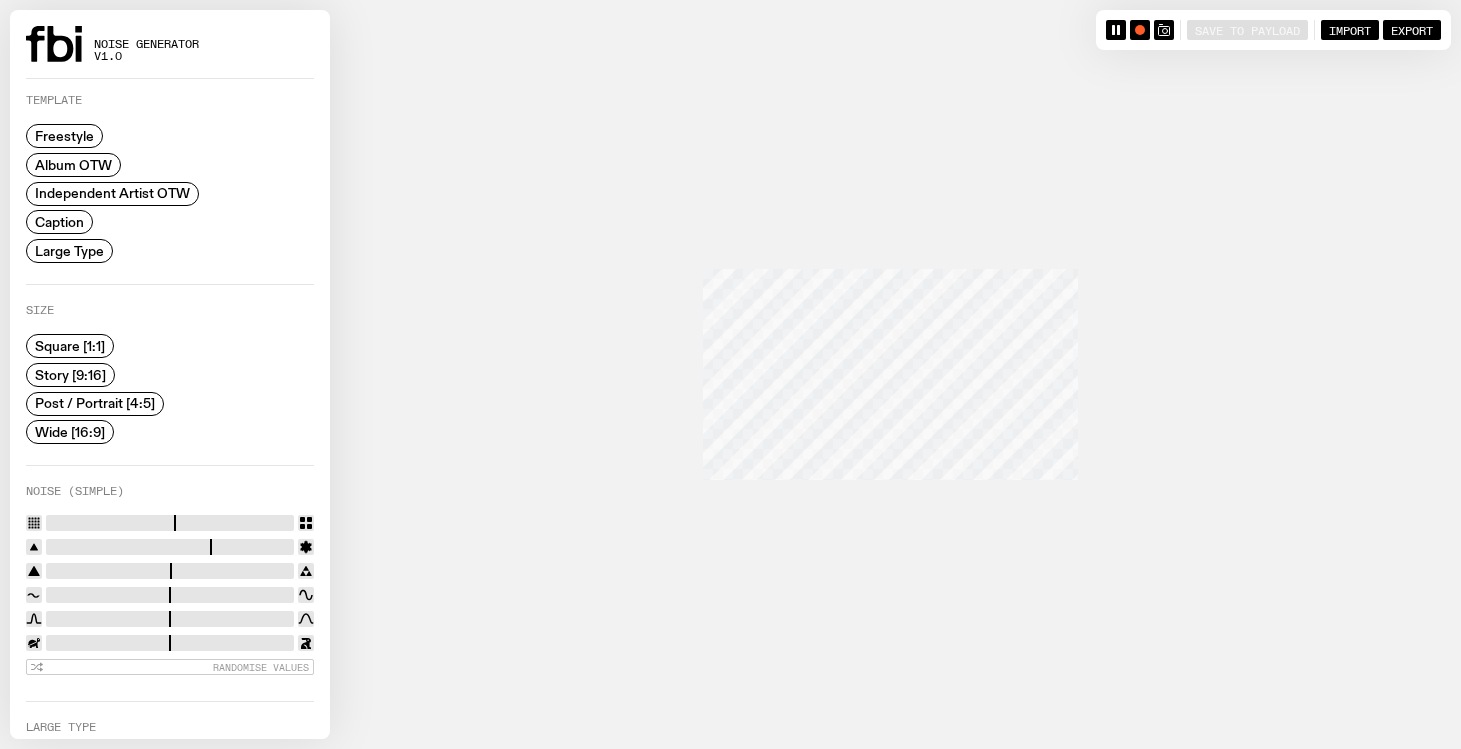 click on "Freestyle" at bounding box center (64, 136) 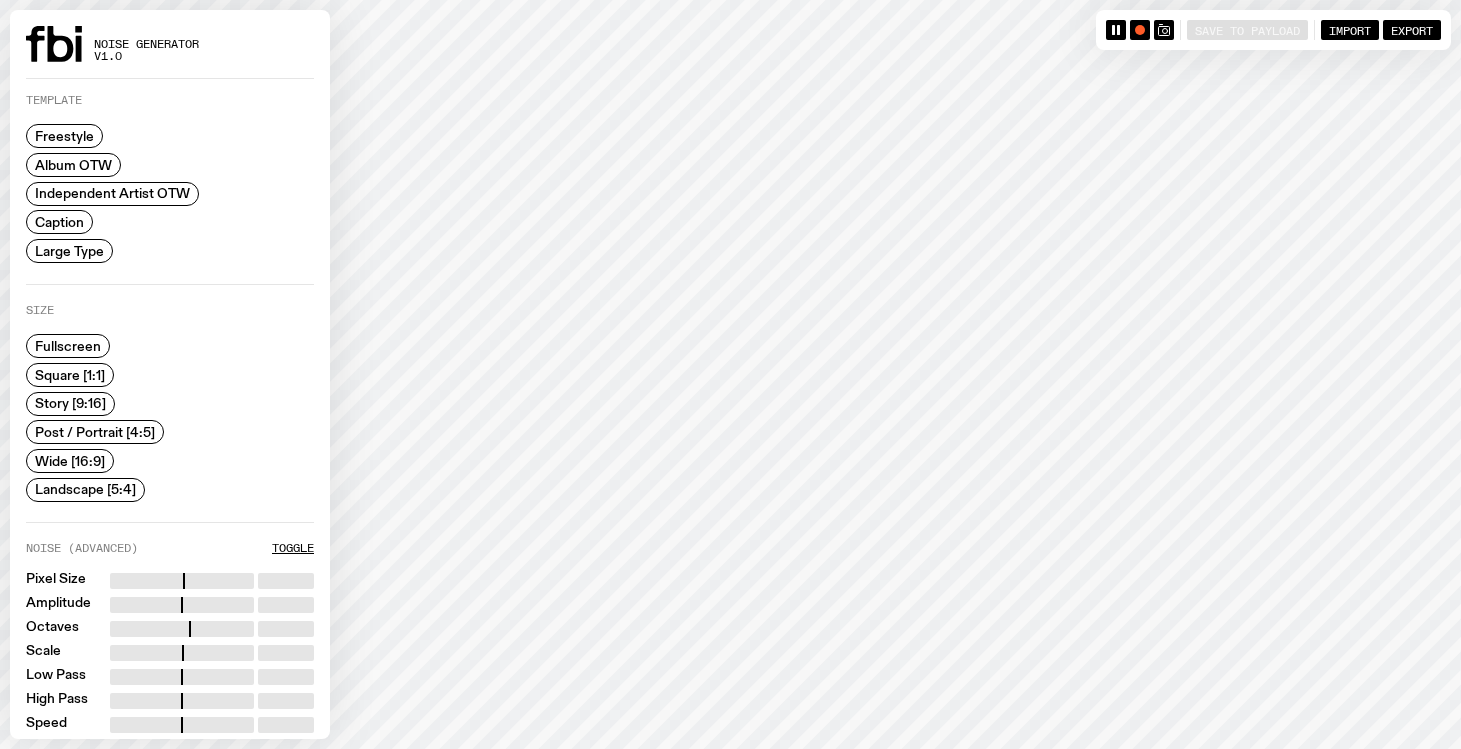 click on "Landscape [5:4]" at bounding box center (85, 489) 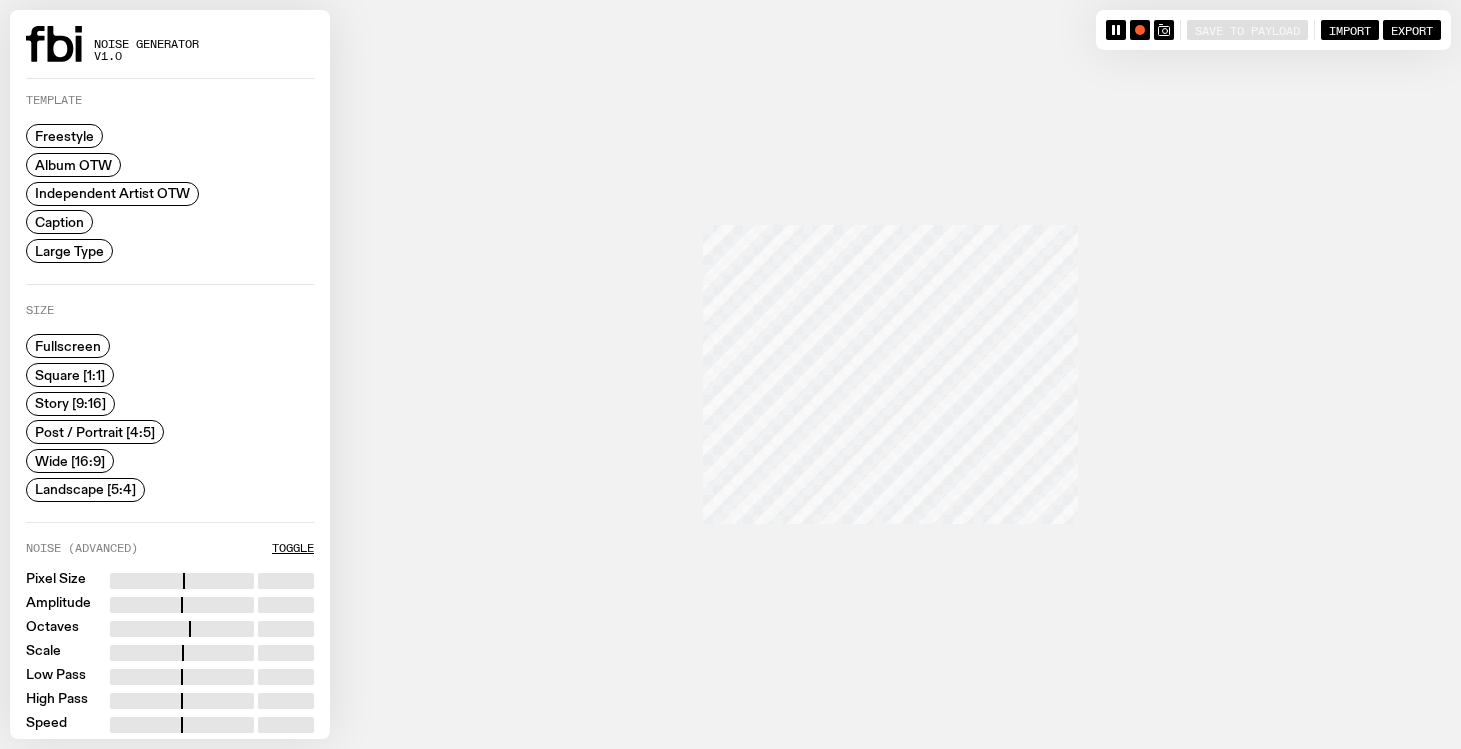 click on "Wide [16:9]" at bounding box center [70, 461] 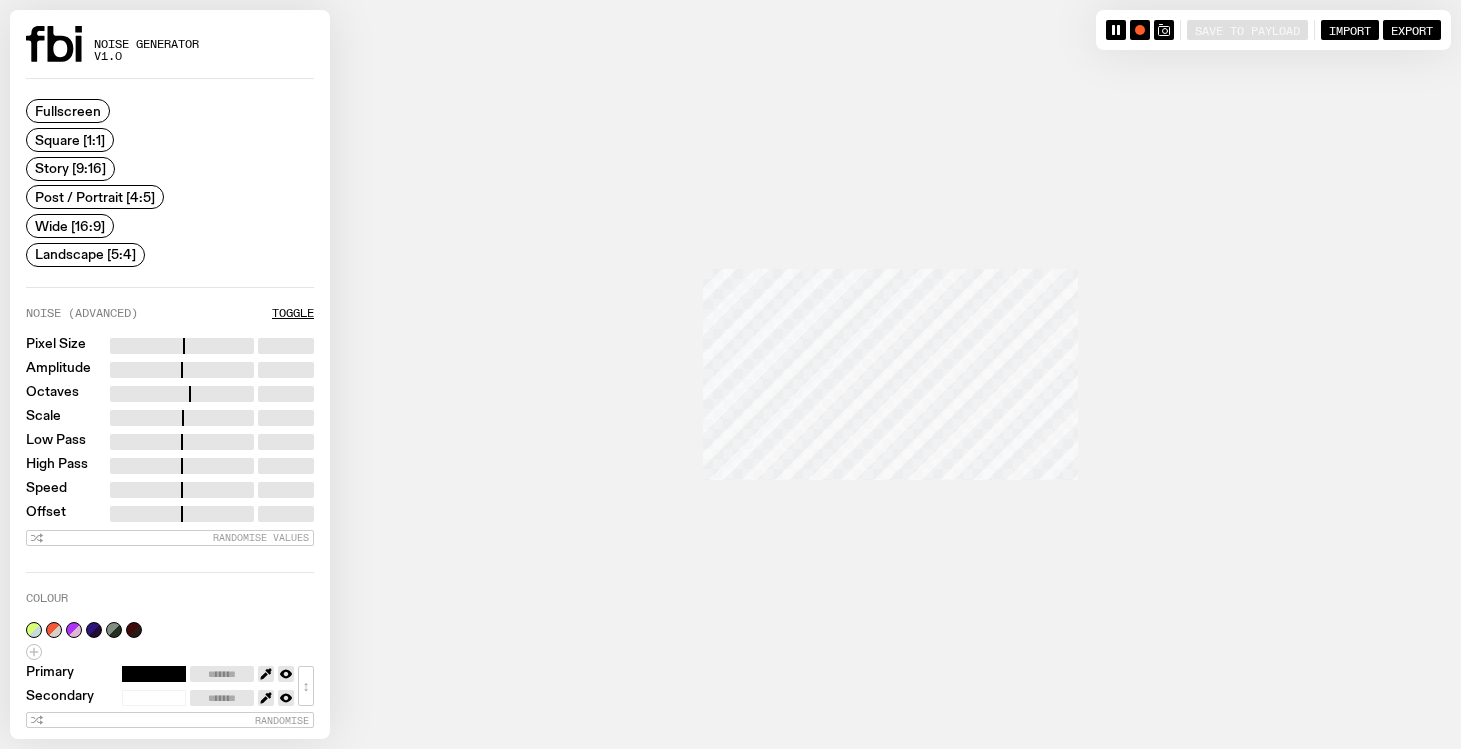 scroll, scrollTop: 0, scrollLeft: 0, axis: both 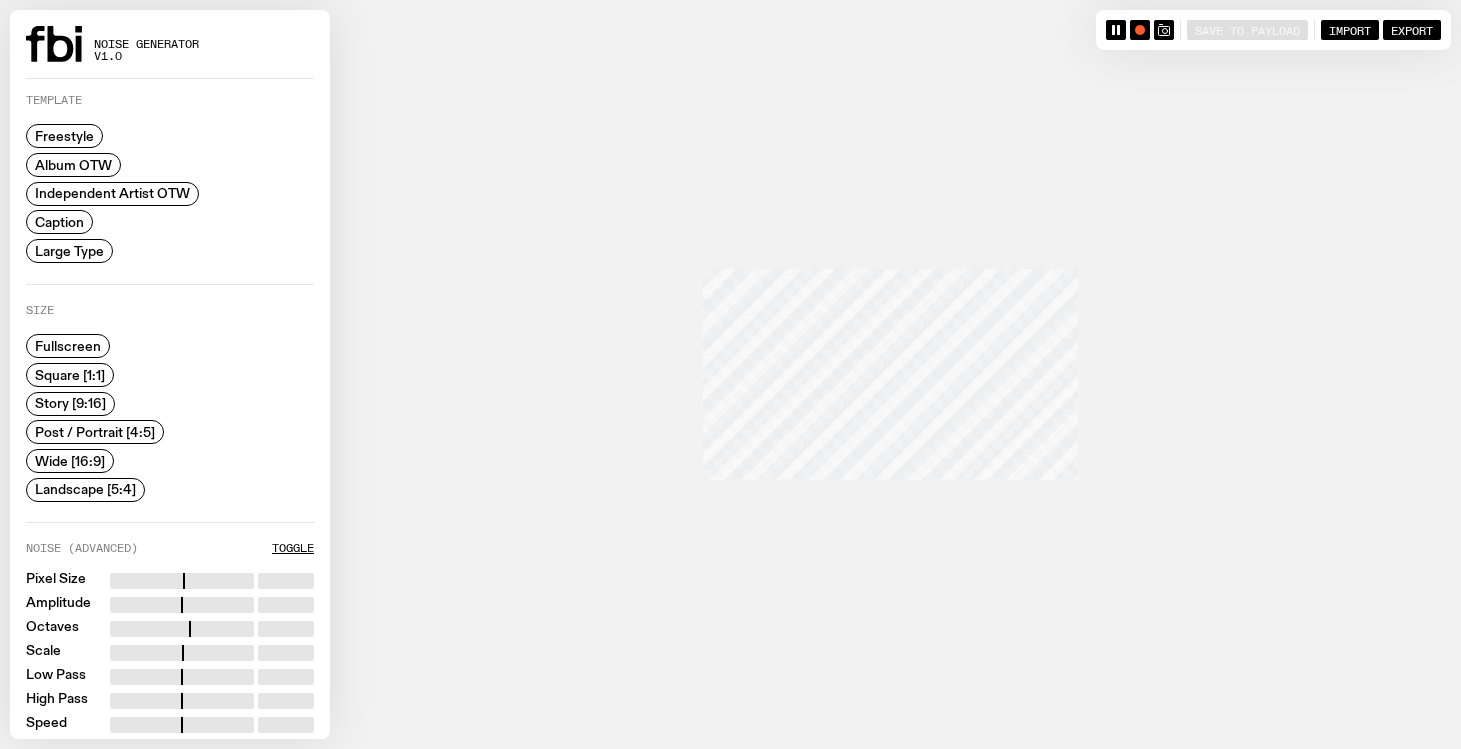 click on "Large Type" at bounding box center [69, 250] 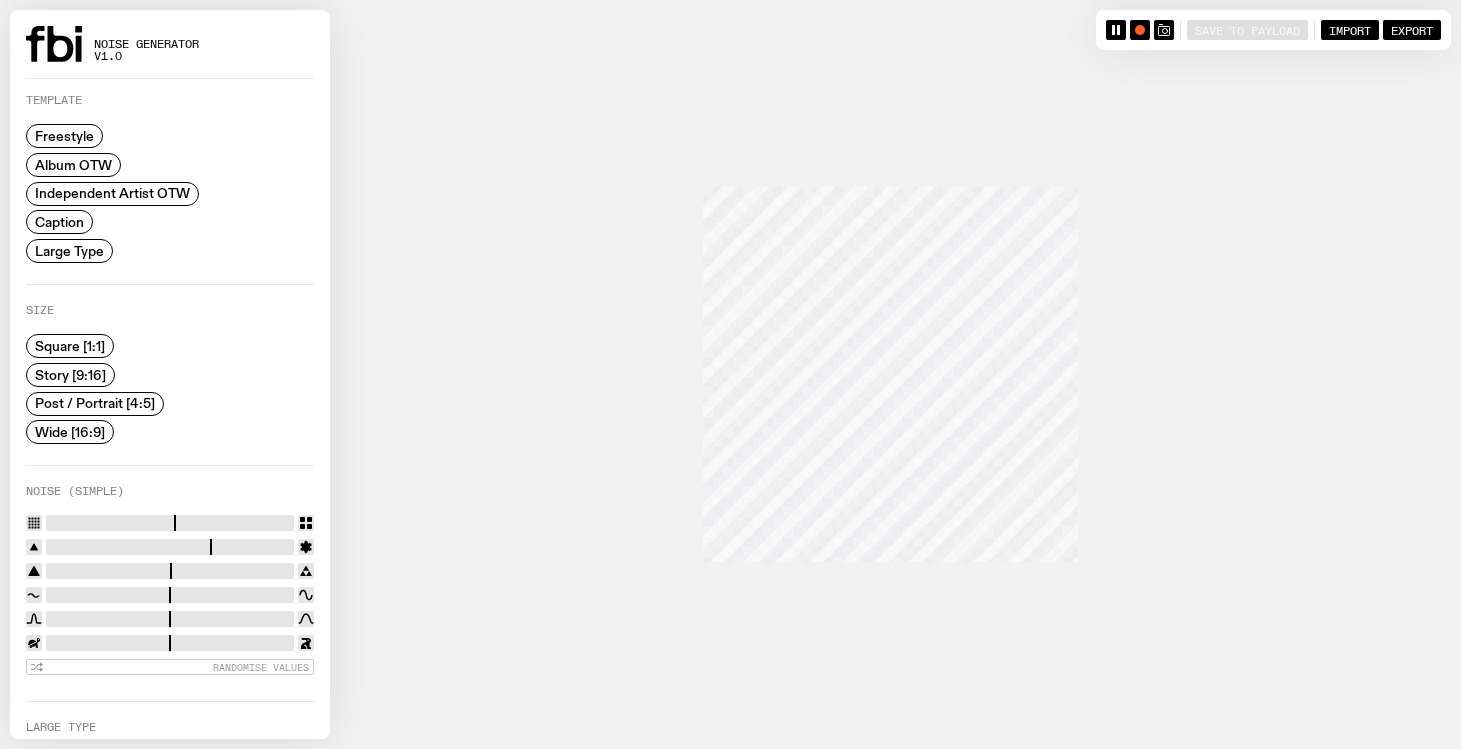 click on "Wide [16:9]" at bounding box center [70, 432] 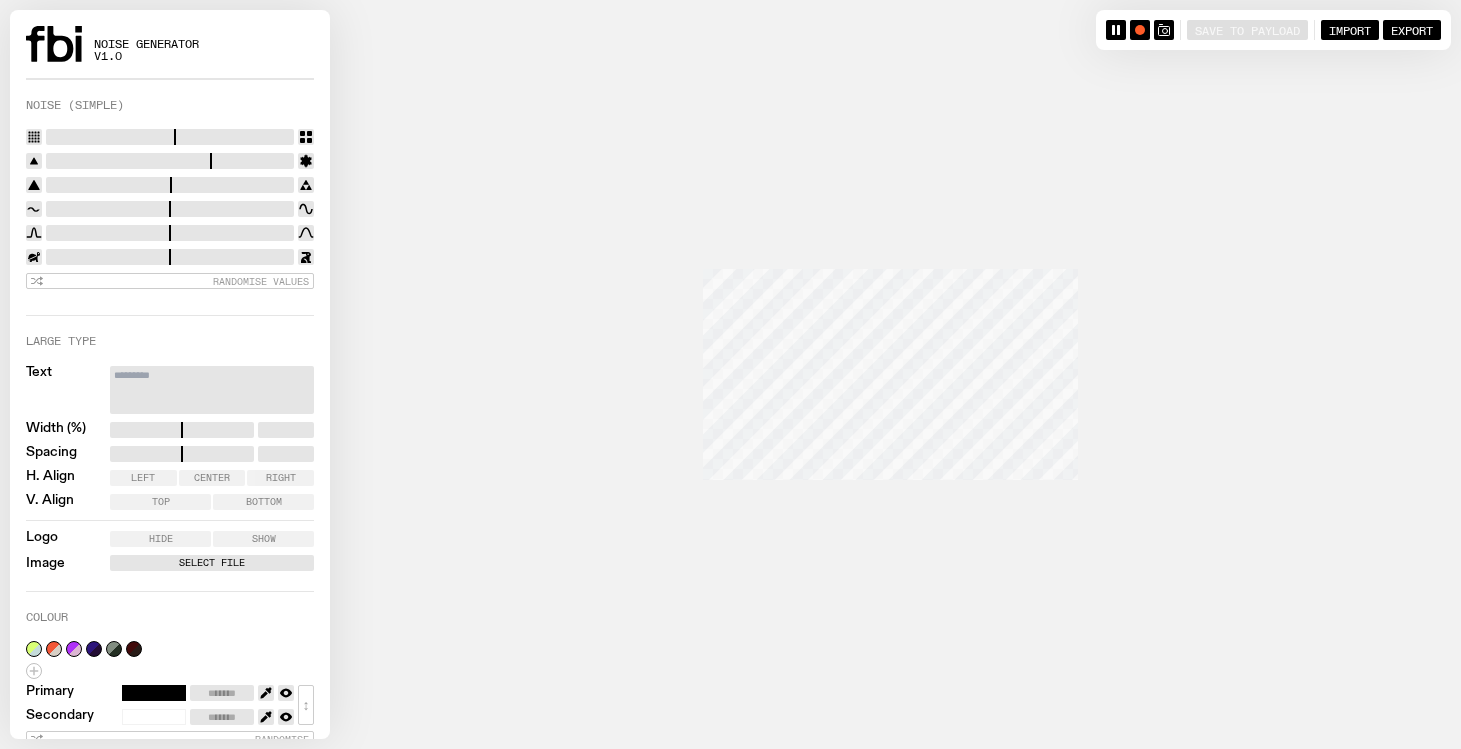 scroll, scrollTop: 405, scrollLeft: 0, axis: vertical 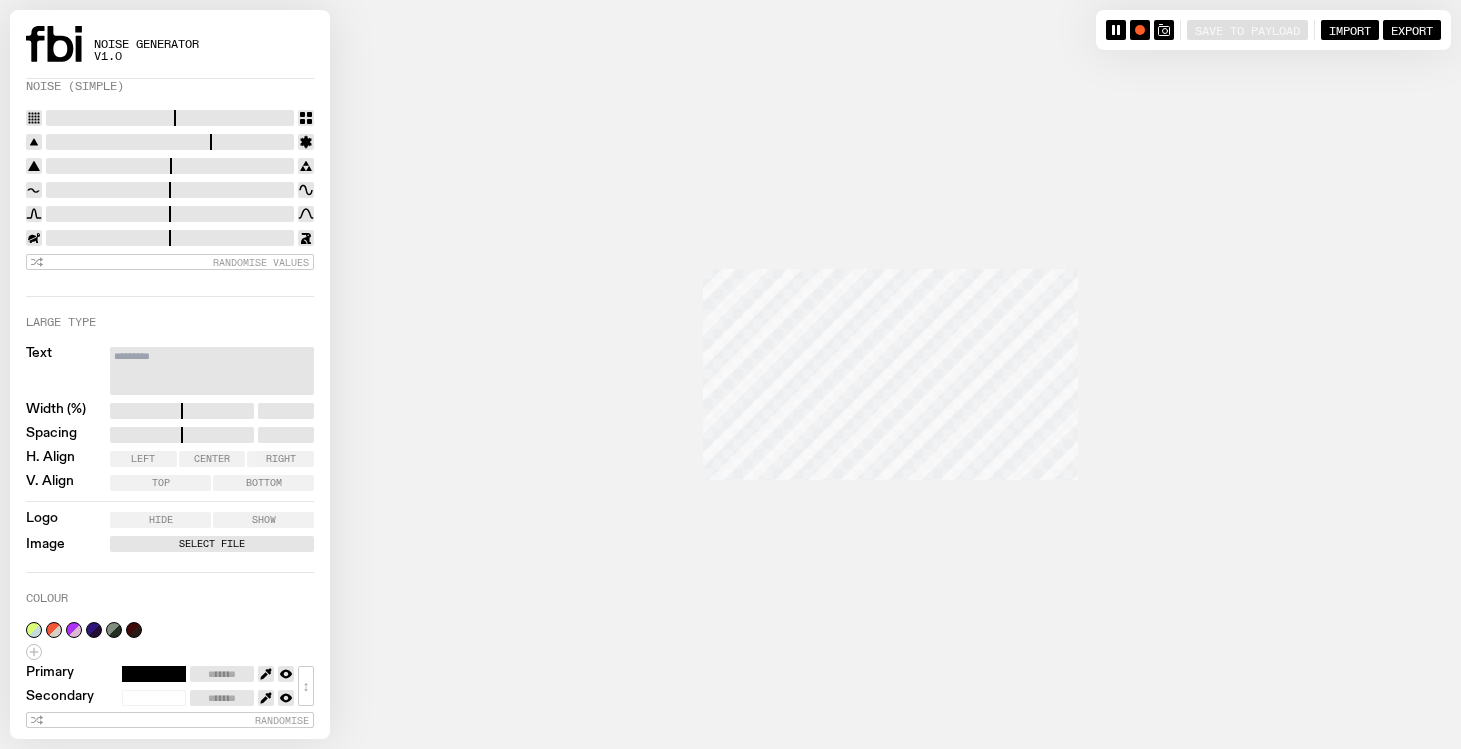 click on "Select File" at bounding box center [212, 544] 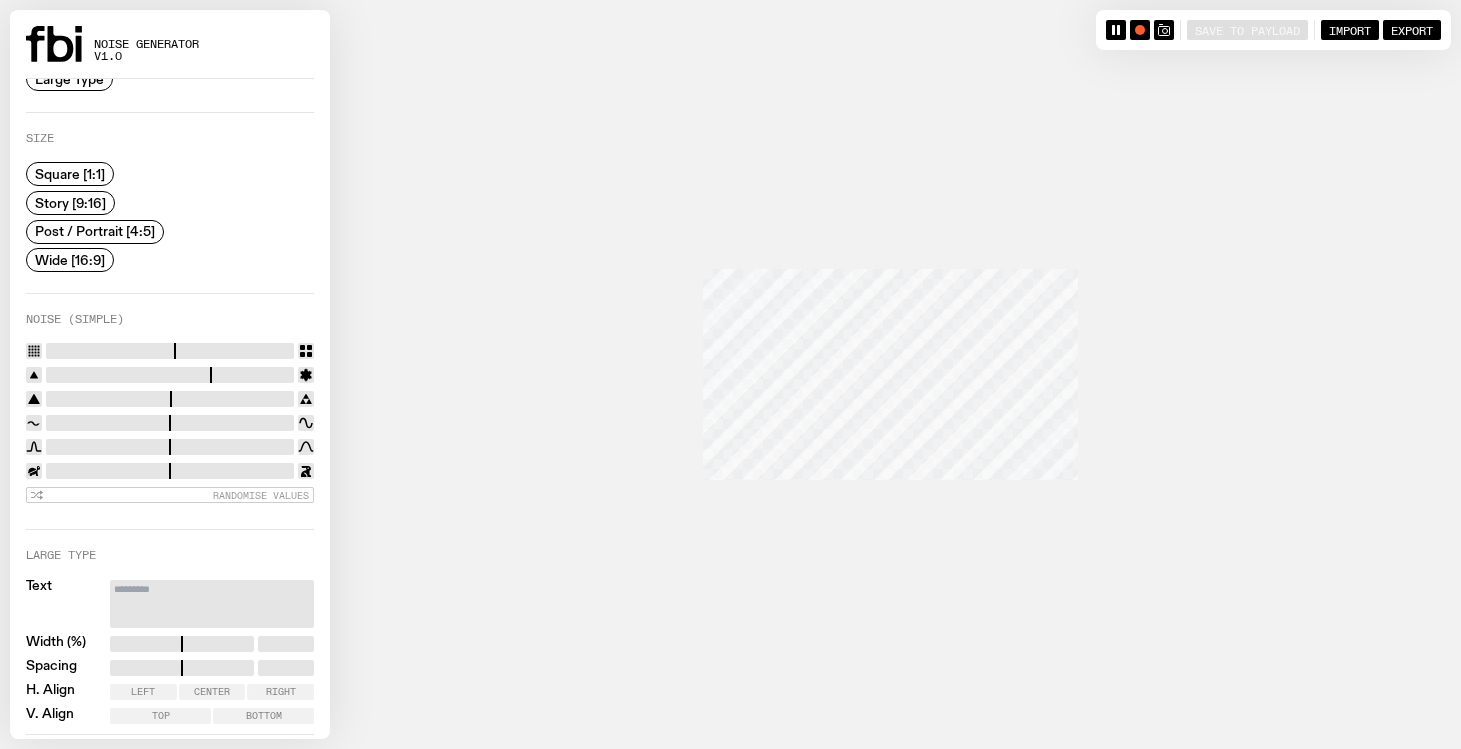 scroll, scrollTop: 41, scrollLeft: 0, axis: vertical 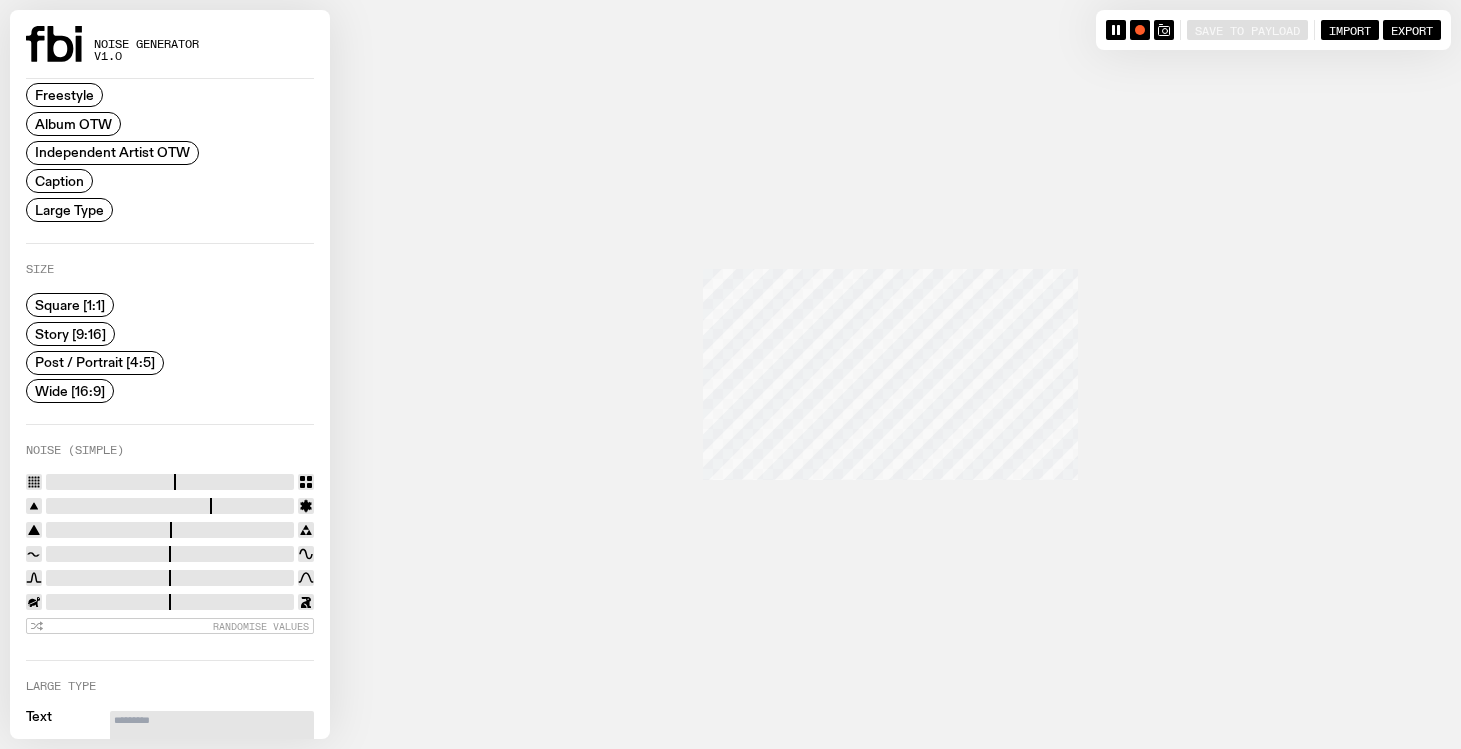 click on "Freestyle" at bounding box center [64, 95] 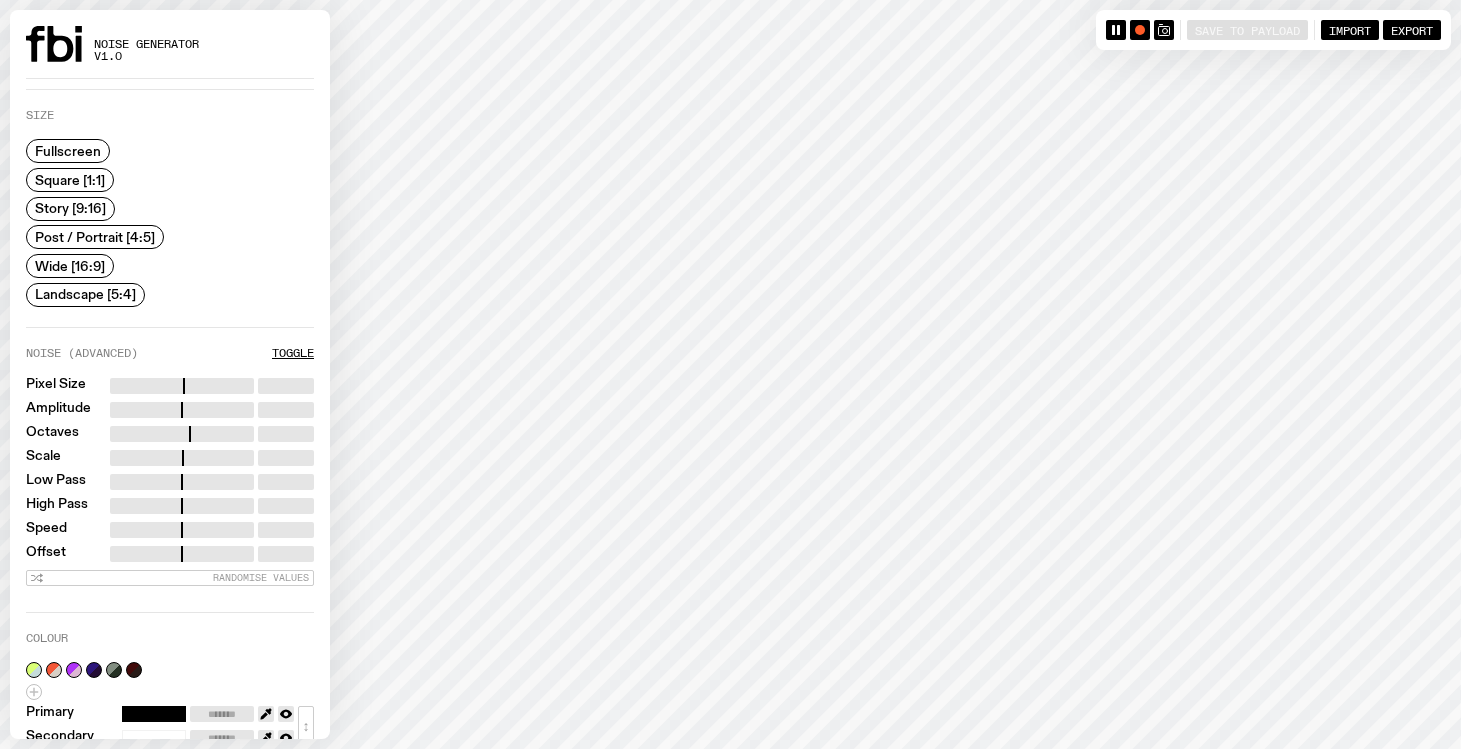 scroll, scrollTop: 194, scrollLeft: 0, axis: vertical 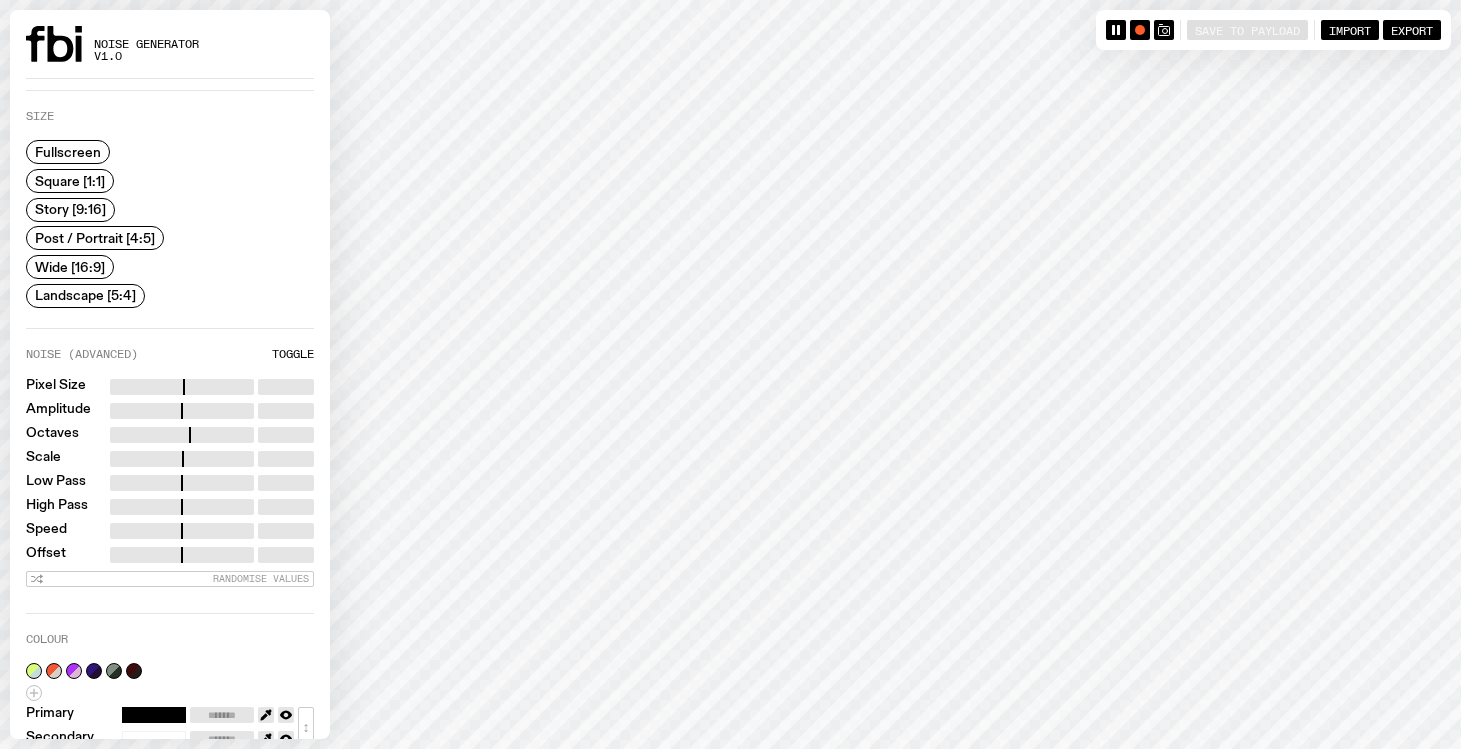 click on "Toggle" 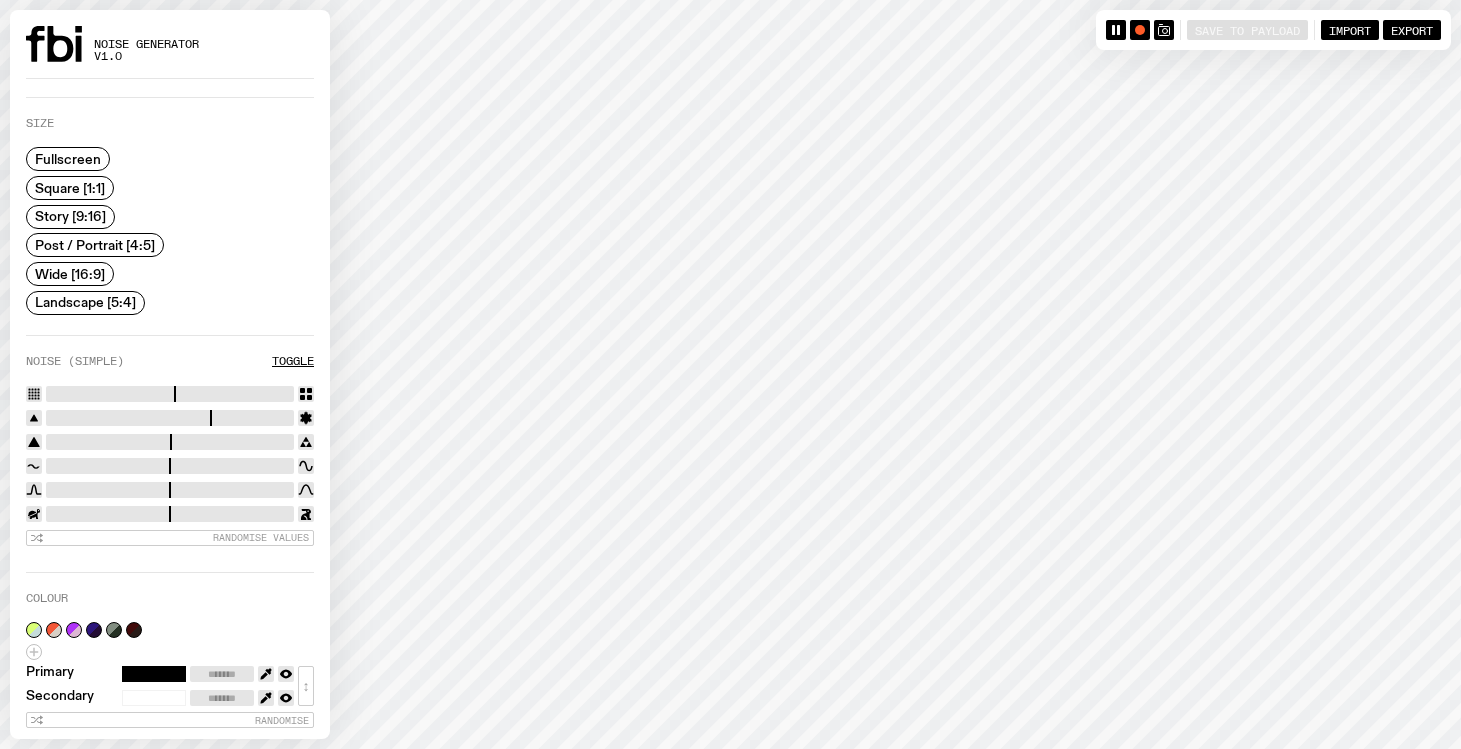 click on "Noise (Simple)  Toggle" at bounding box center (170, 366) 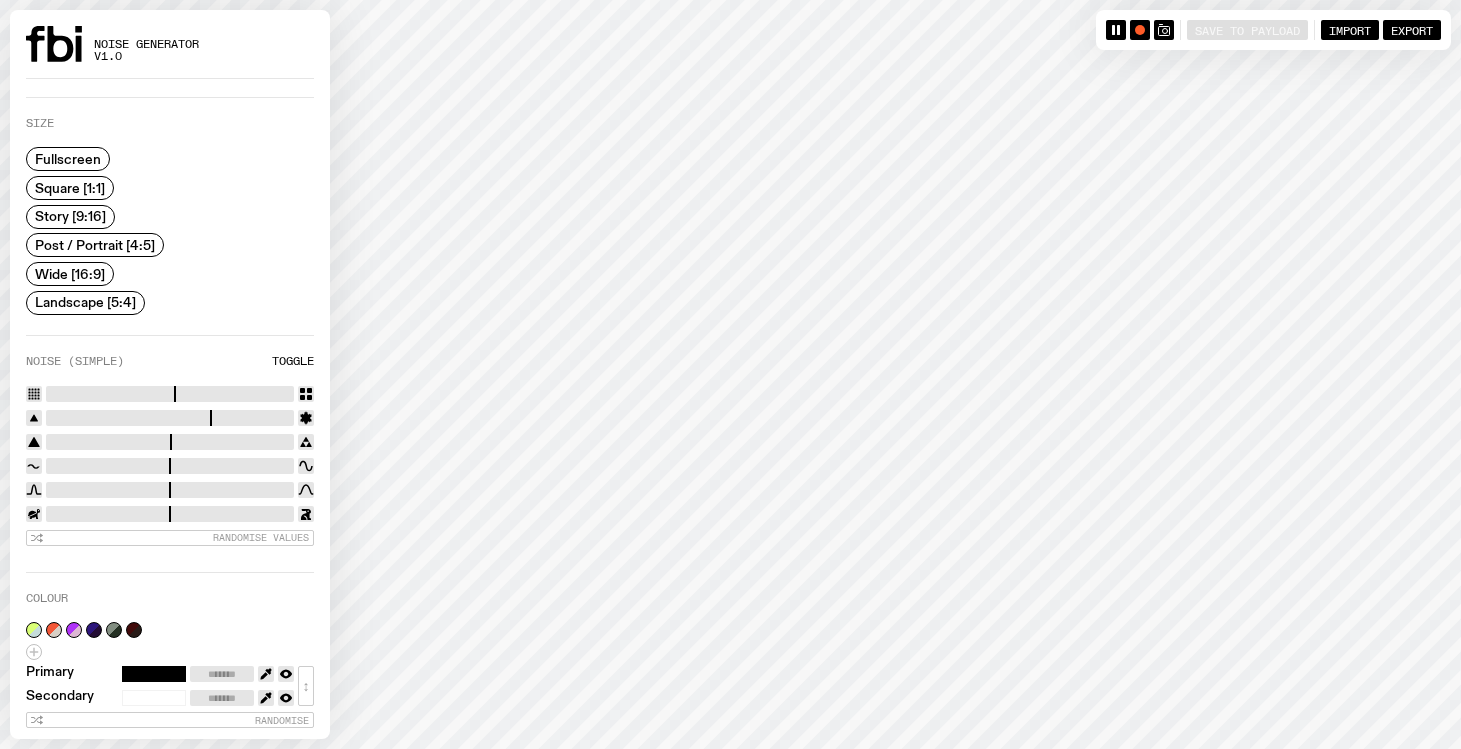 click on "Toggle" 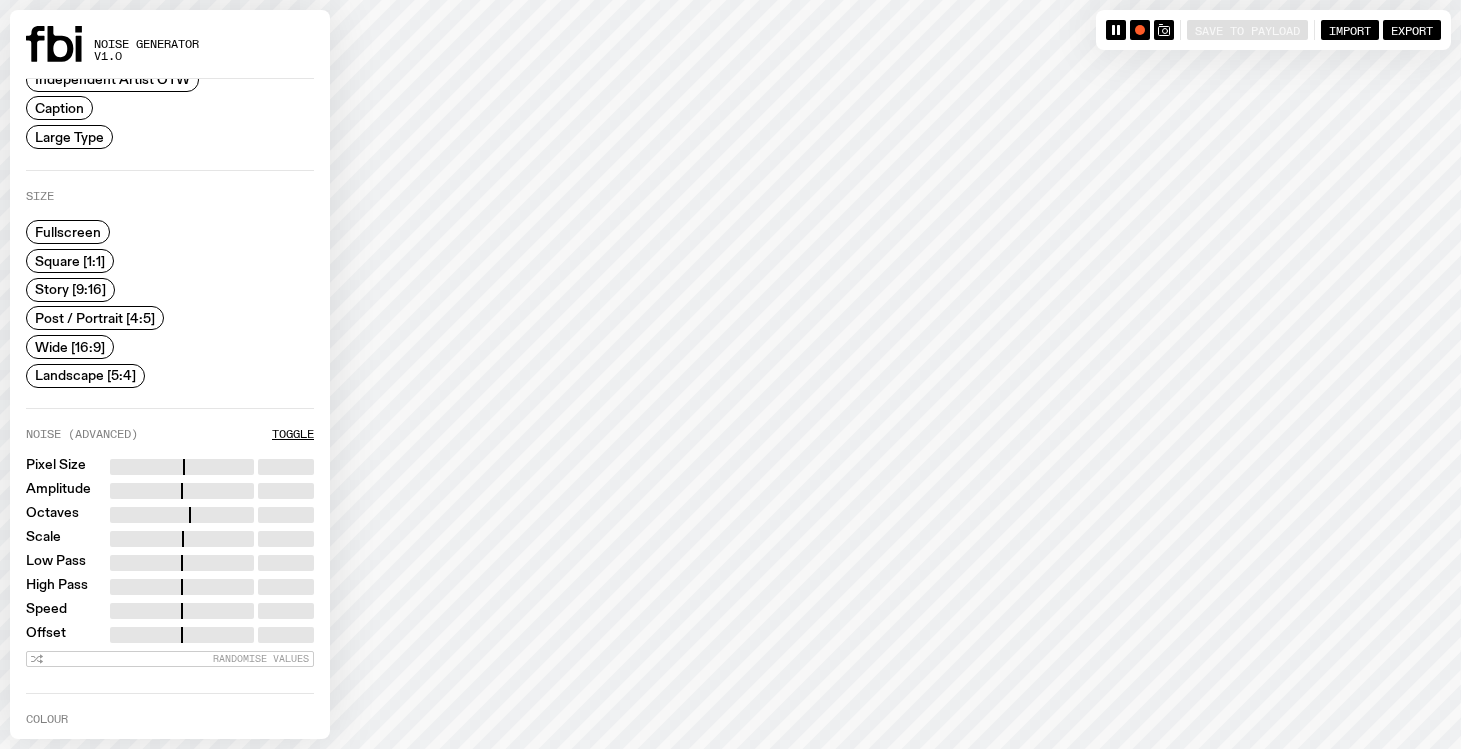 scroll, scrollTop: 43, scrollLeft: 0, axis: vertical 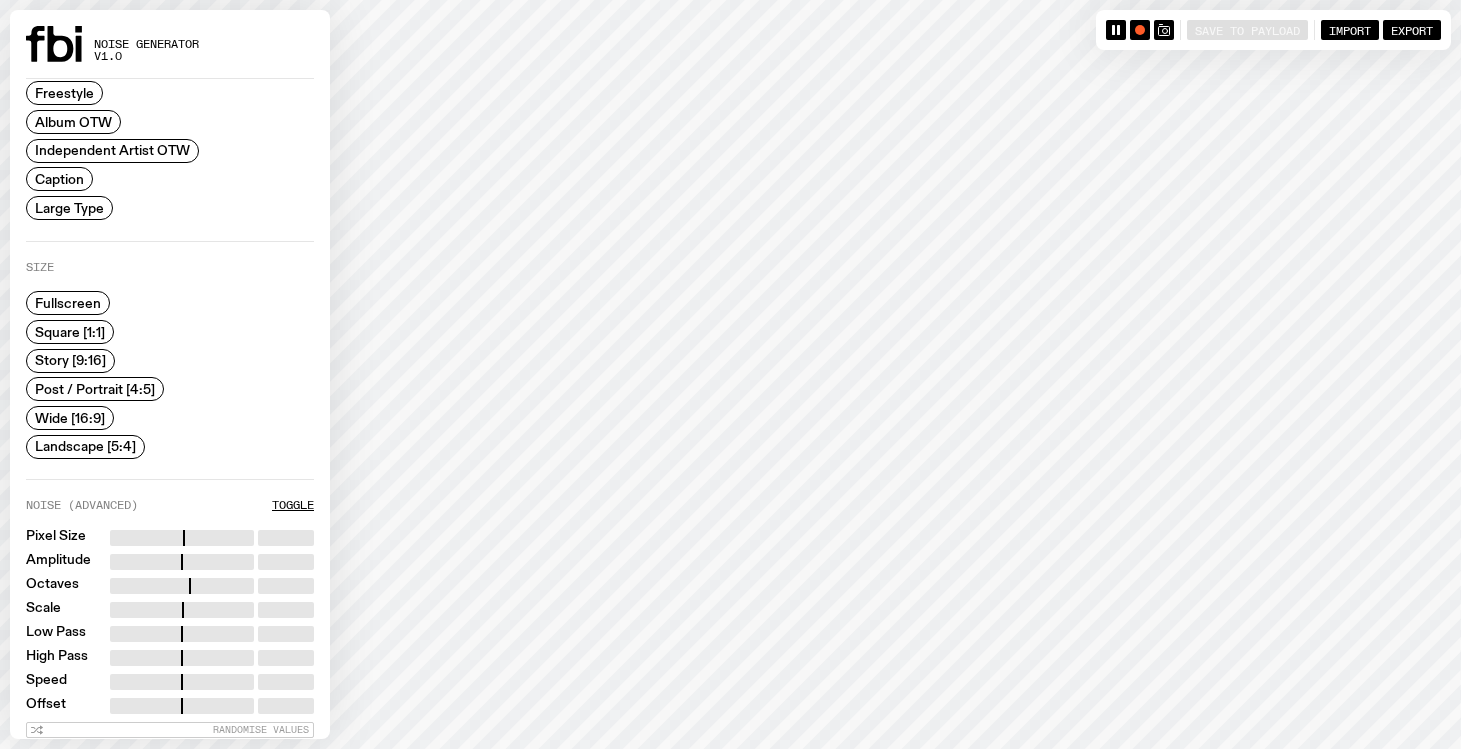 click on "Caption" at bounding box center [59, 179] 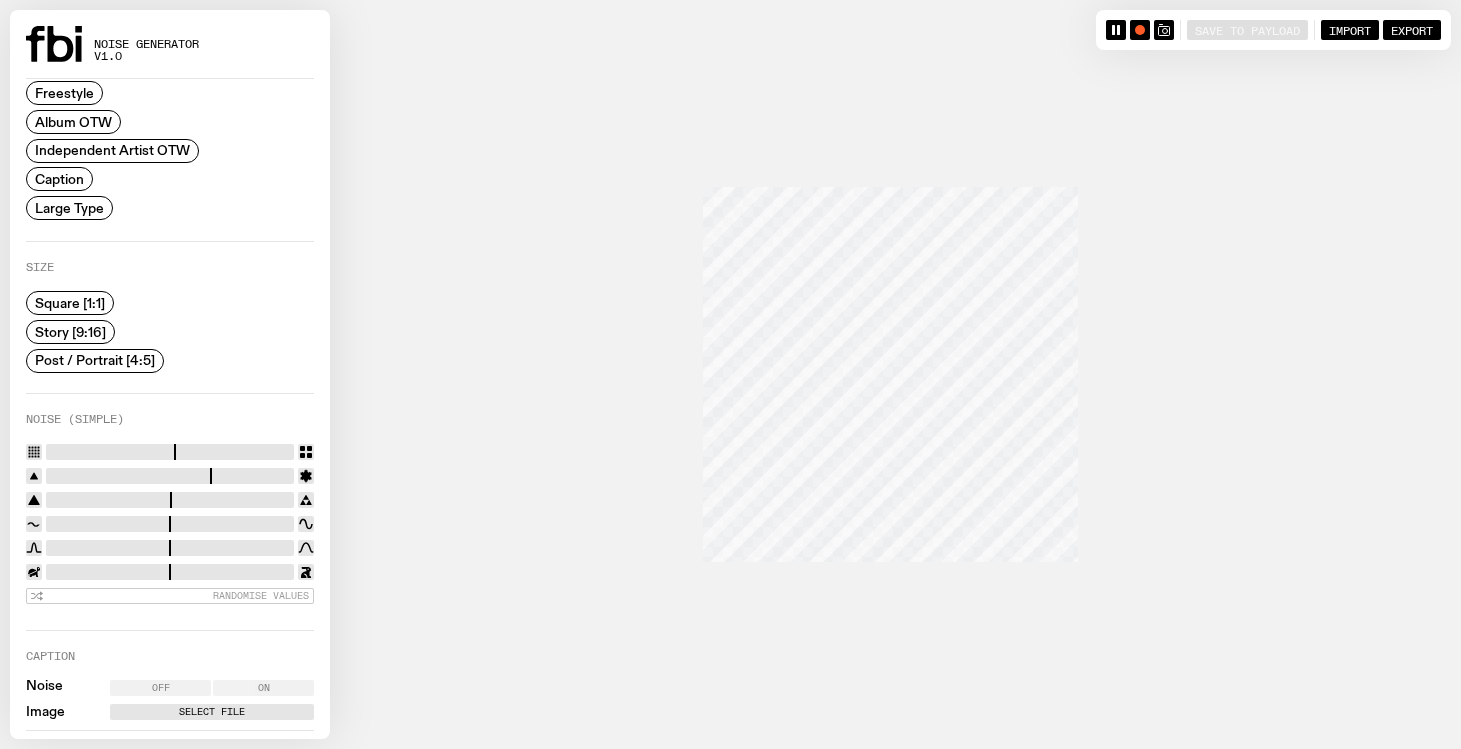 click on "Independent Artist OTW" at bounding box center (112, 150) 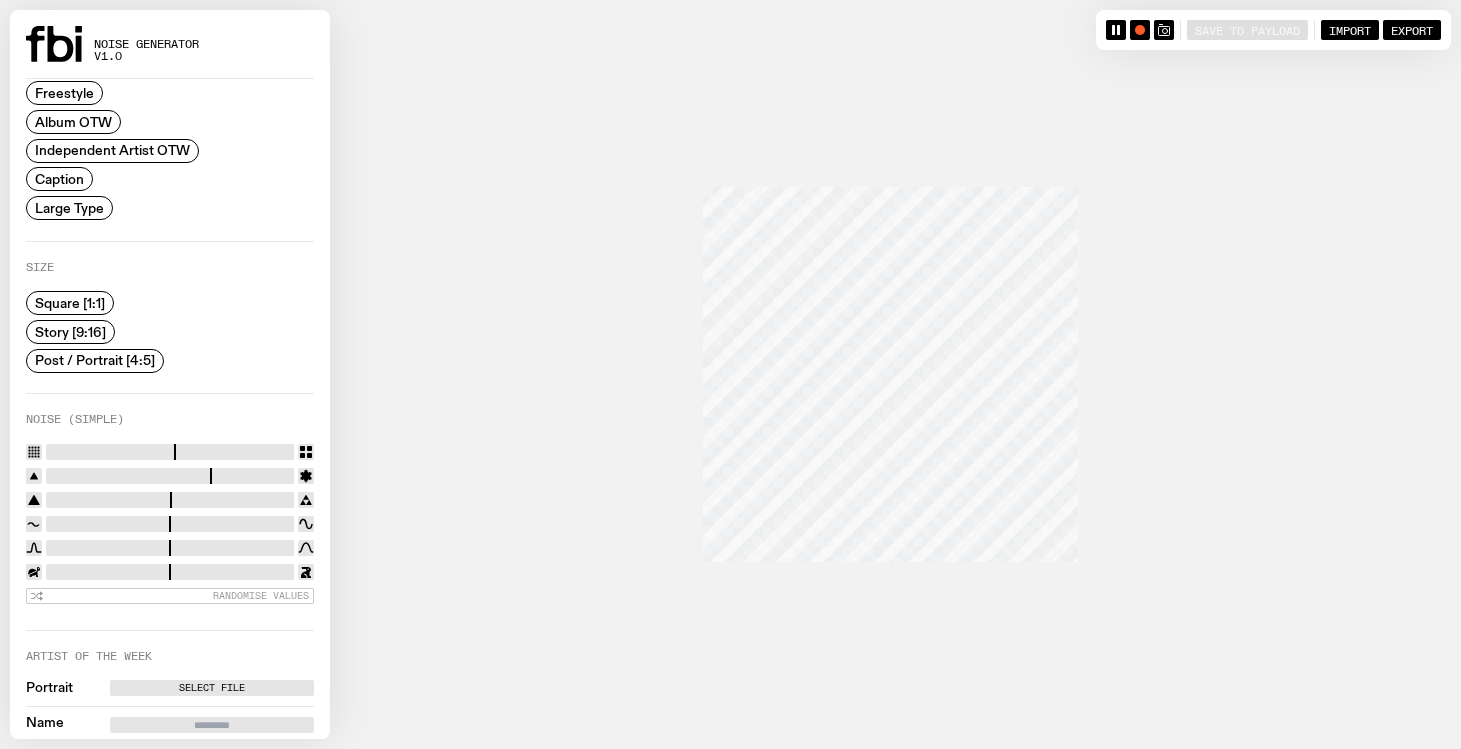 click on "Freestyle" at bounding box center (112, 93) 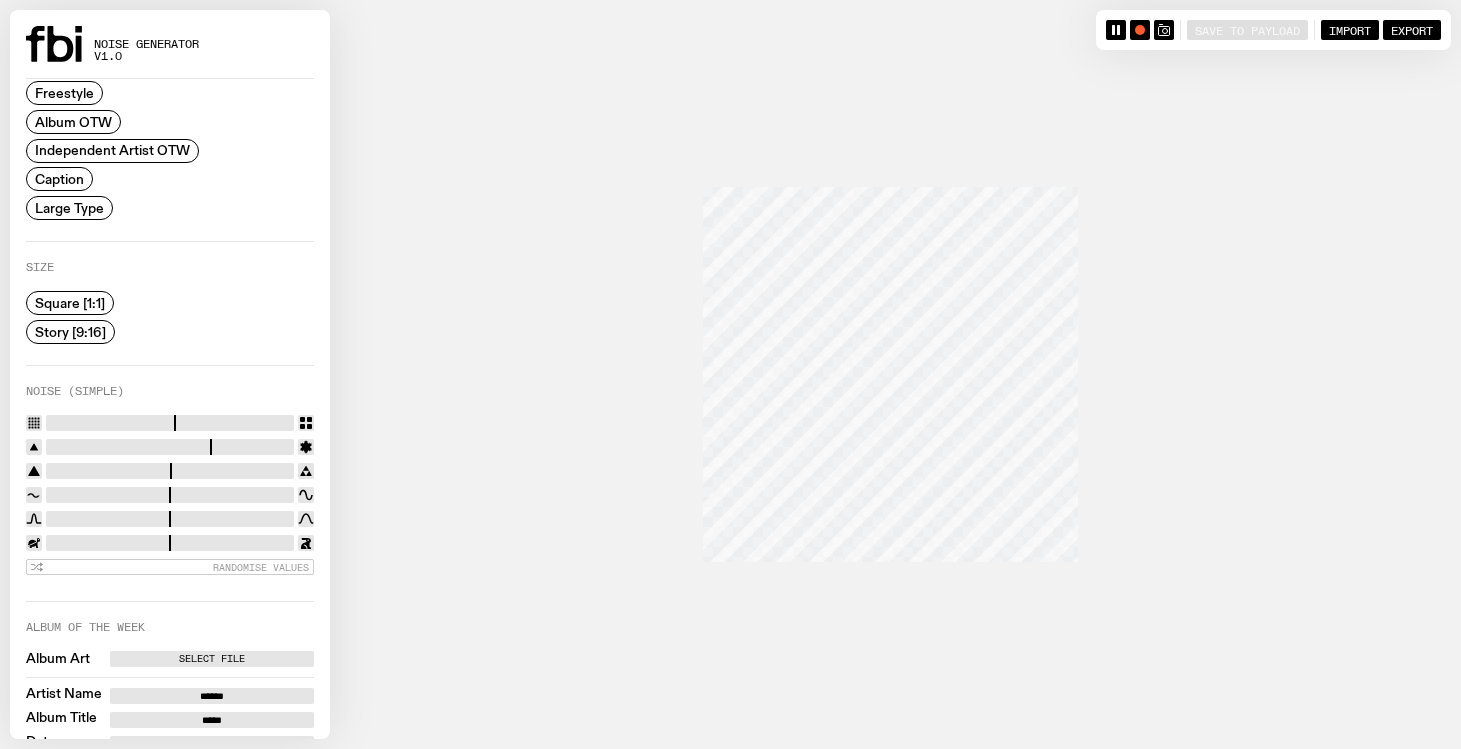 click on "Large Type" at bounding box center (69, 207) 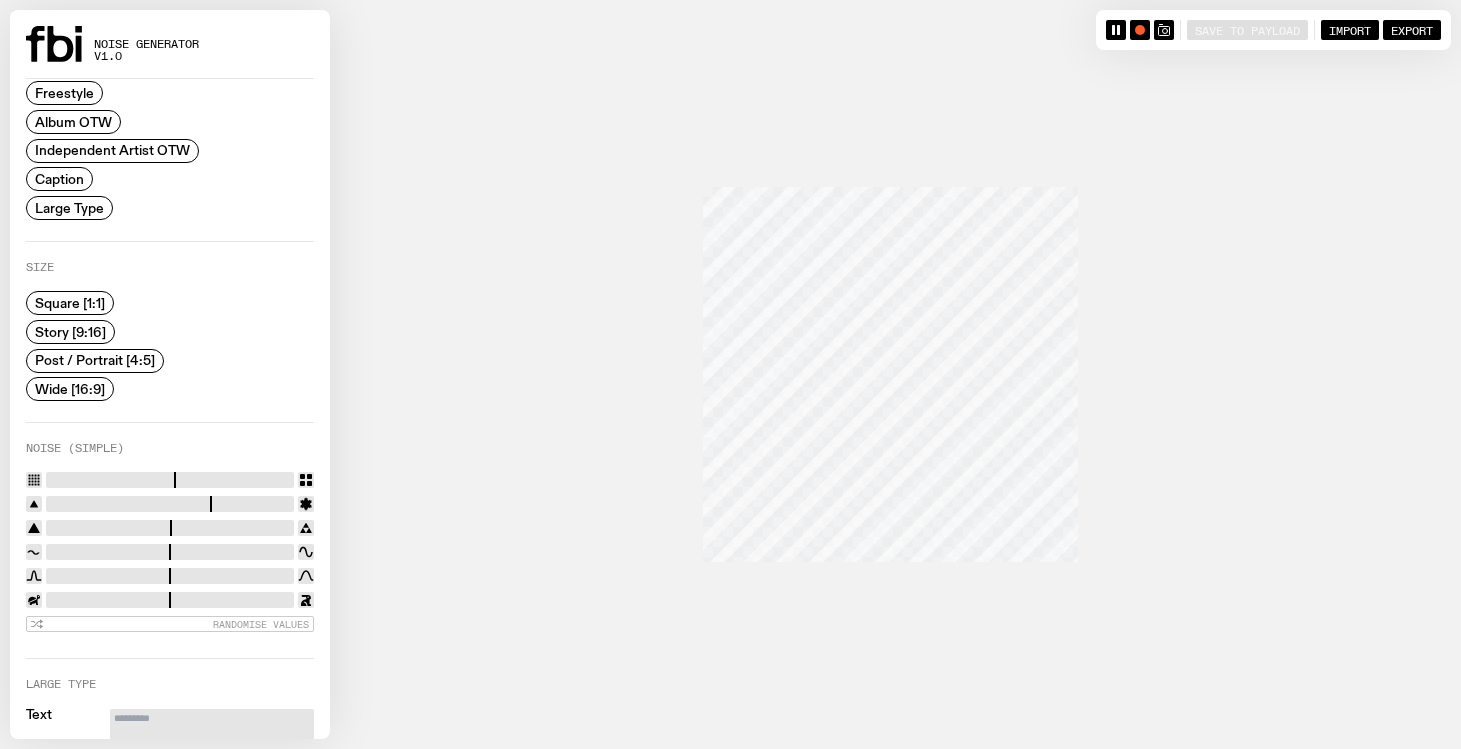 click on "Post / Portrait [4:5]" at bounding box center [95, 360] 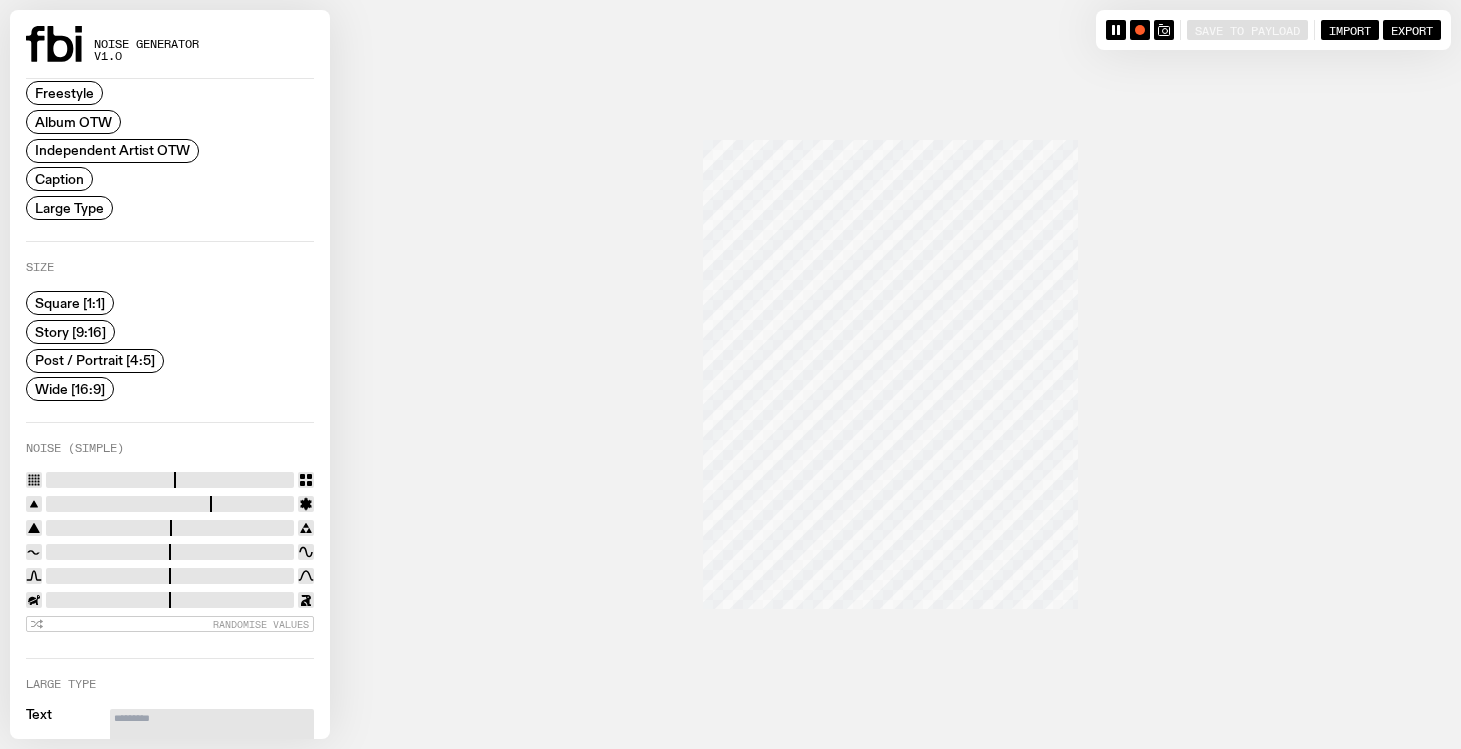 click on "Size Square [1:1] Story [9:16] Post / Portrait [4:5] Wide [16:9]" at bounding box center [170, 331] 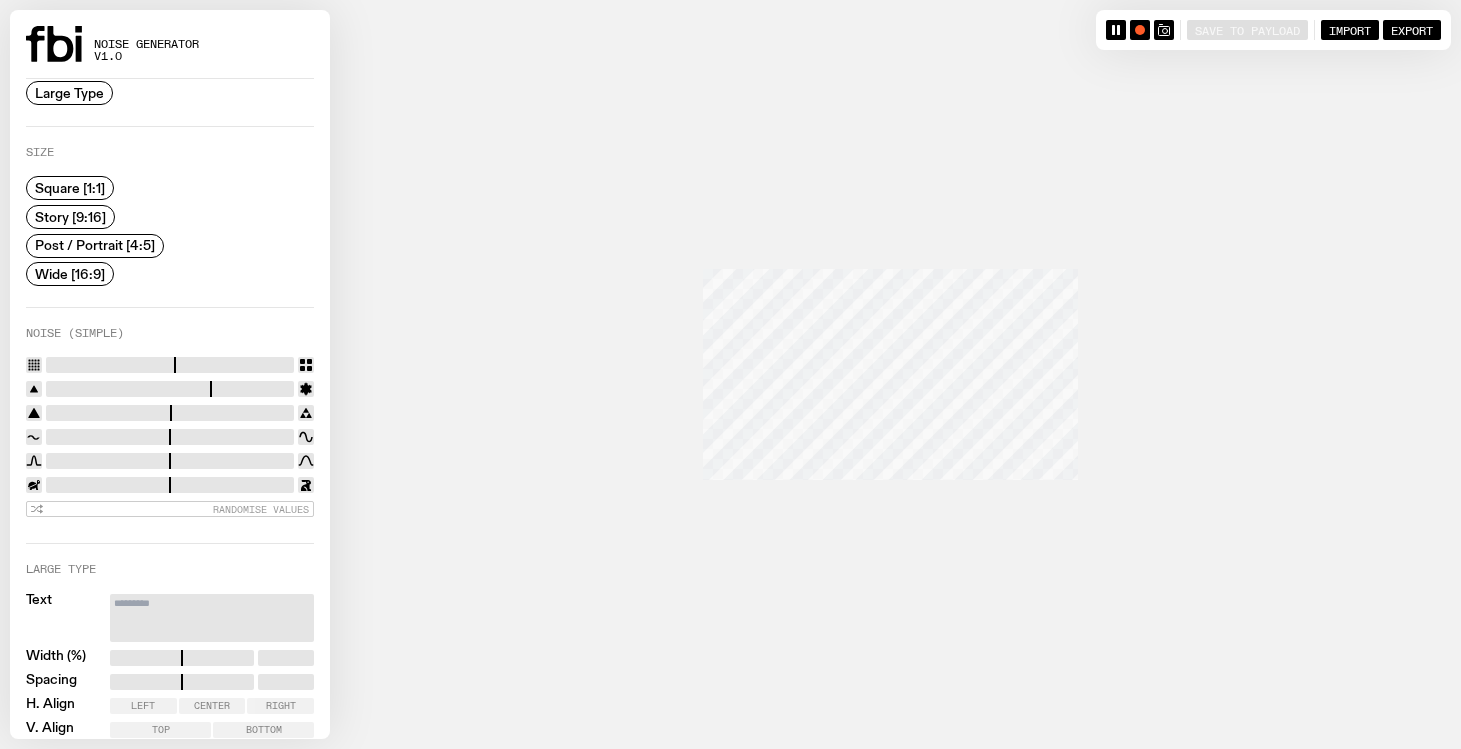 scroll, scrollTop: 156, scrollLeft: 0, axis: vertical 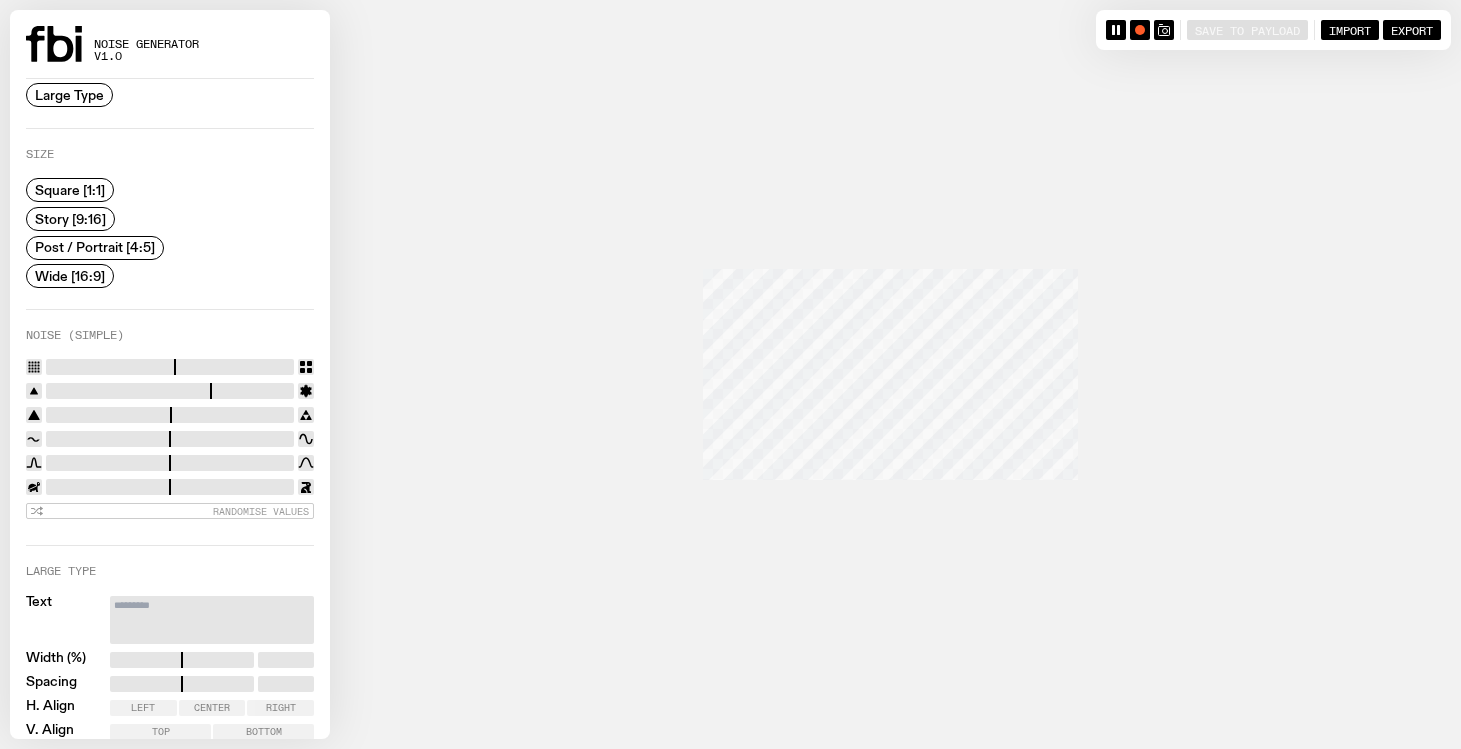 drag, startPoint x: 144, startPoint y: 359, endPoint x: 85, endPoint y: 368, distance: 59.682495 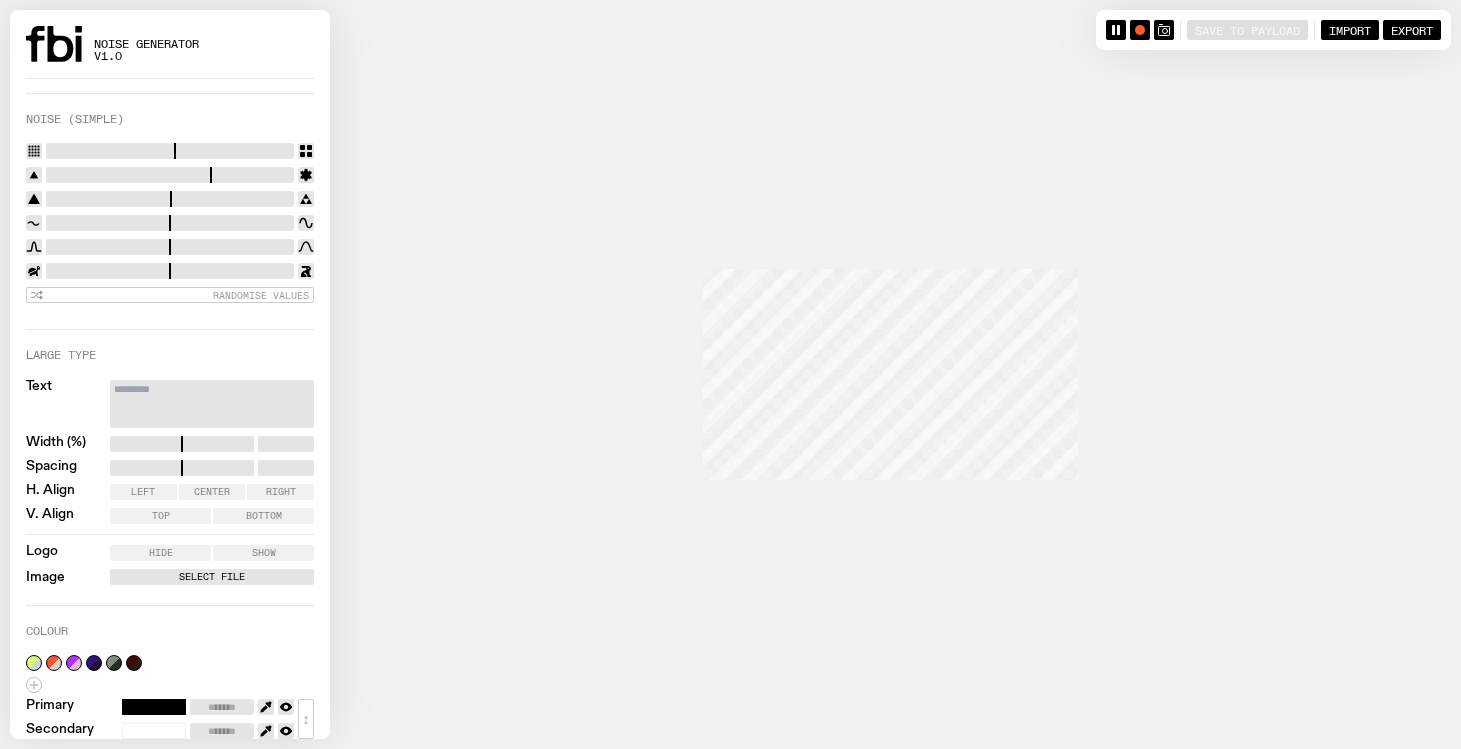 scroll, scrollTop: 371, scrollLeft: 0, axis: vertical 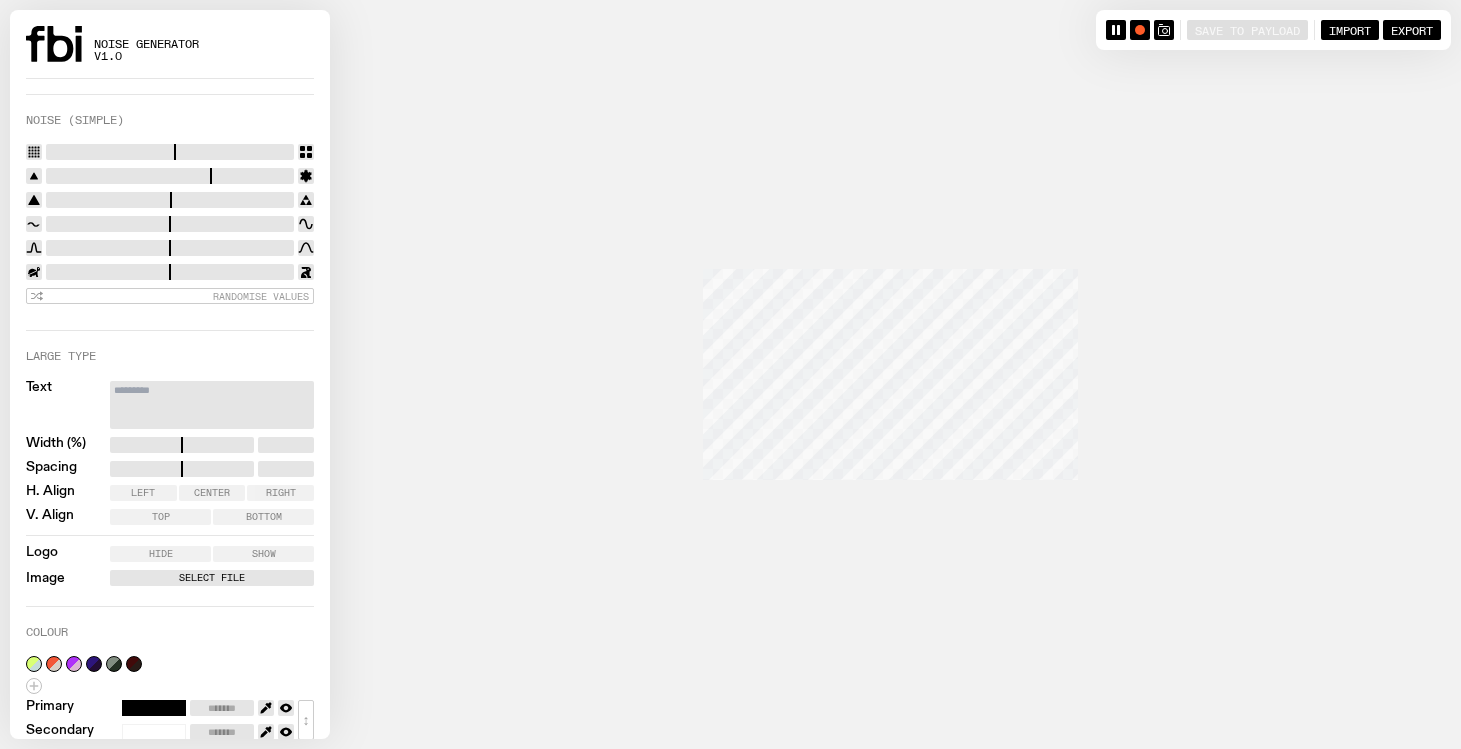 click on "Select File" at bounding box center (212, 578) 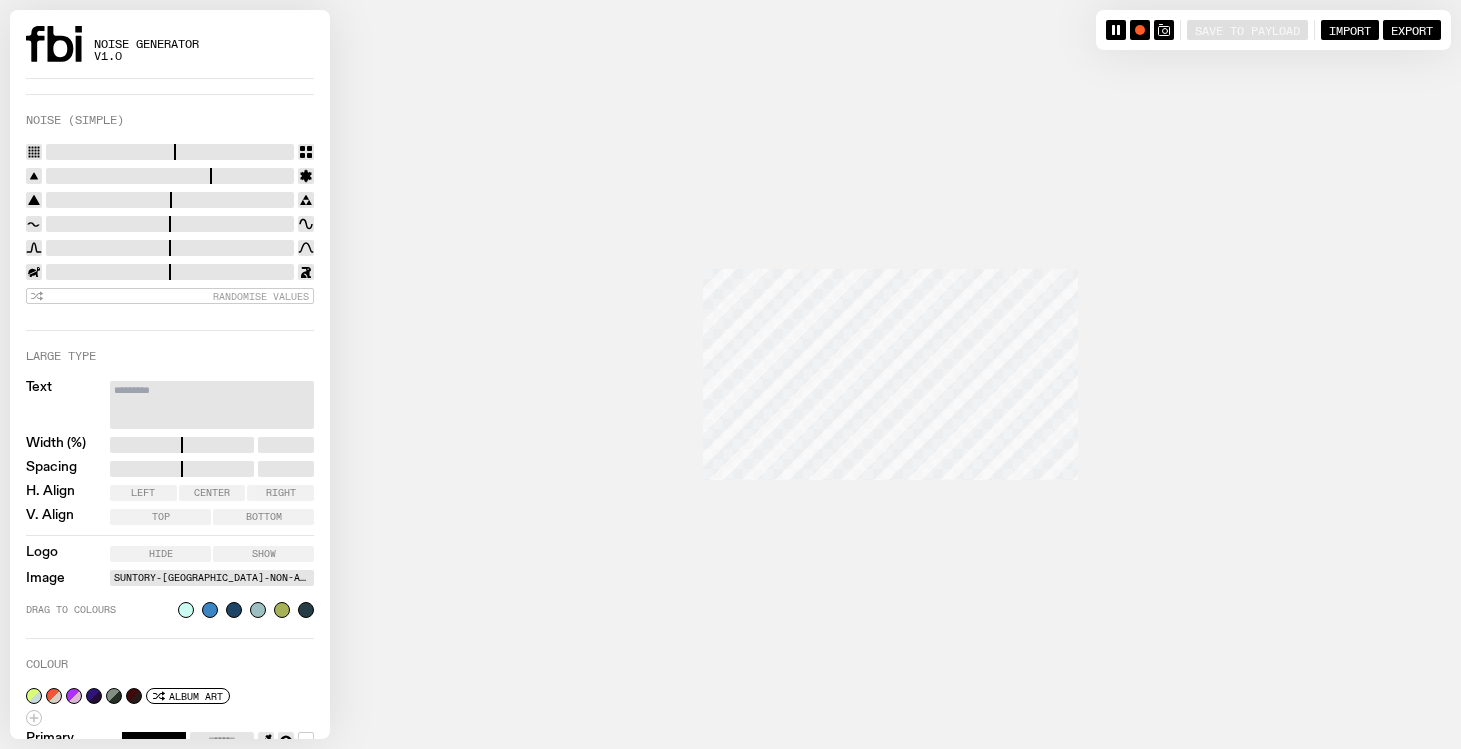 click on "Bottom" at bounding box center [263, 517] 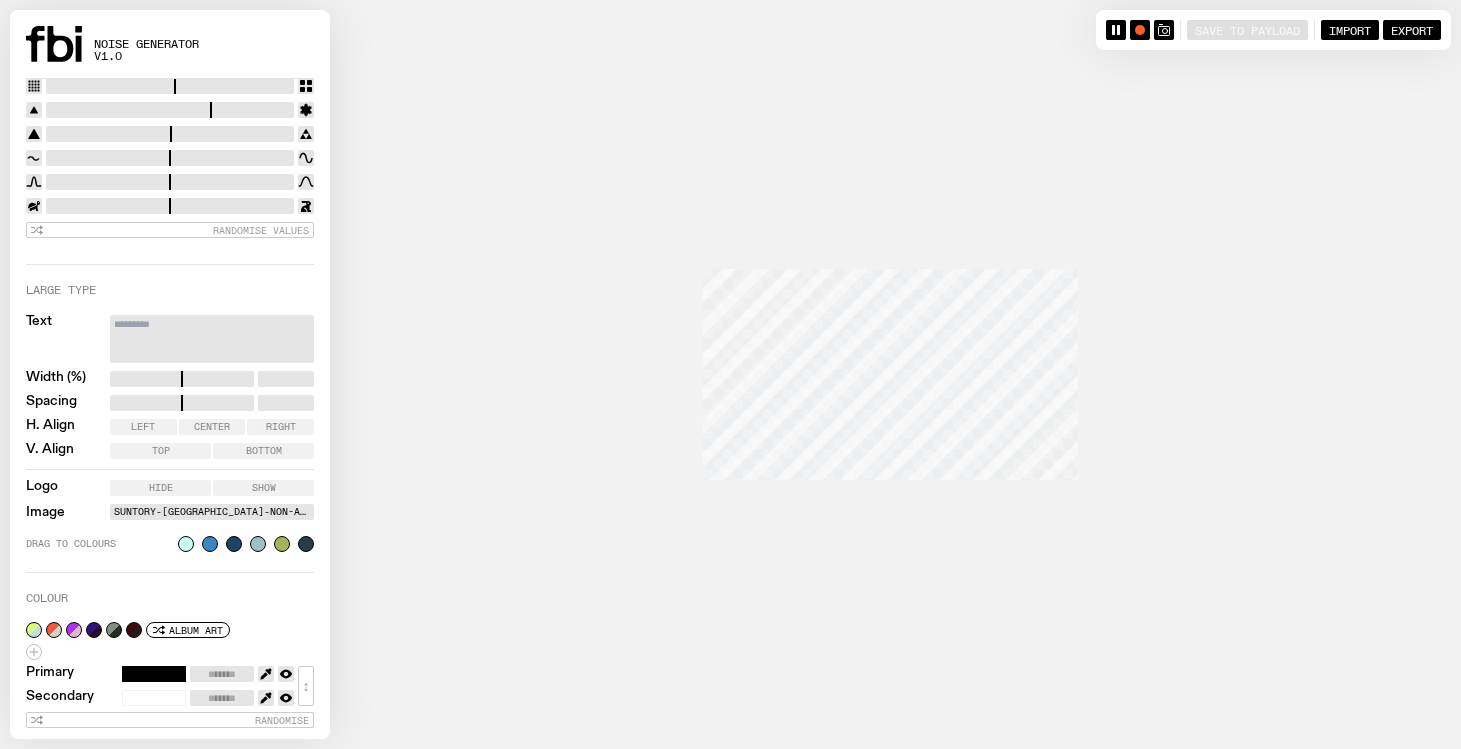 click 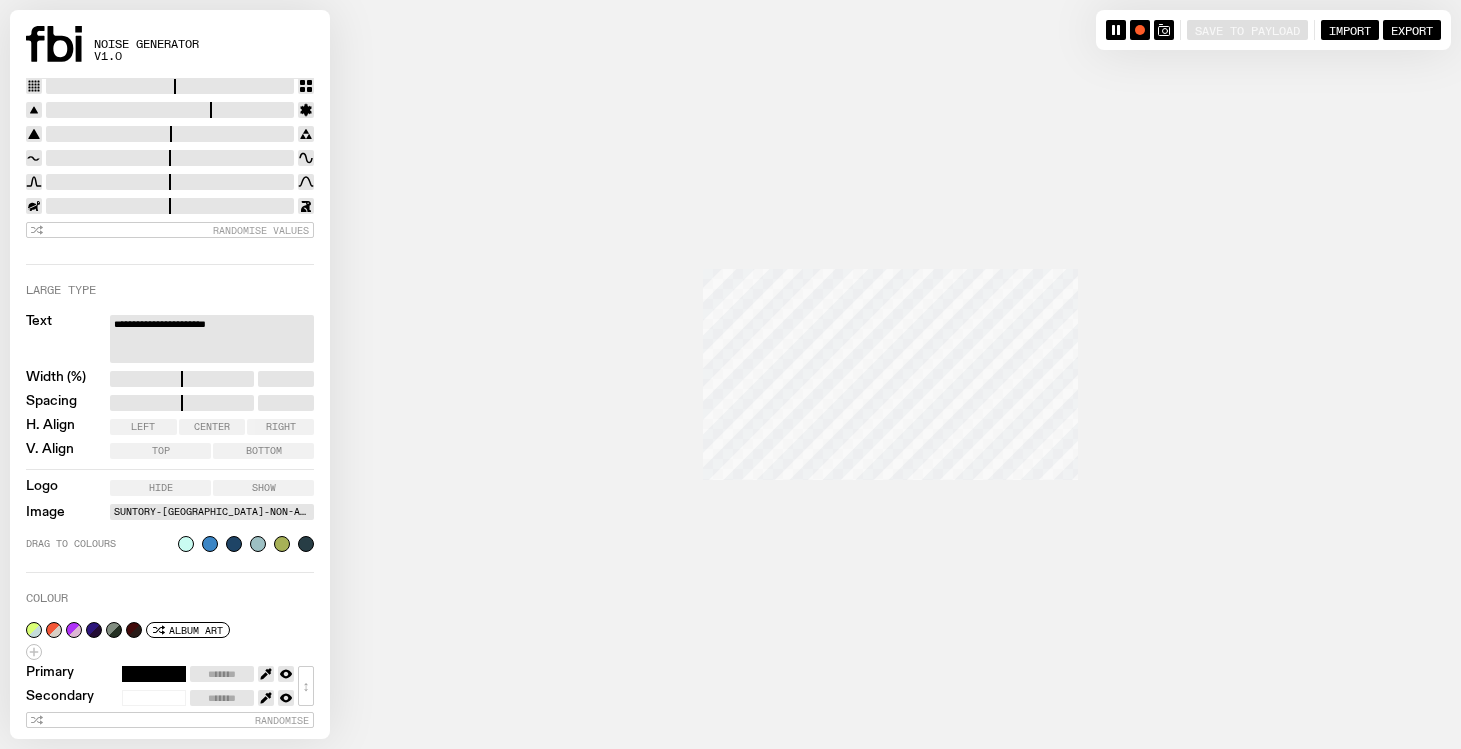 click on "Bottom" at bounding box center [264, 451] 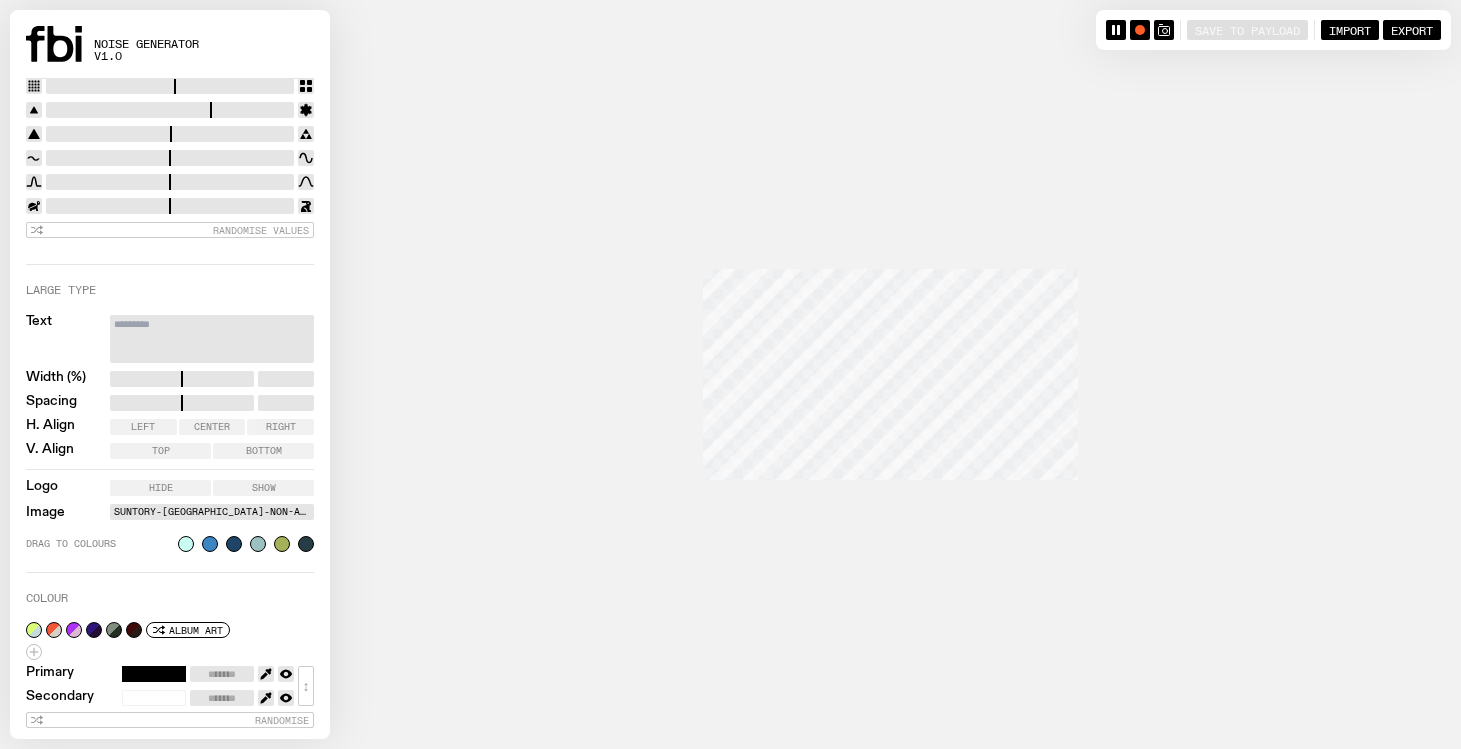 scroll, scrollTop: 0, scrollLeft: 0, axis: both 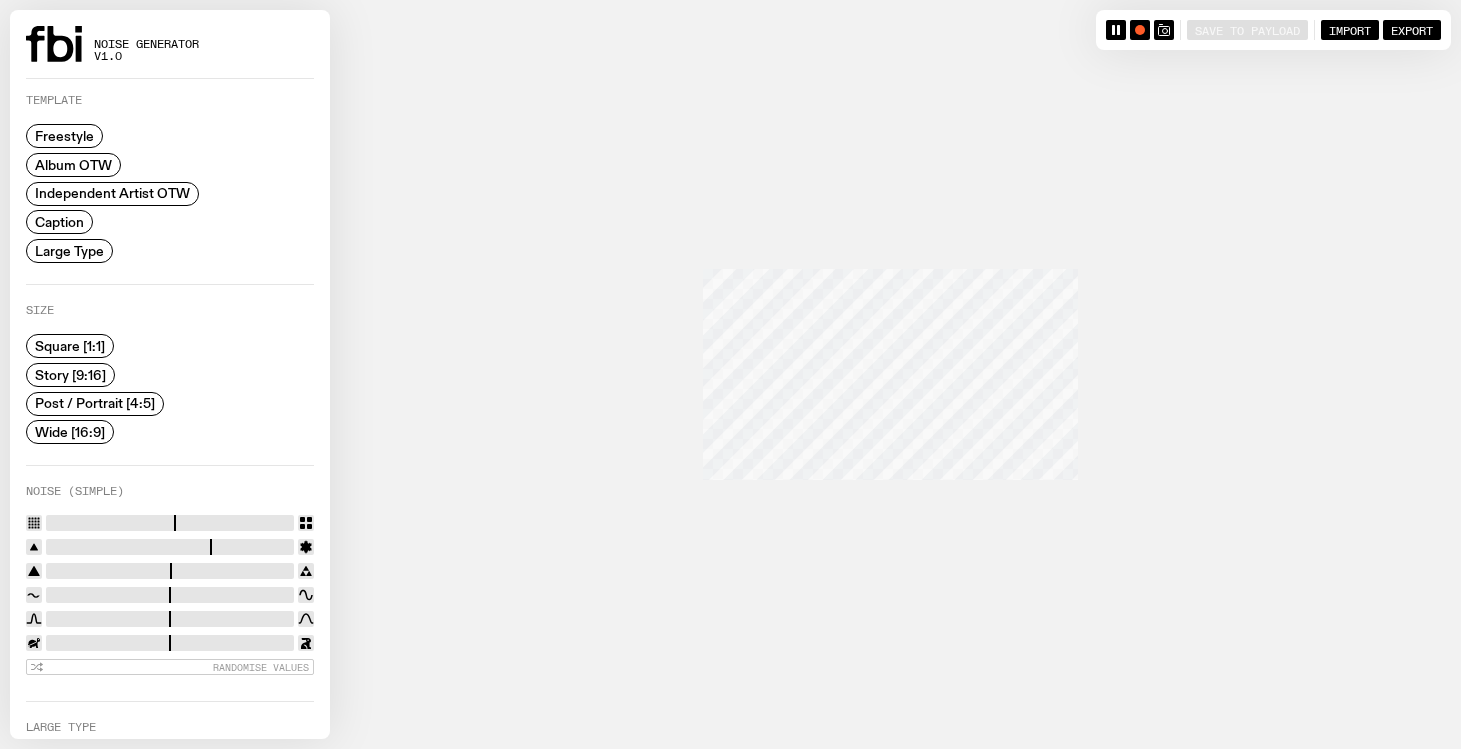 click on "Freestyle" at bounding box center (64, 136) 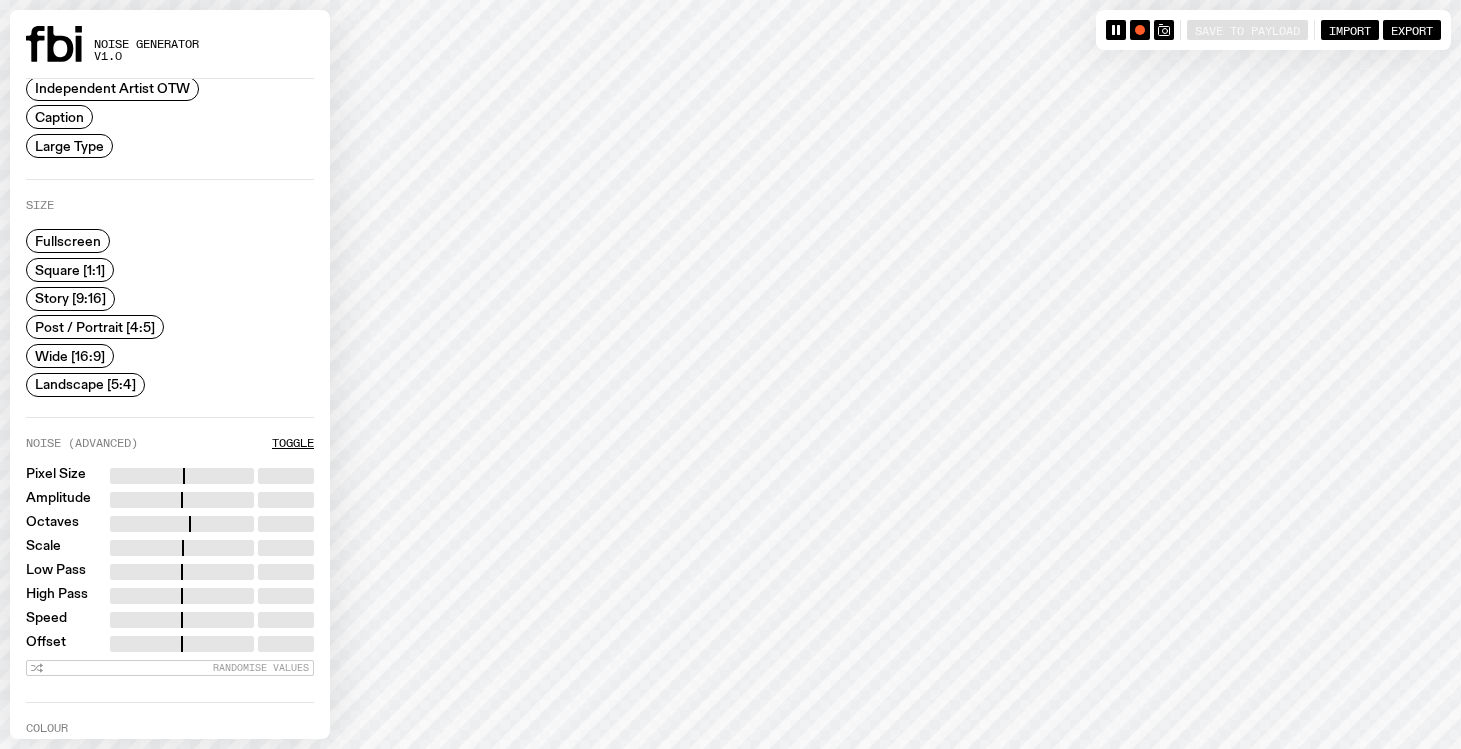 scroll, scrollTop: 116, scrollLeft: 0, axis: vertical 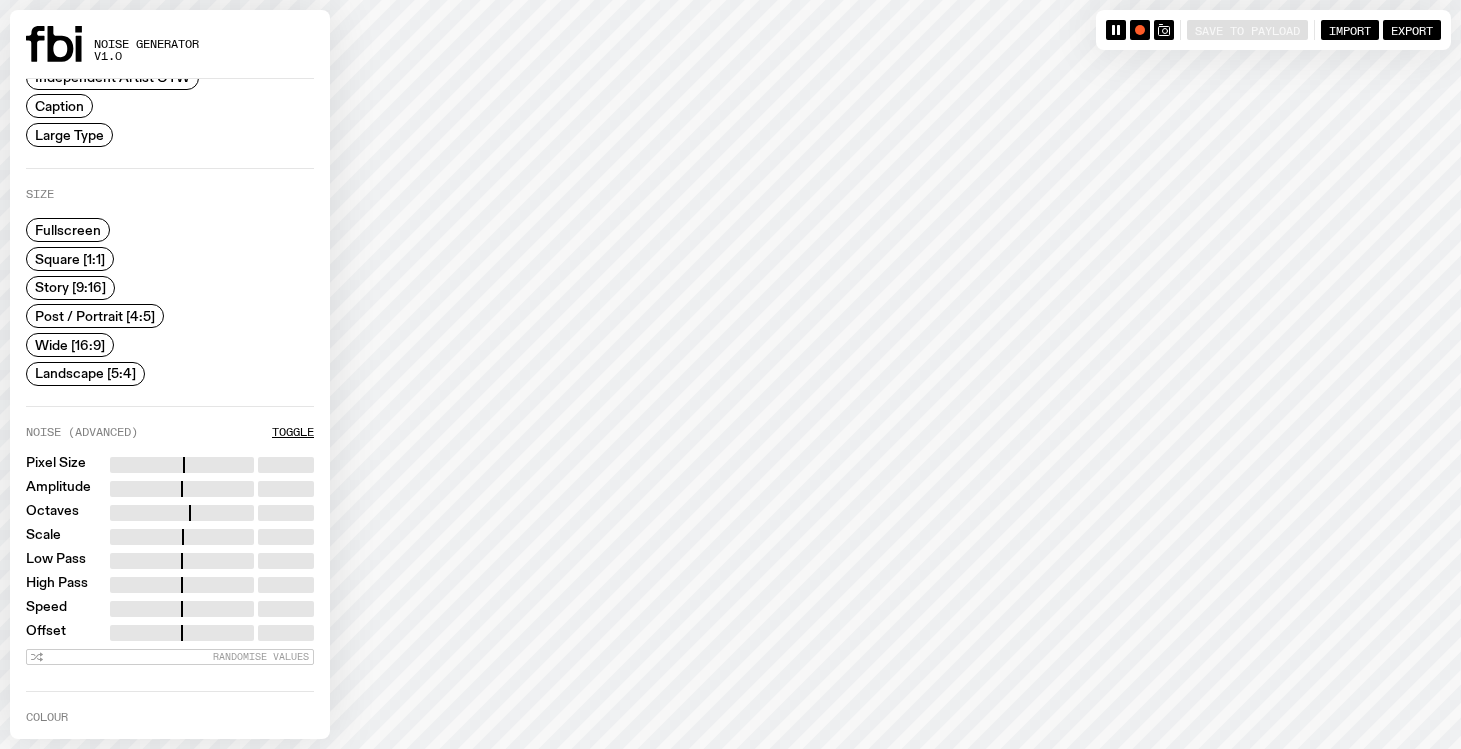 click on "Wide [16:9]" at bounding box center [70, 344] 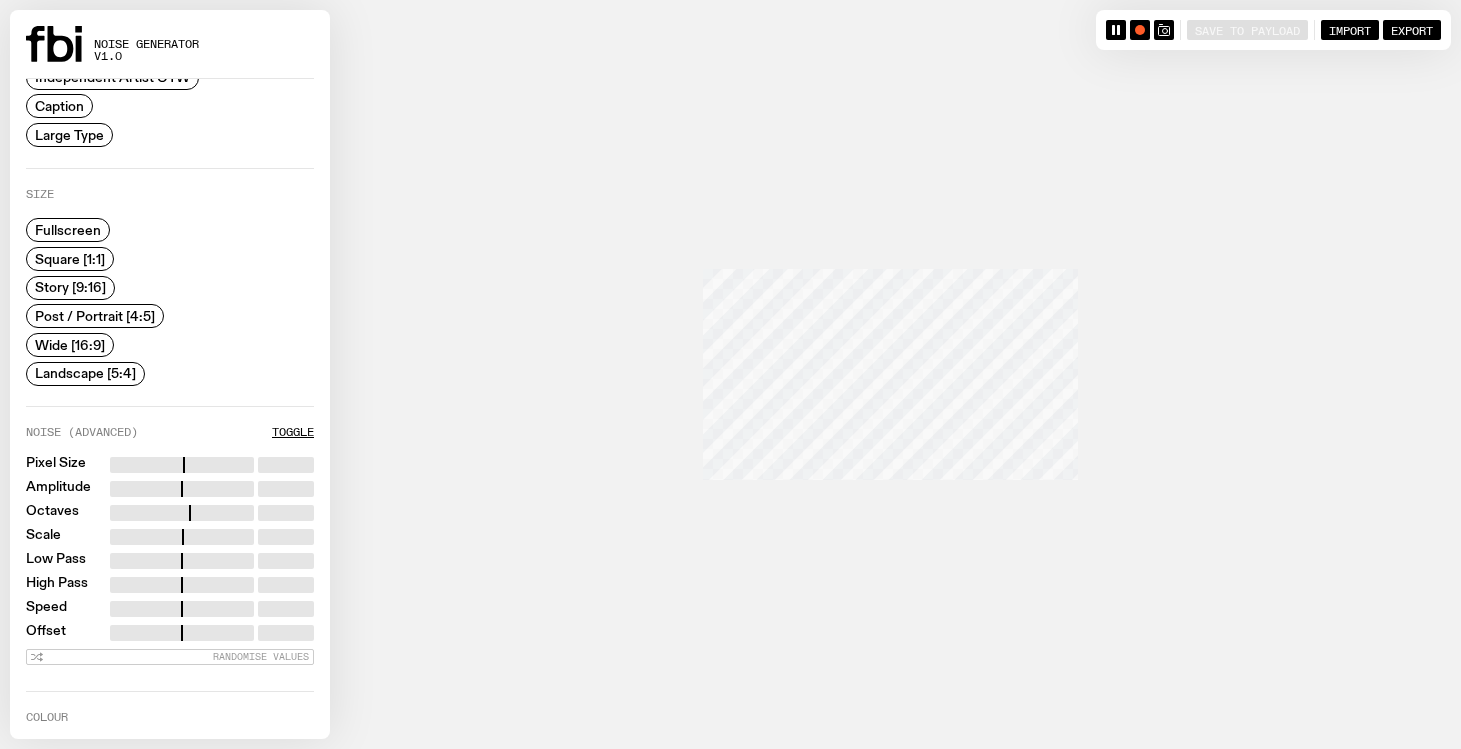 click on "Landscape [5:4]" at bounding box center [85, 373] 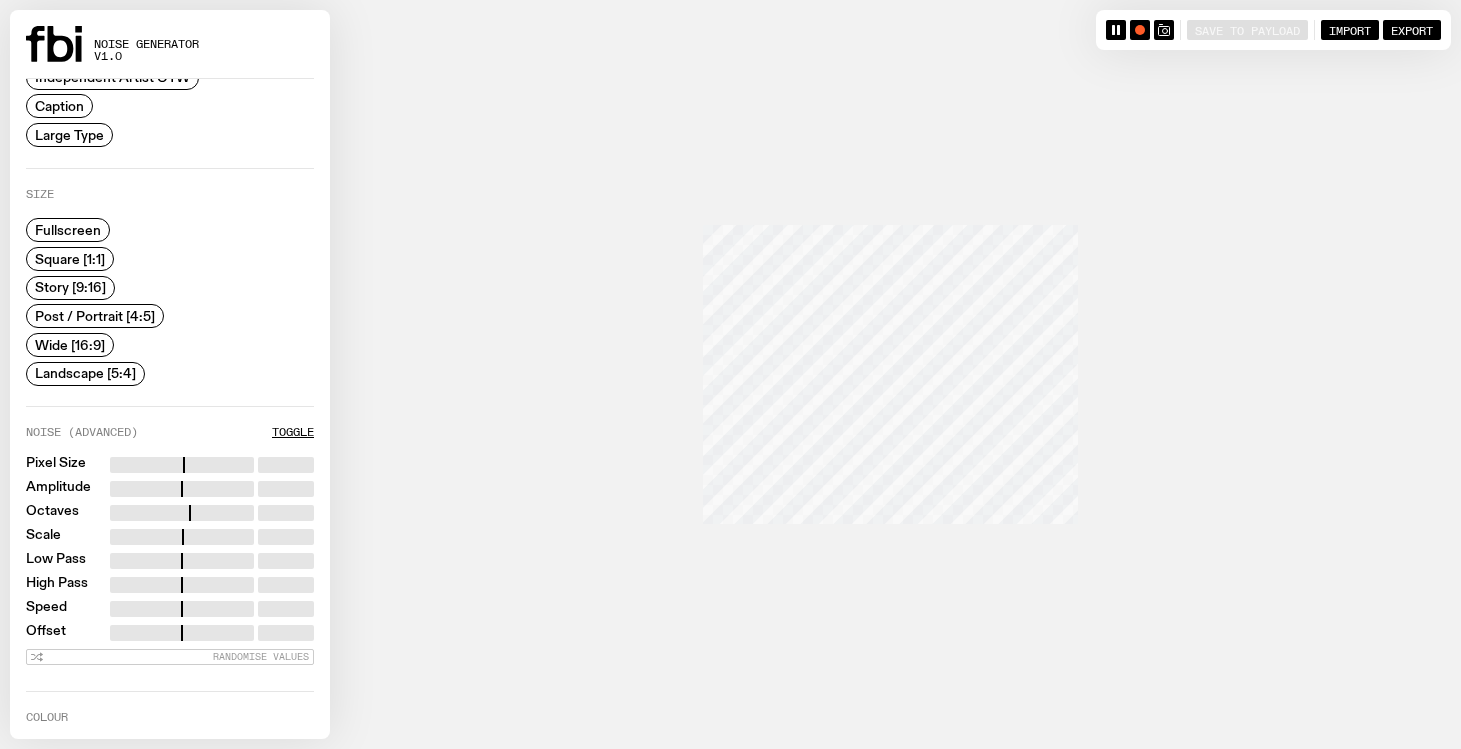 click on "Wide [16:9]" at bounding box center [70, 344] 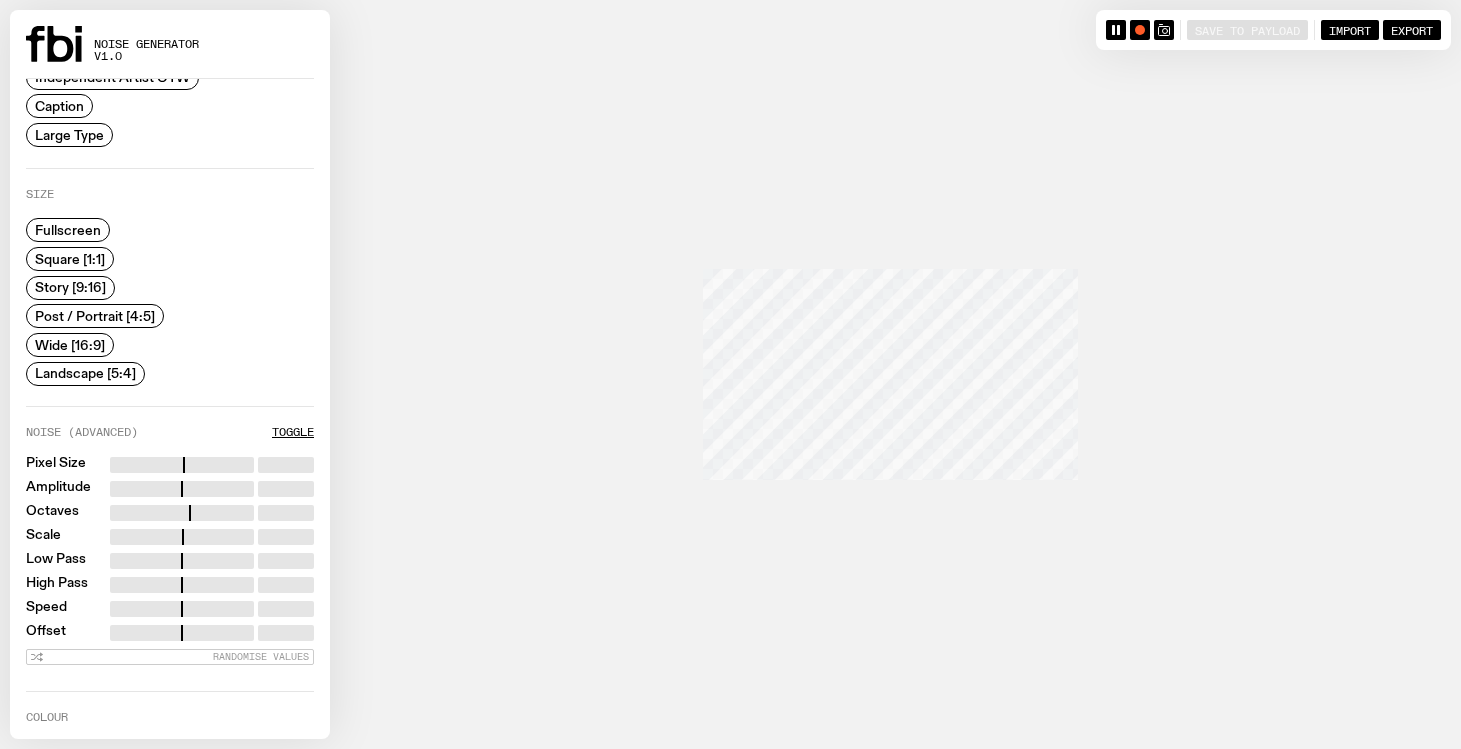 click at bounding box center [1140, 30] 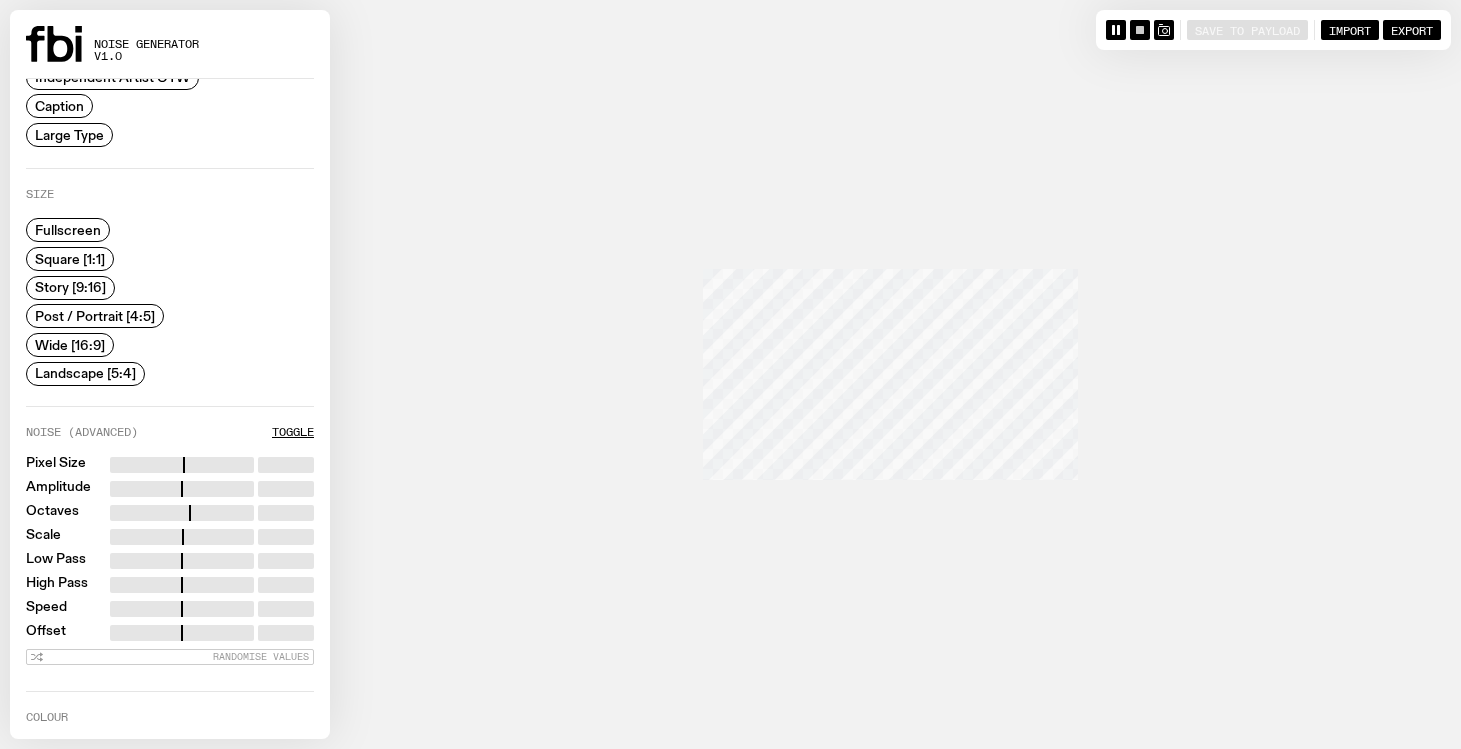 click 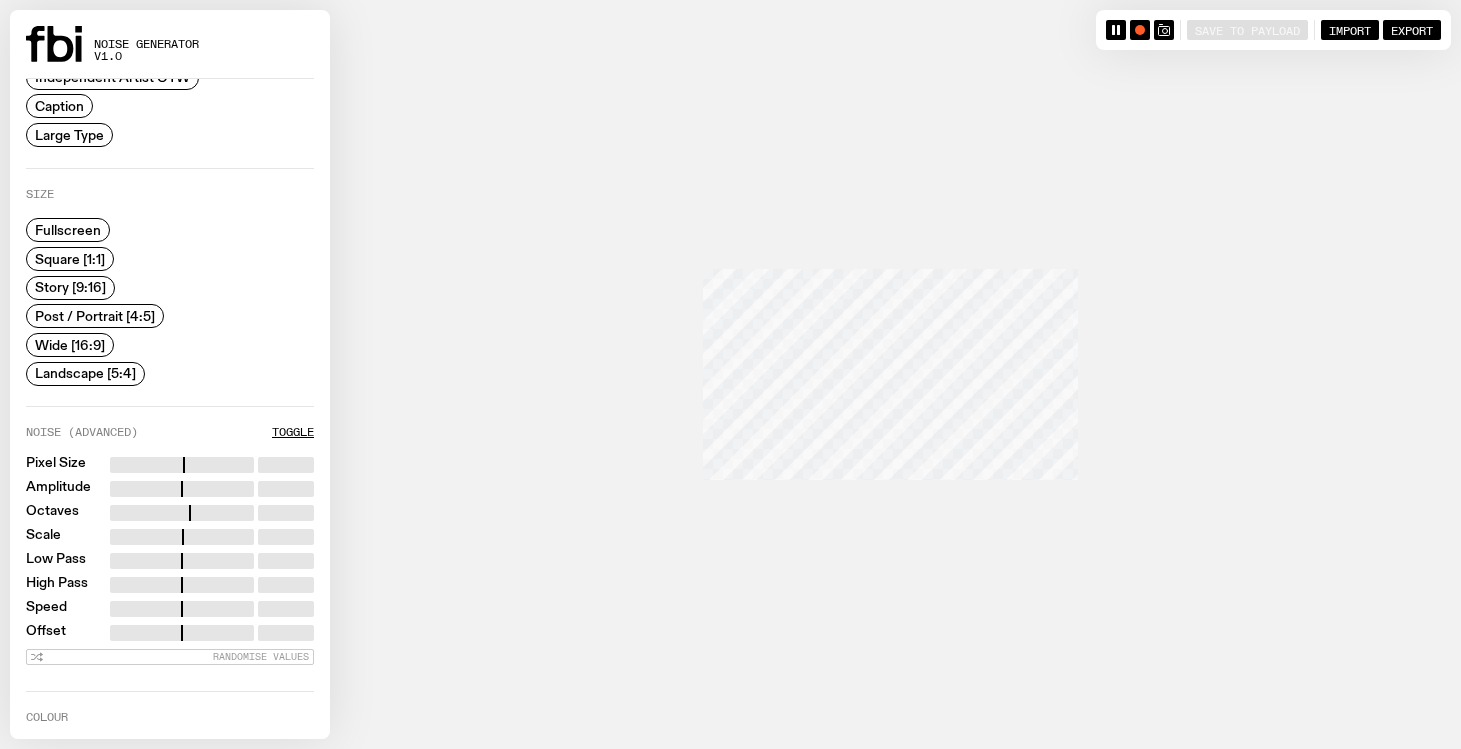 scroll, scrollTop: 235, scrollLeft: 0, axis: vertical 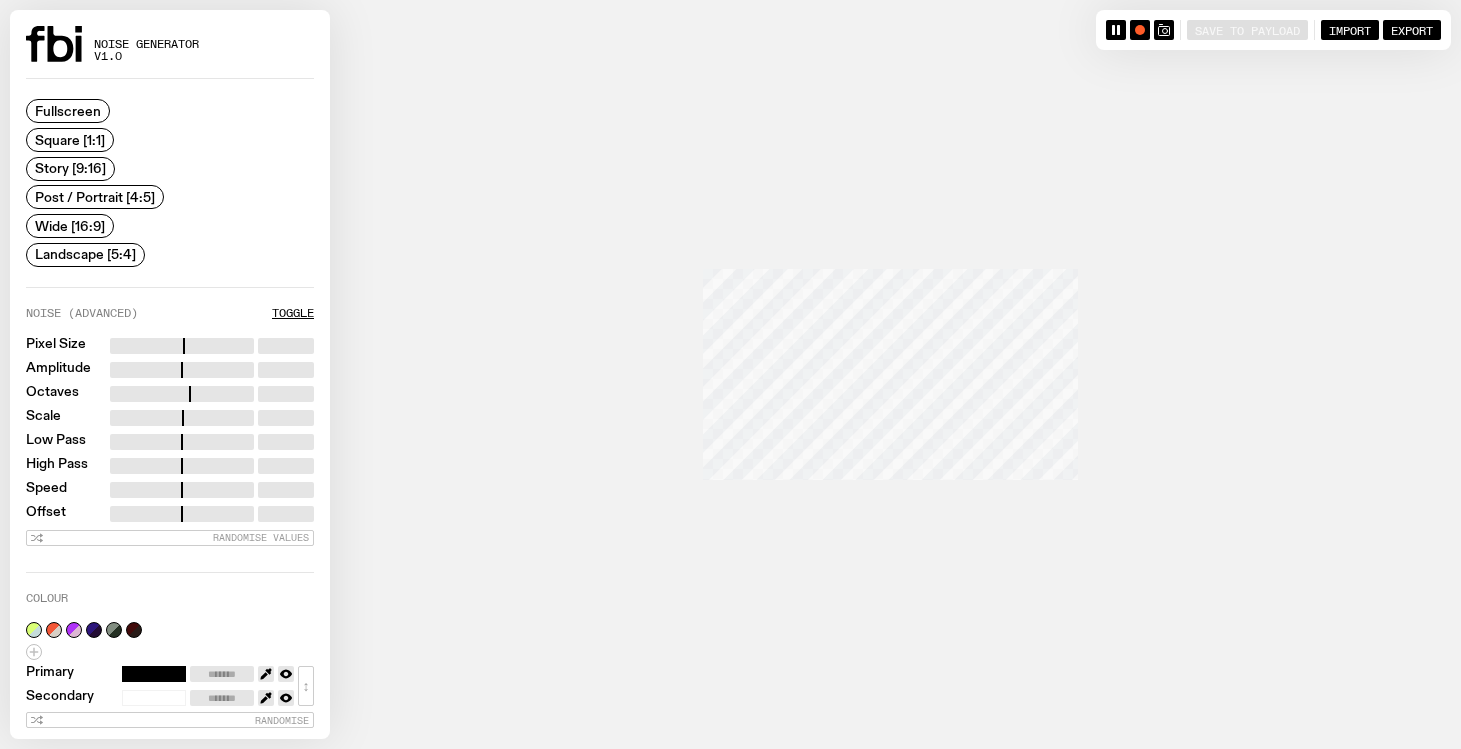 click at bounding box center [154, 674] 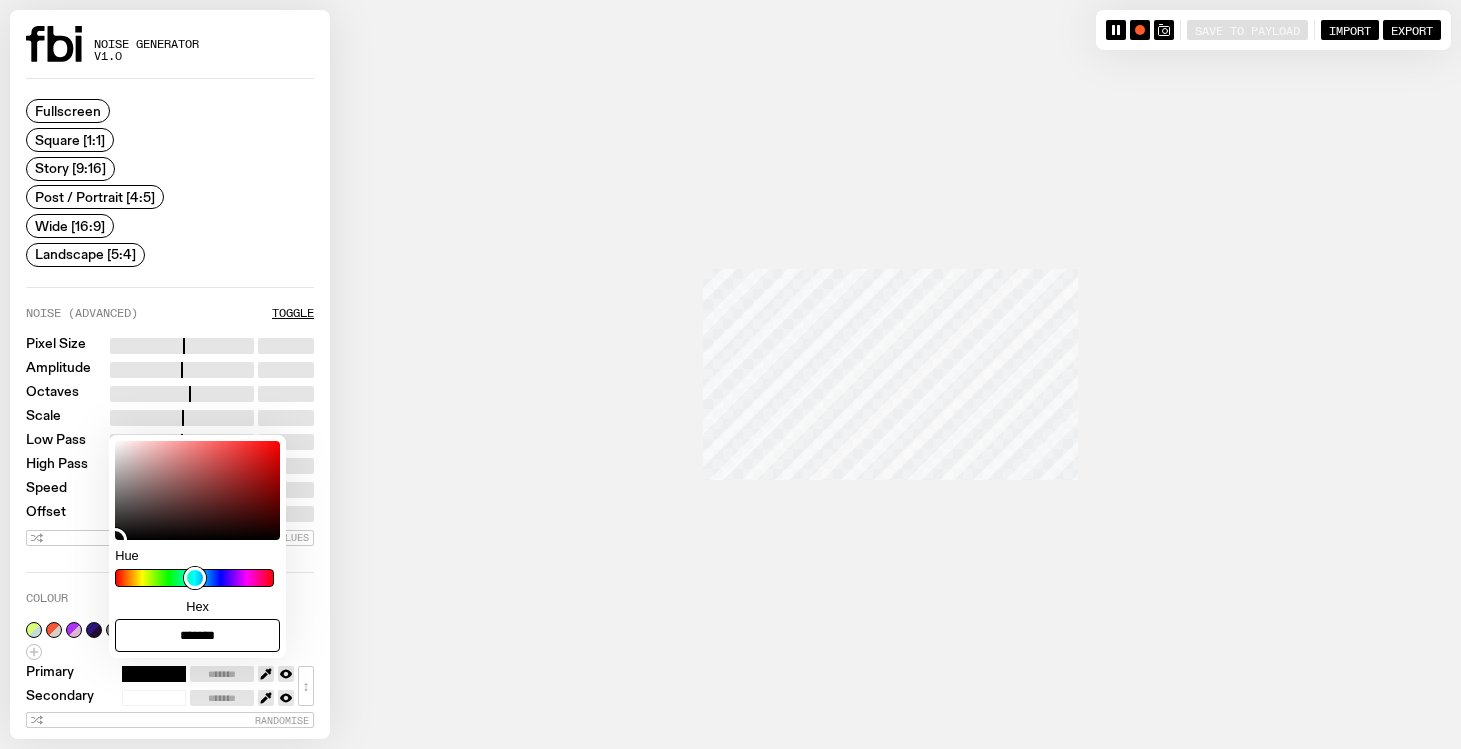 click at bounding box center (197, 490) 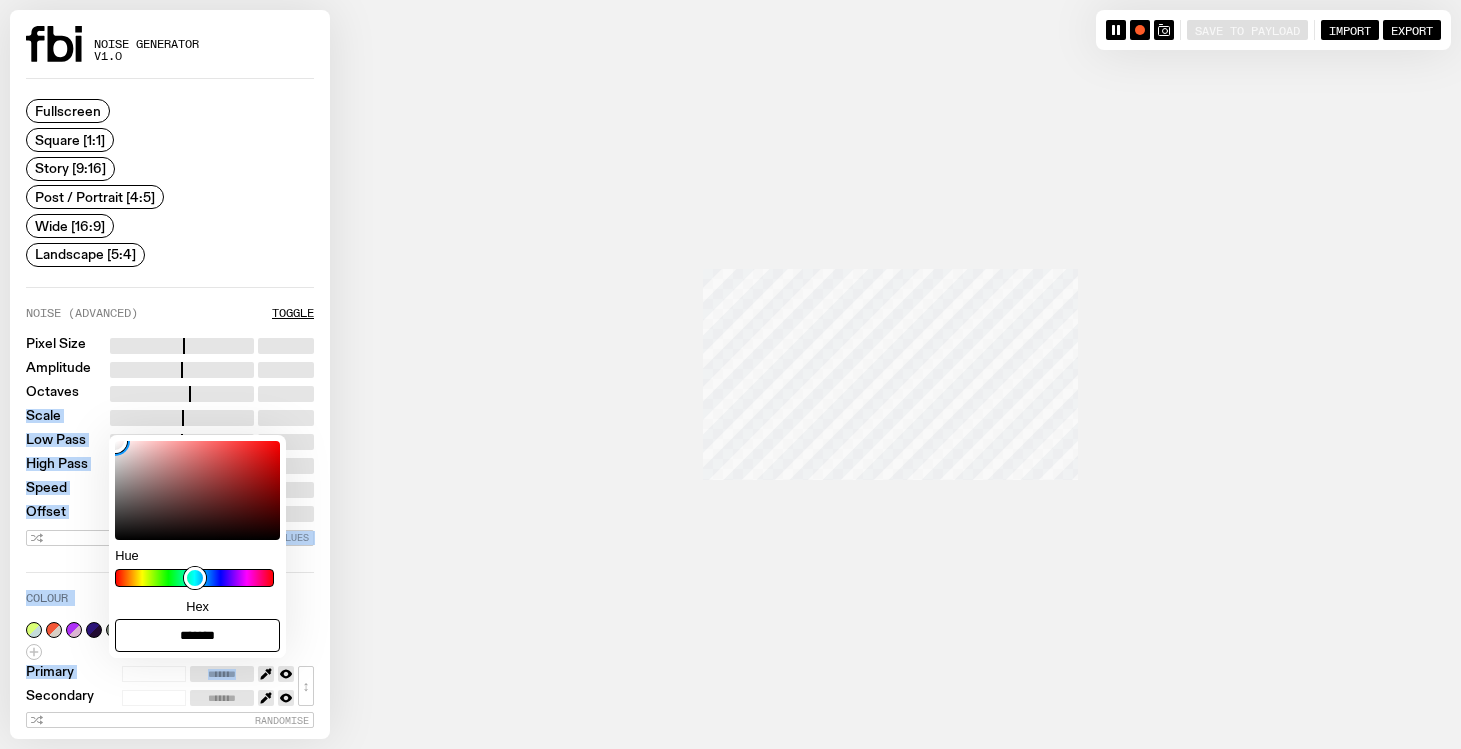 drag, startPoint x: 99, startPoint y: 441, endPoint x: 90, endPoint y: 395, distance: 46.872166 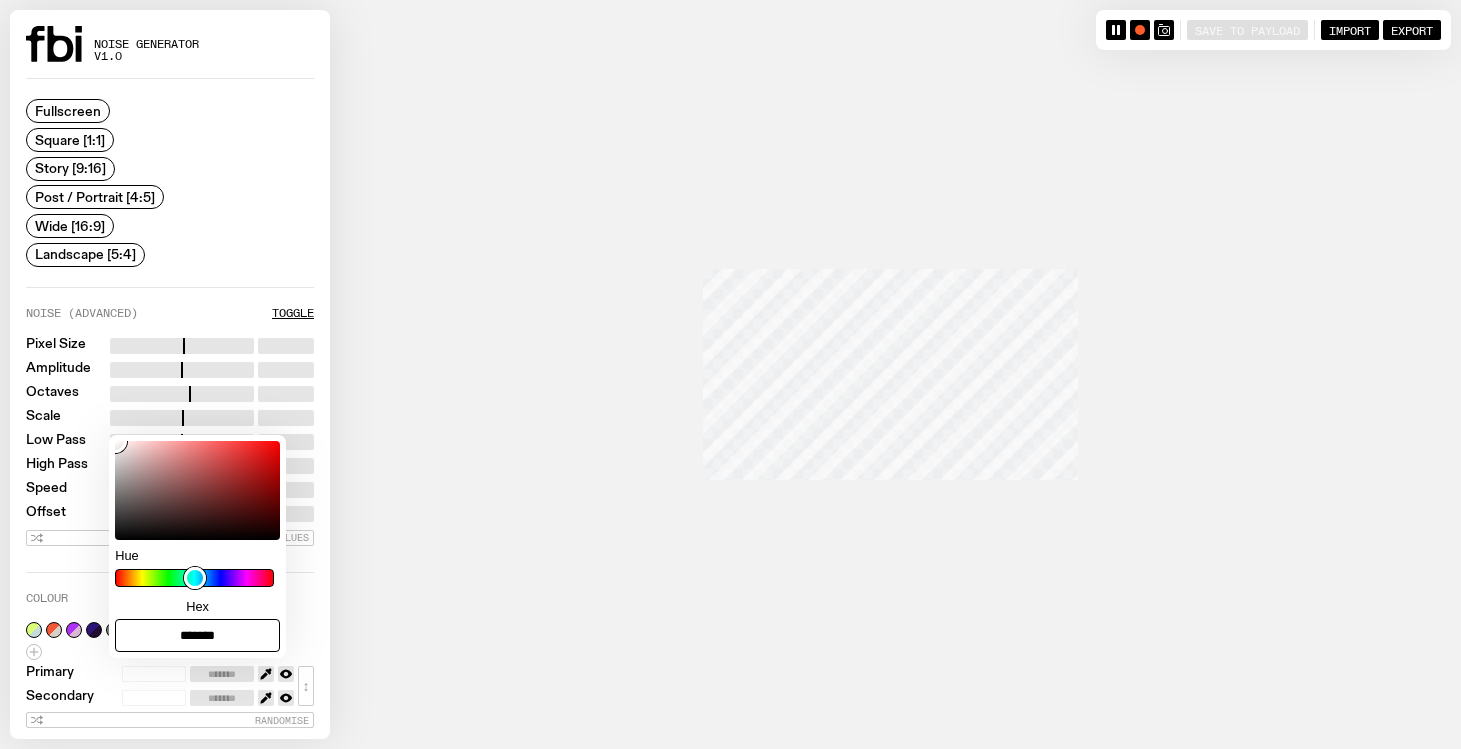 click at bounding box center (730, 374) 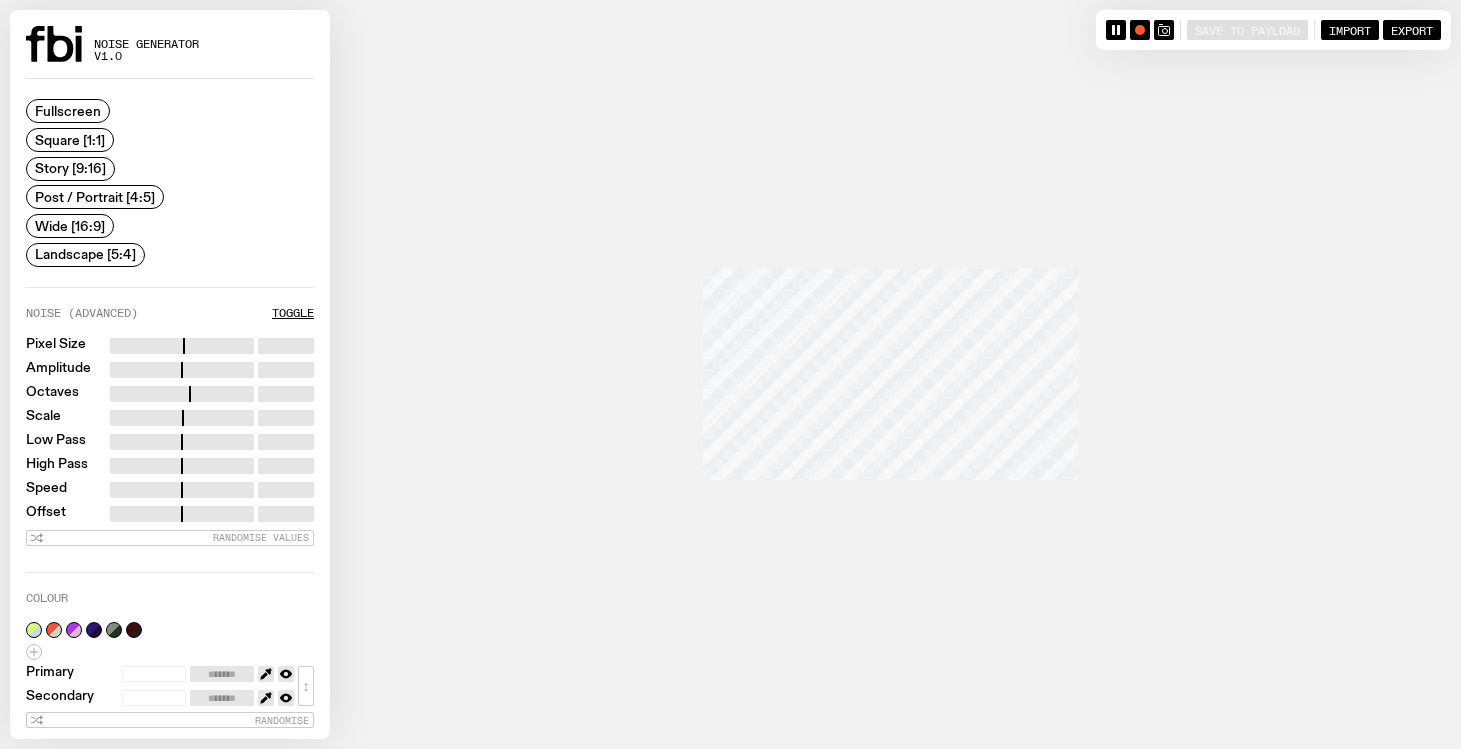 click at bounding box center (1140, 30) 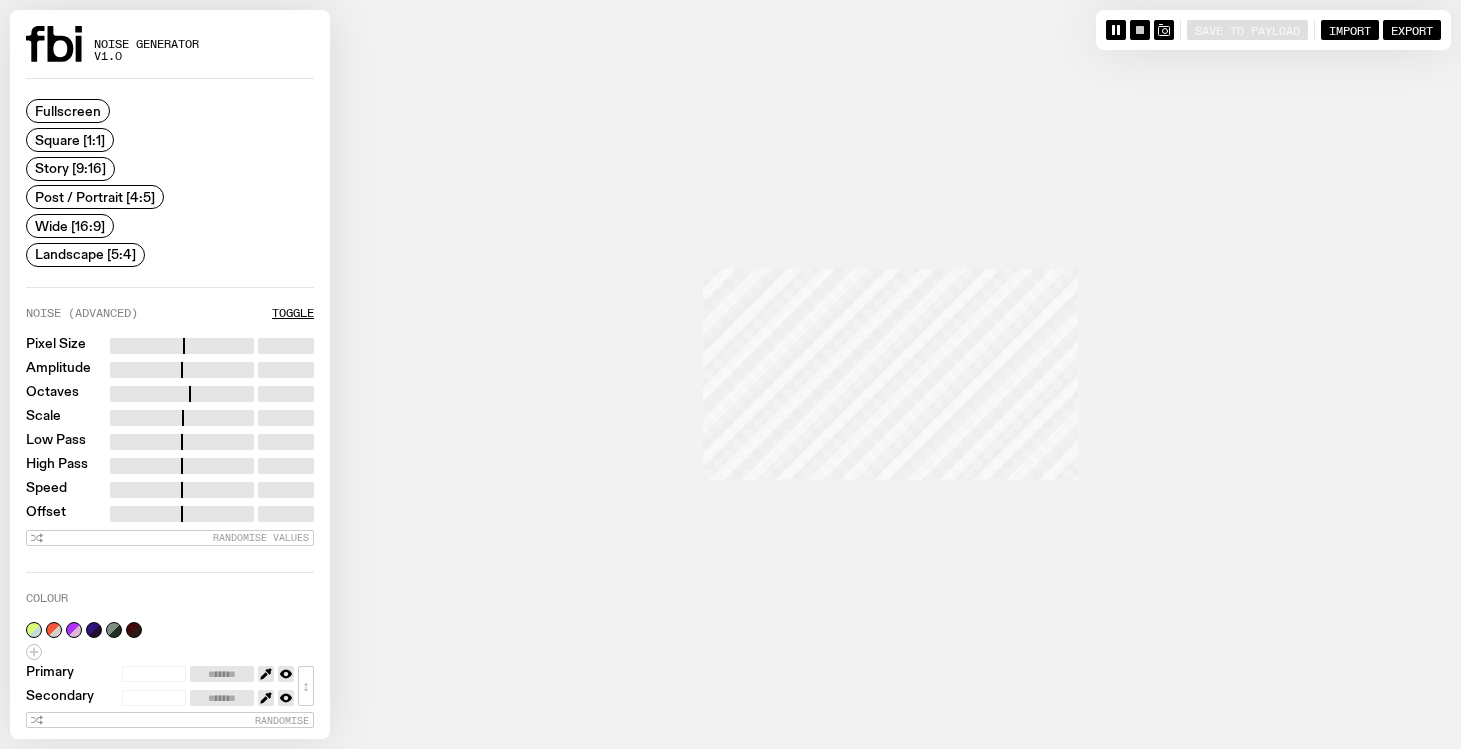 click 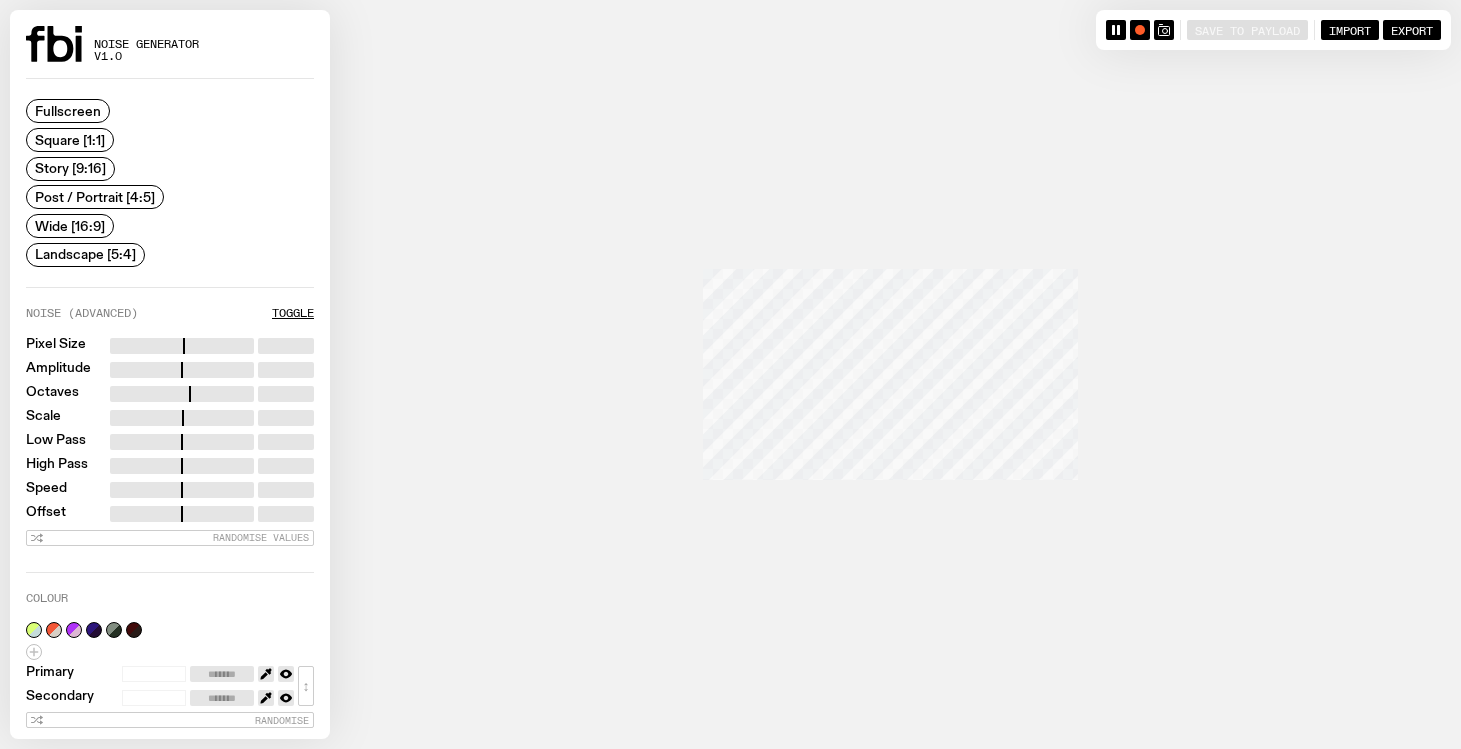 scroll, scrollTop: 0, scrollLeft: 0, axis: both 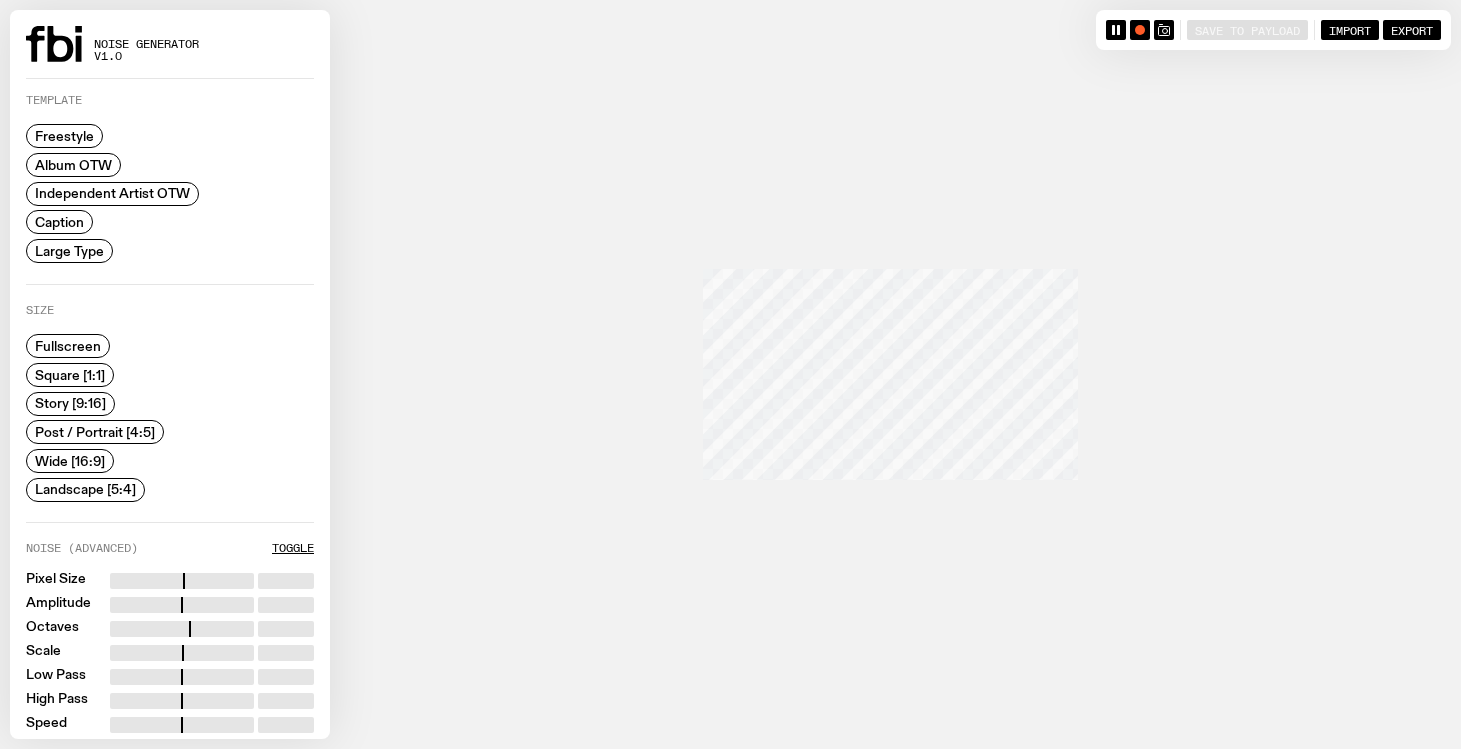click on "Large Type" at bounding box center (69, 250) 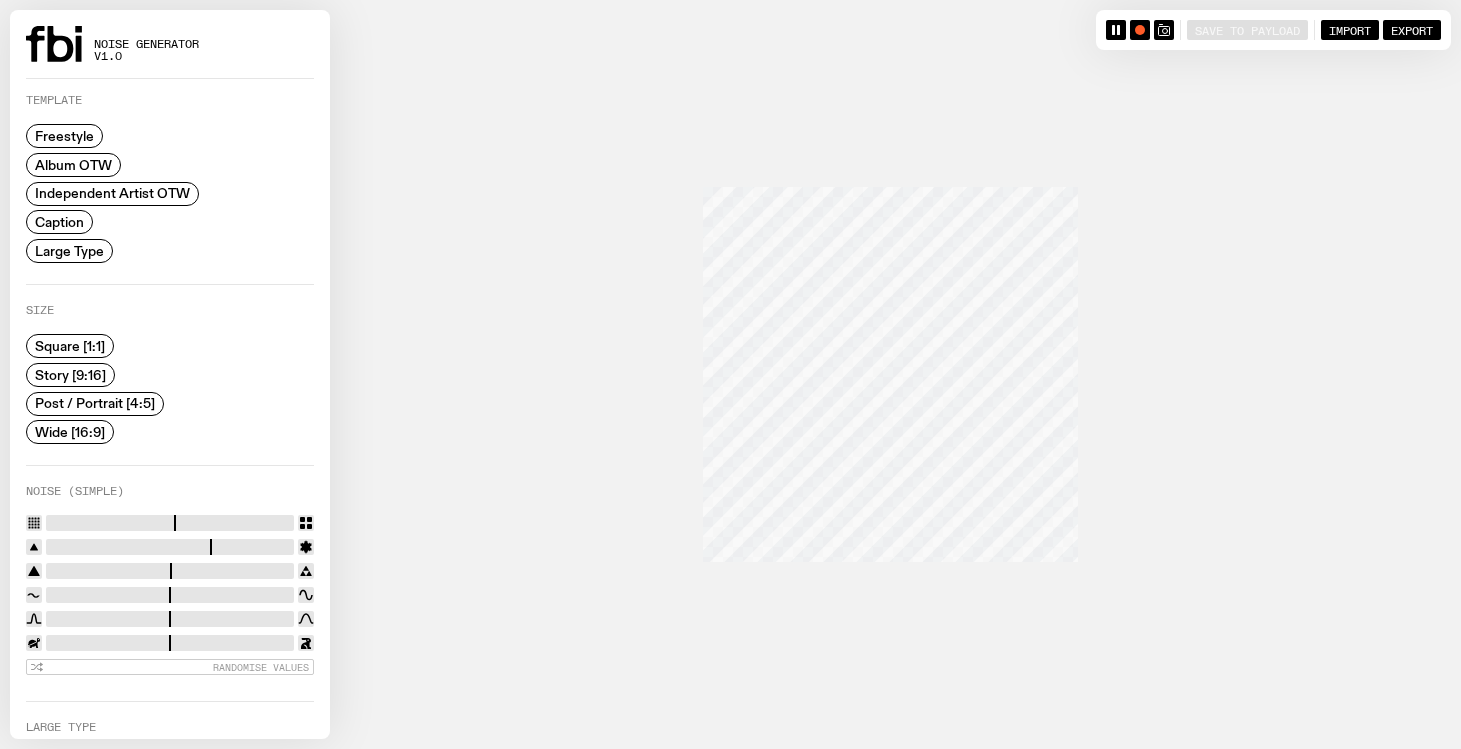 click on "Wide [16:9]" at bounding box center [70, 432] 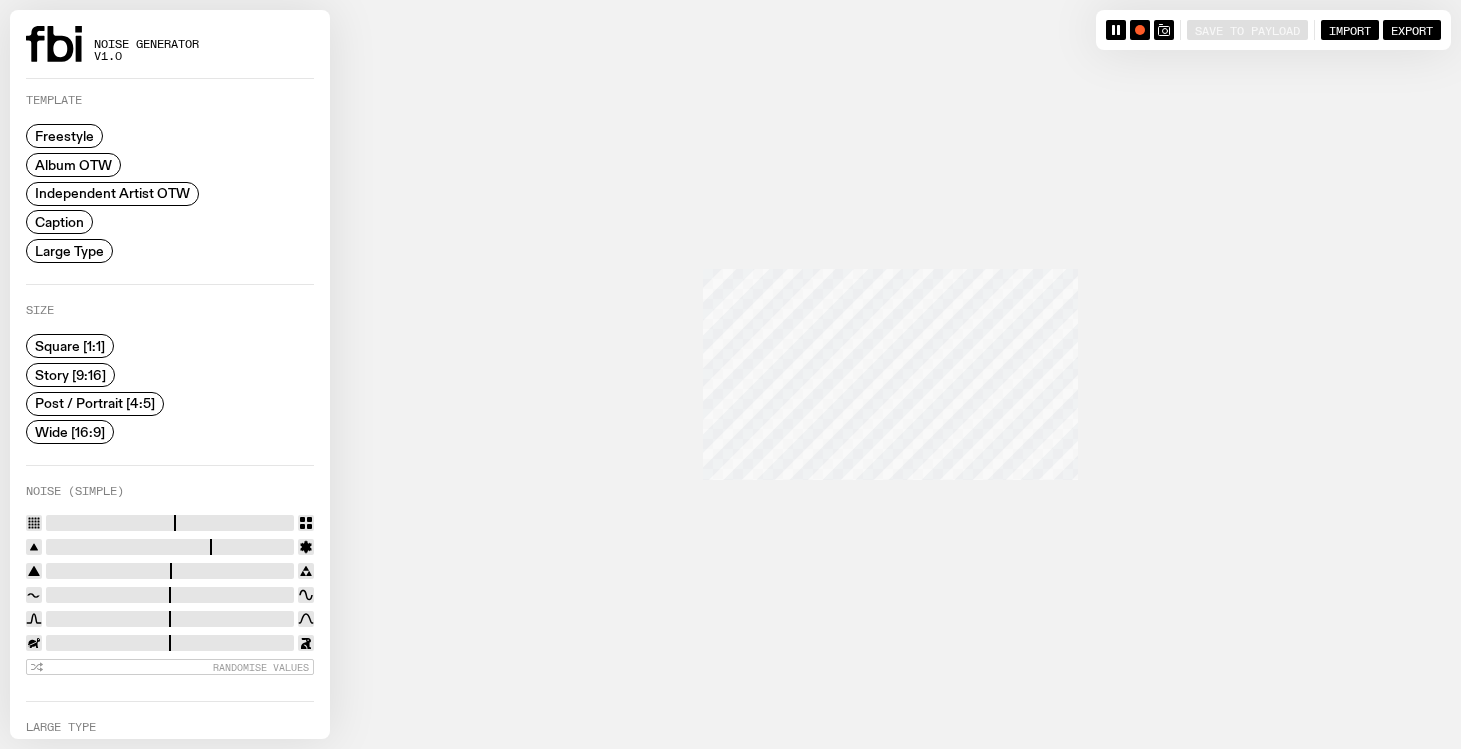 scroll, scrollTop: 405, scrollLeft: 0, axis: vertical 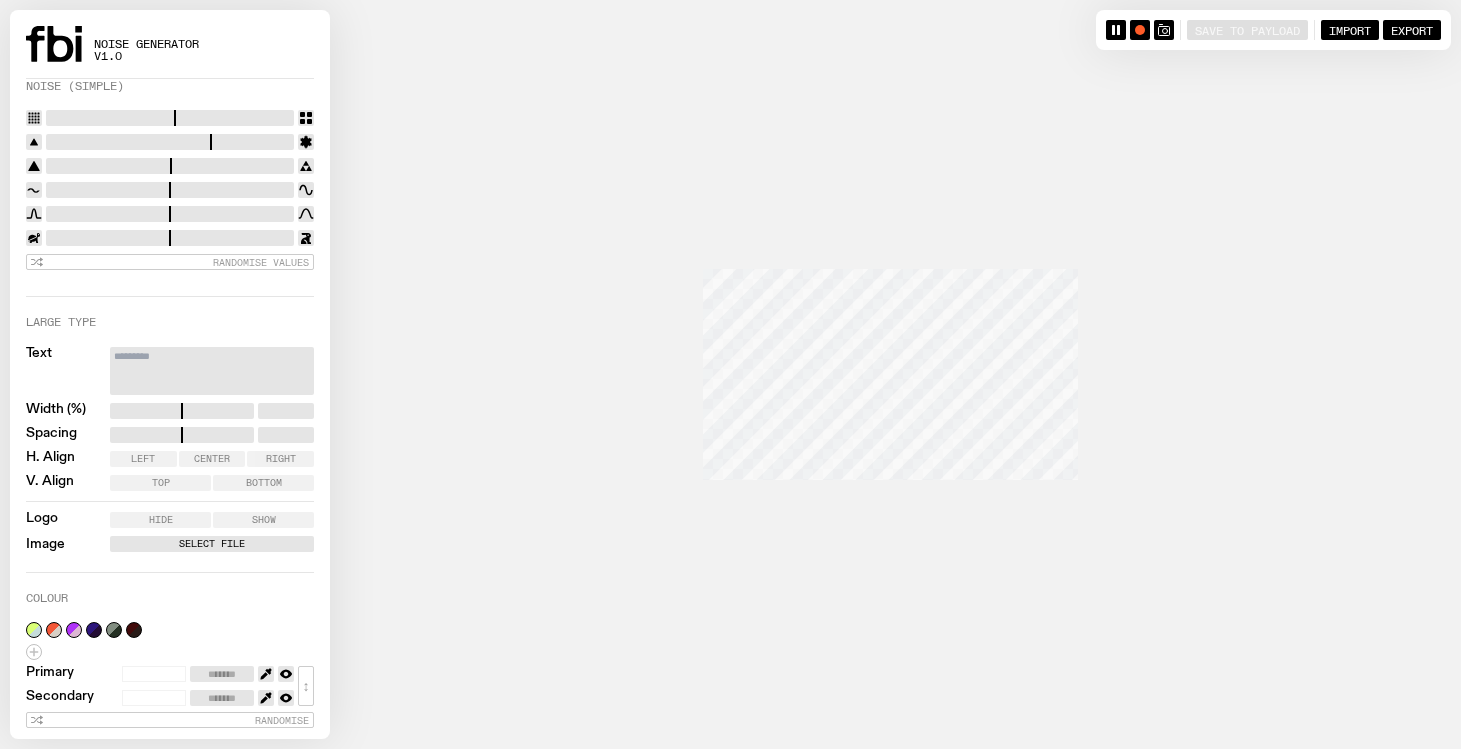 click on "Select File" at bounding box center [212, 544] 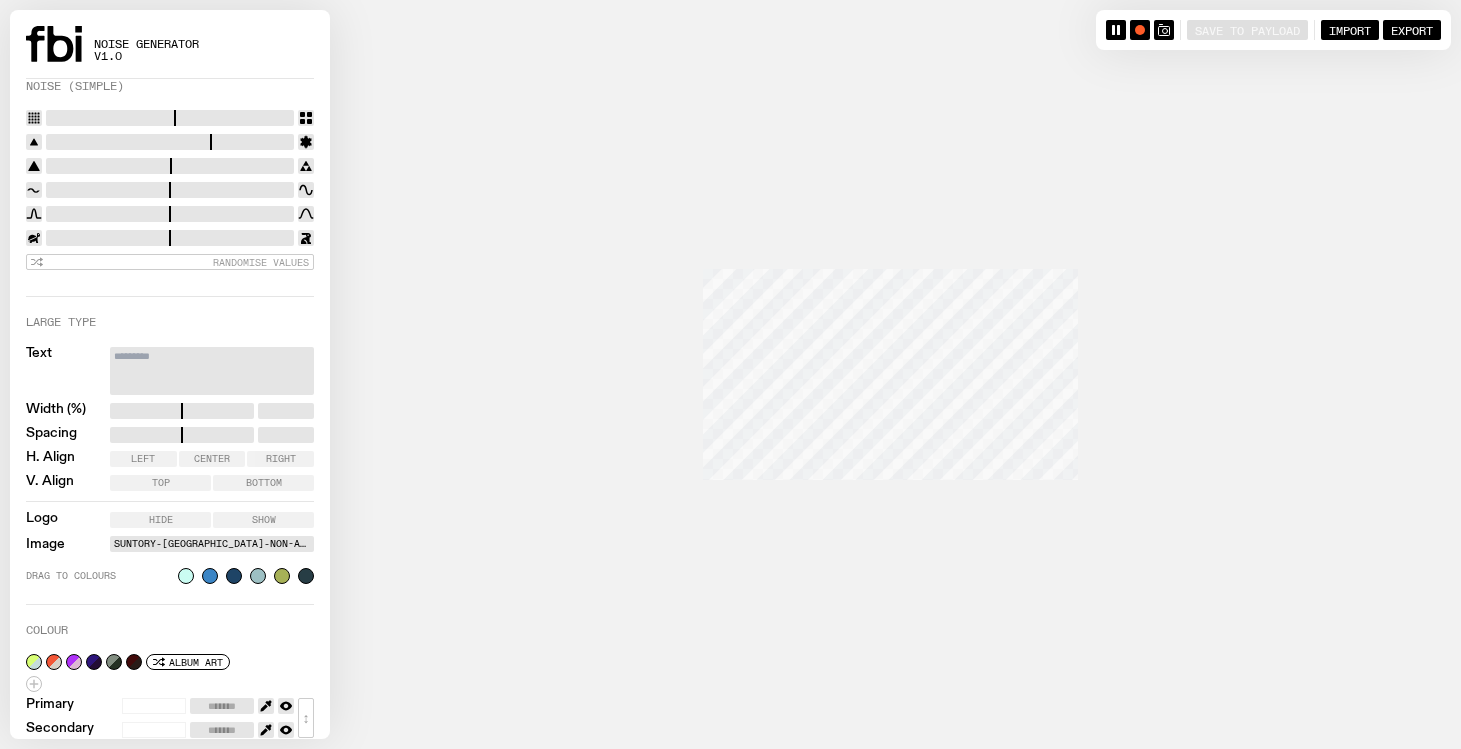 click at bounding box center [1140, 30] 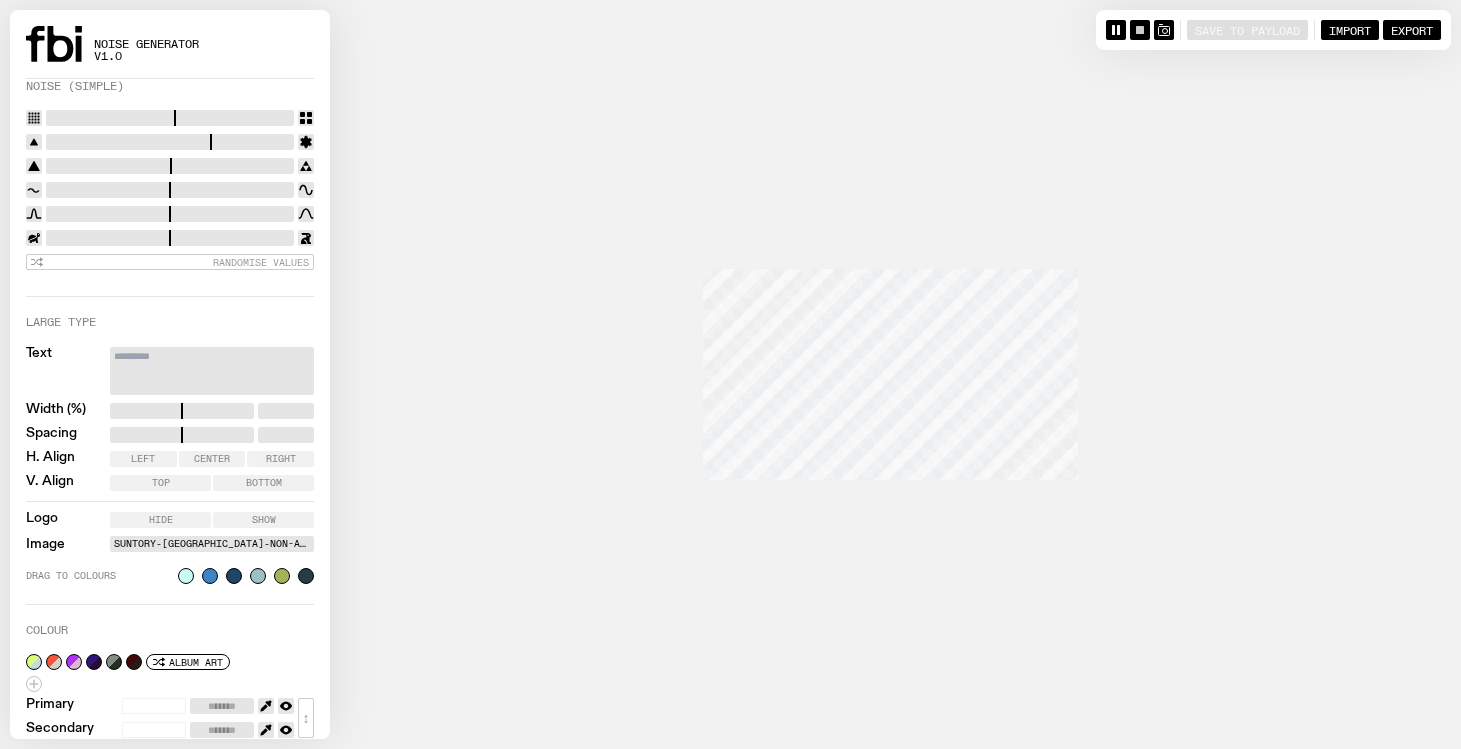 click 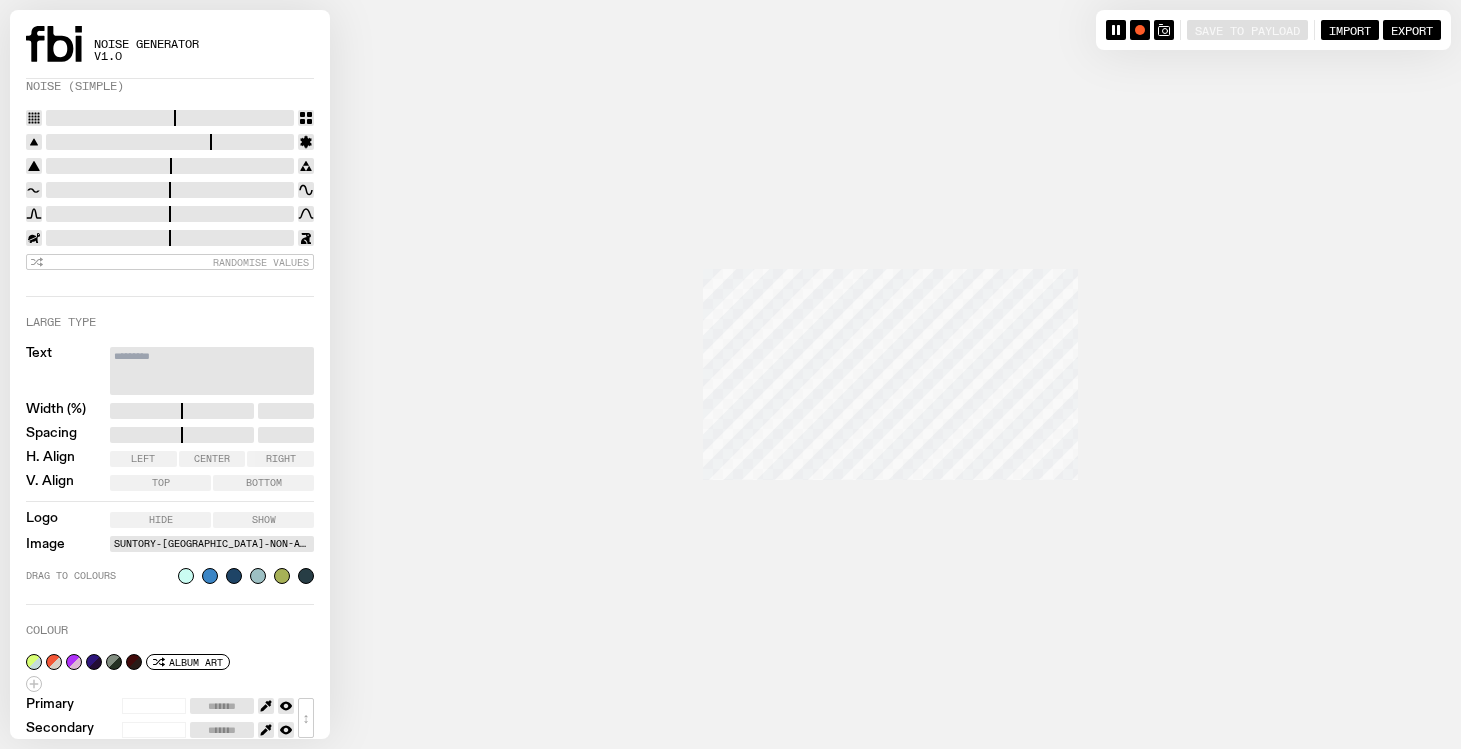 click at bounding box center (730, 374) 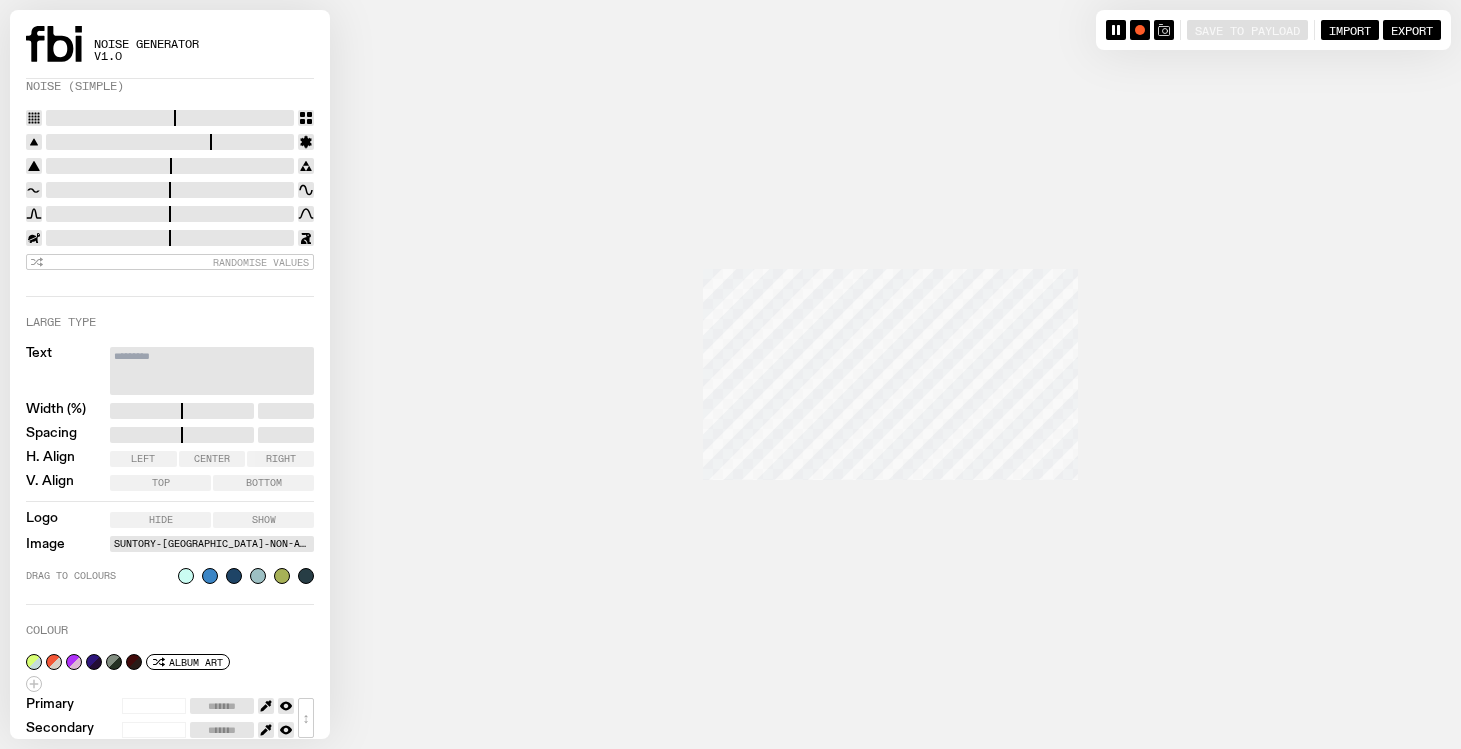 click 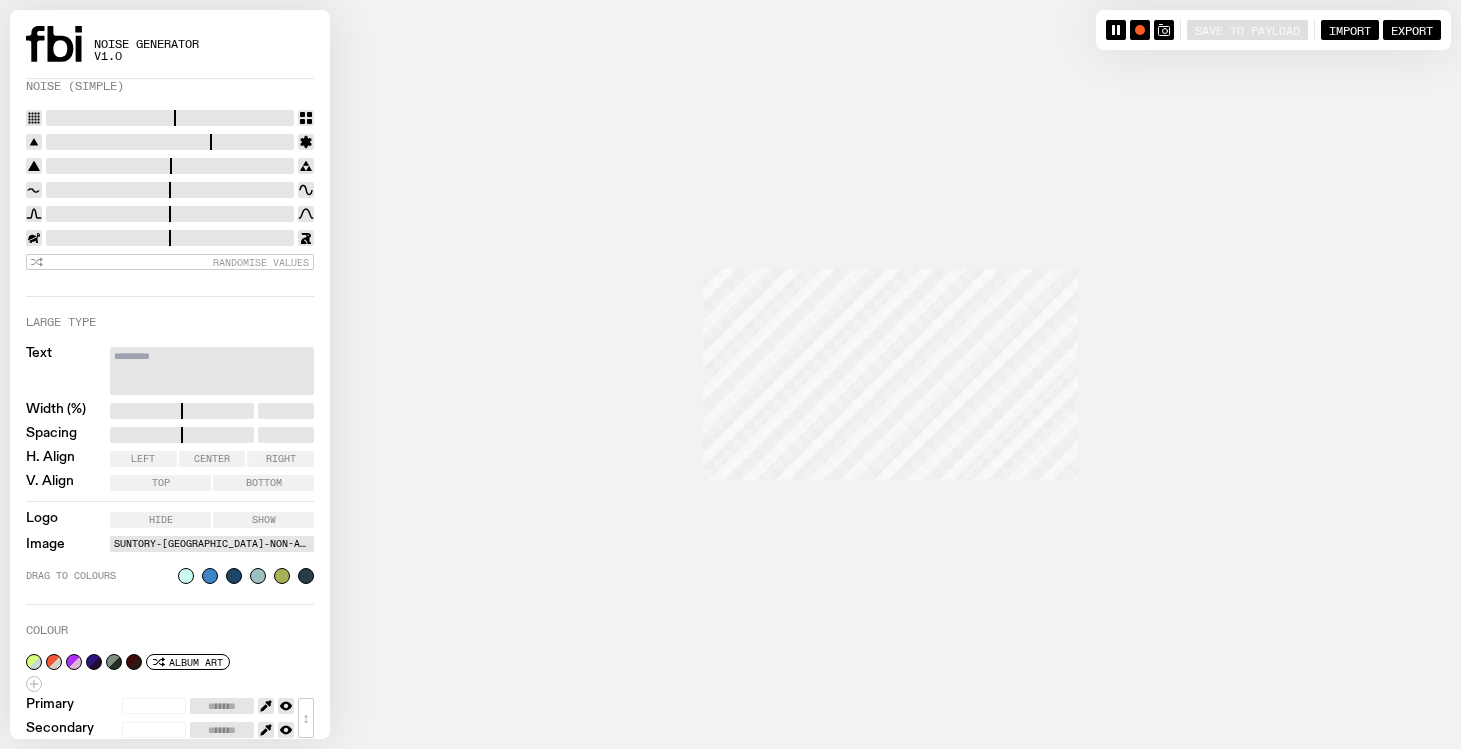 click on "Suntory-[GEOGRAPHIC_DATA]-NON-ALC-BG-Banner-4.jpg" at bounding box center (212, 544) 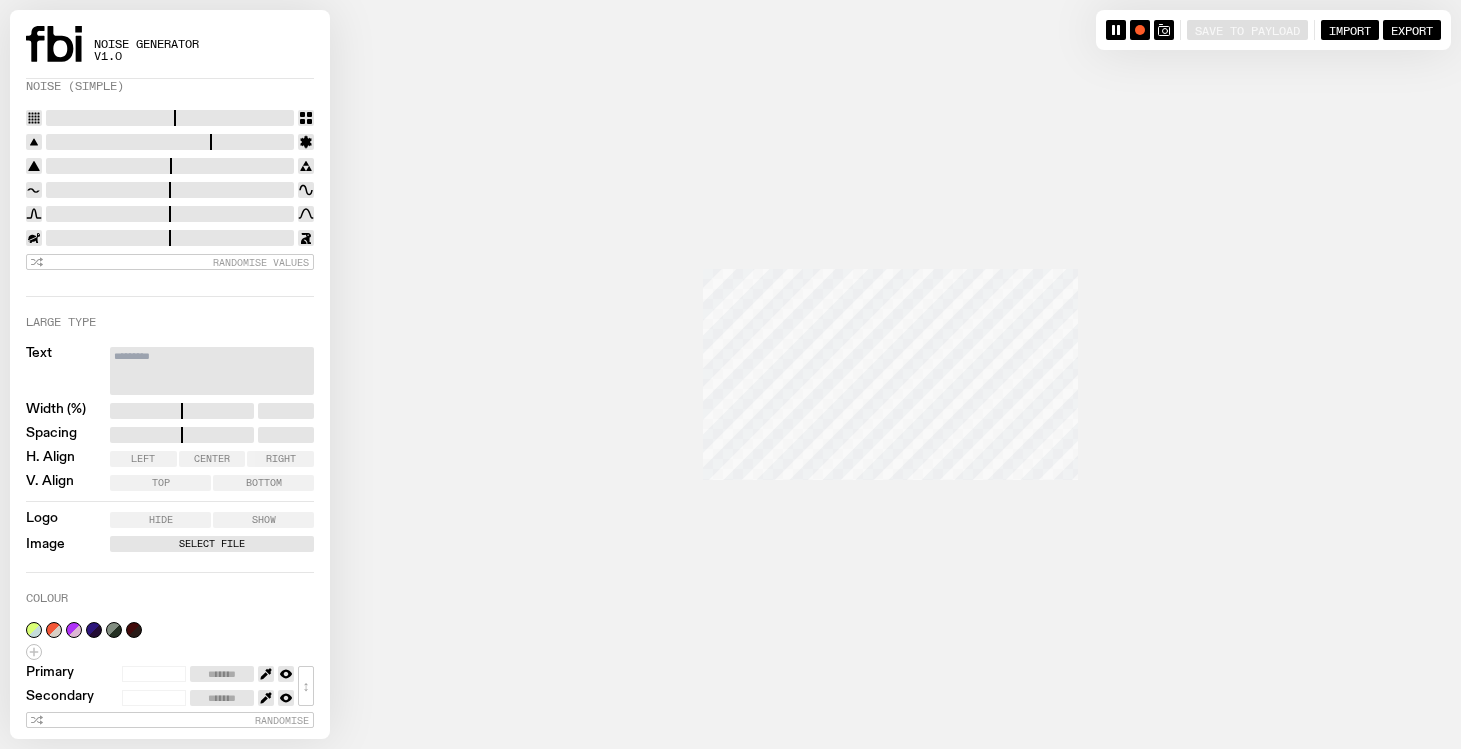 click on "Select File" at bounding box center (212, 544) 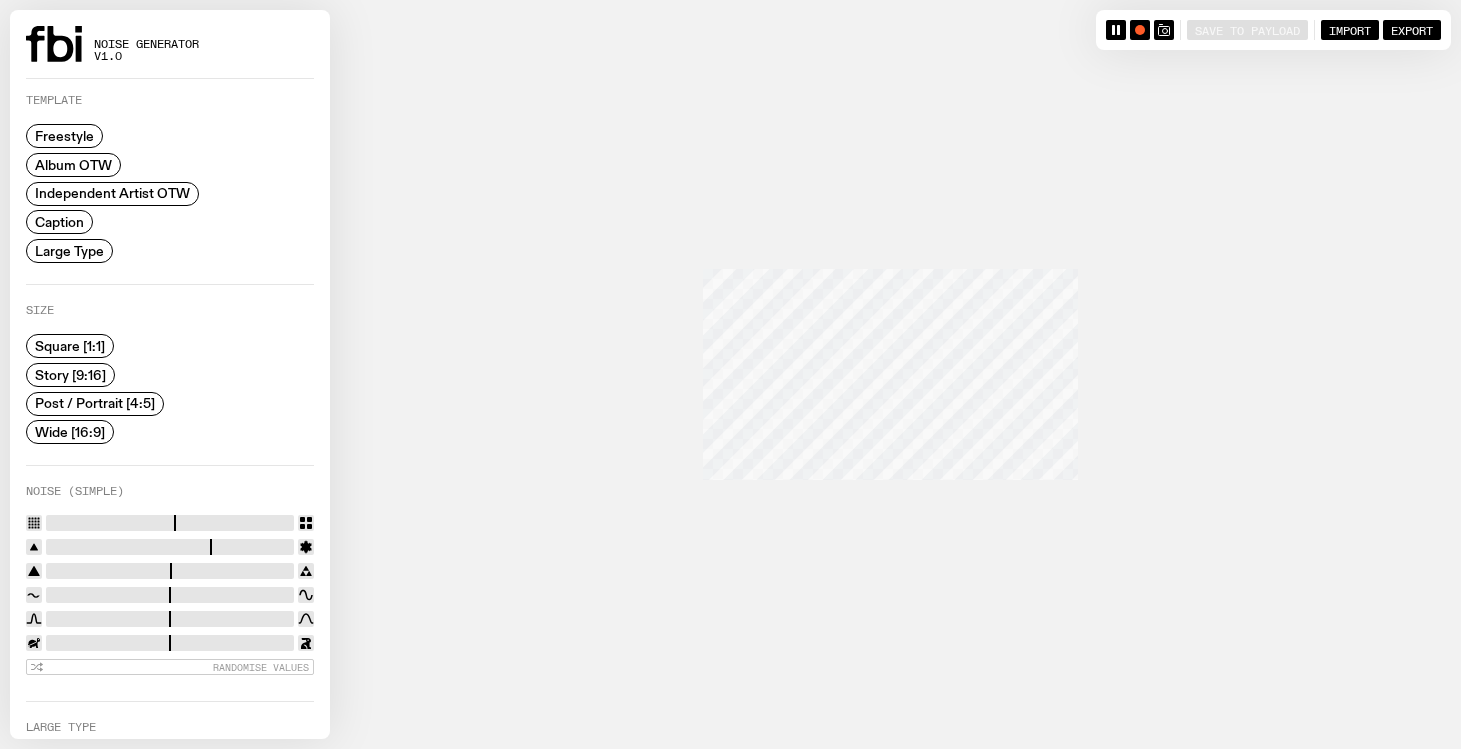 scroll, scrollTop: 405, scrollLeft: 0, axis: vertical 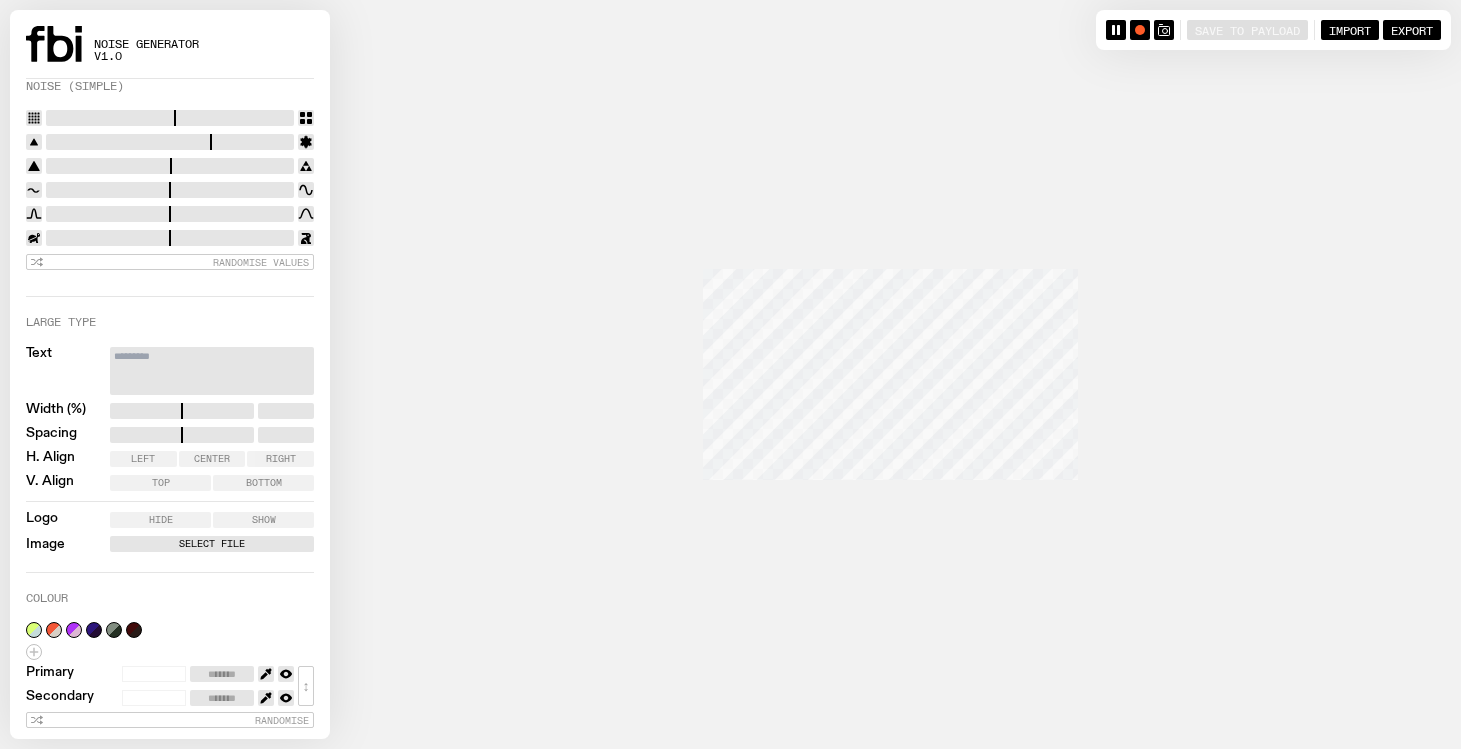 click on "Select File" at bounding box center (212, 544) 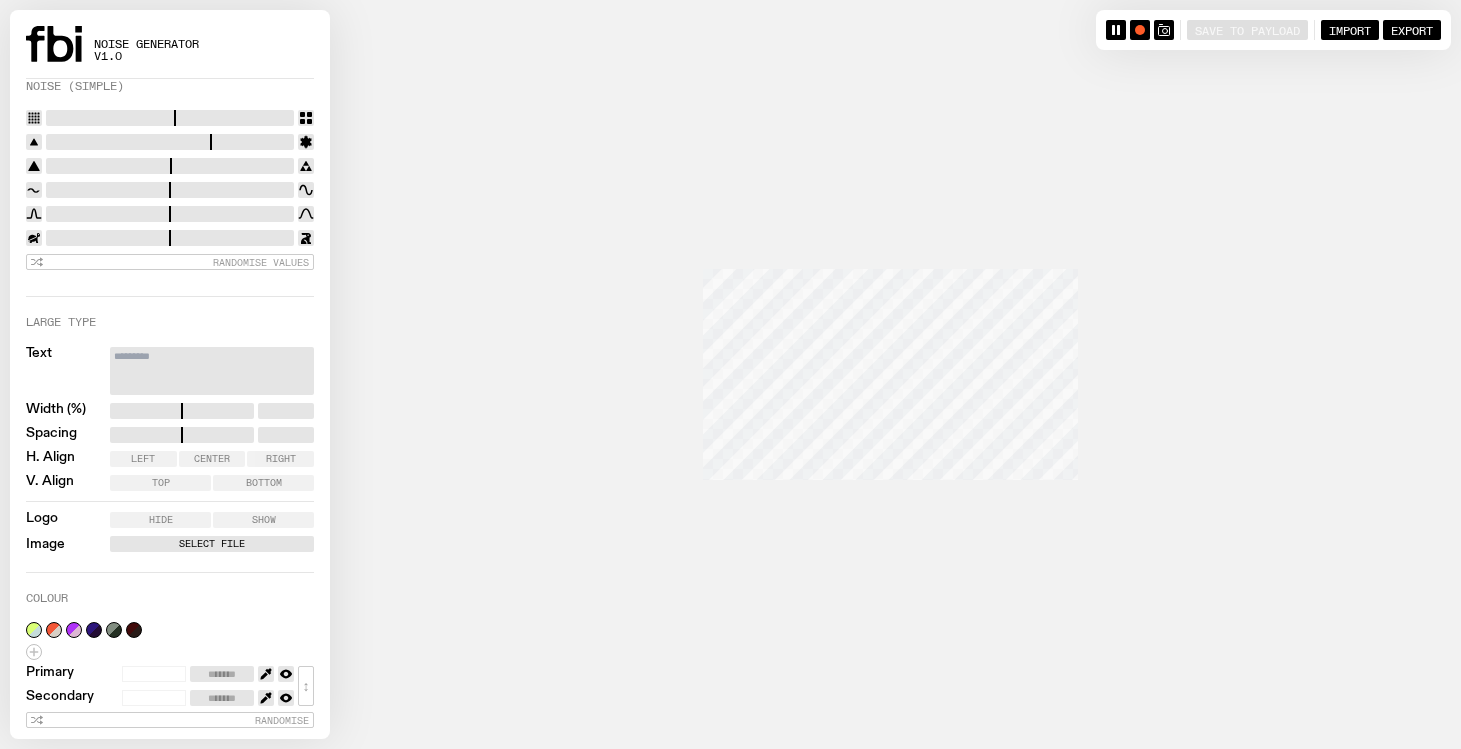 scroll, scrollTop: 0, scrollLeft: 0, axis: both 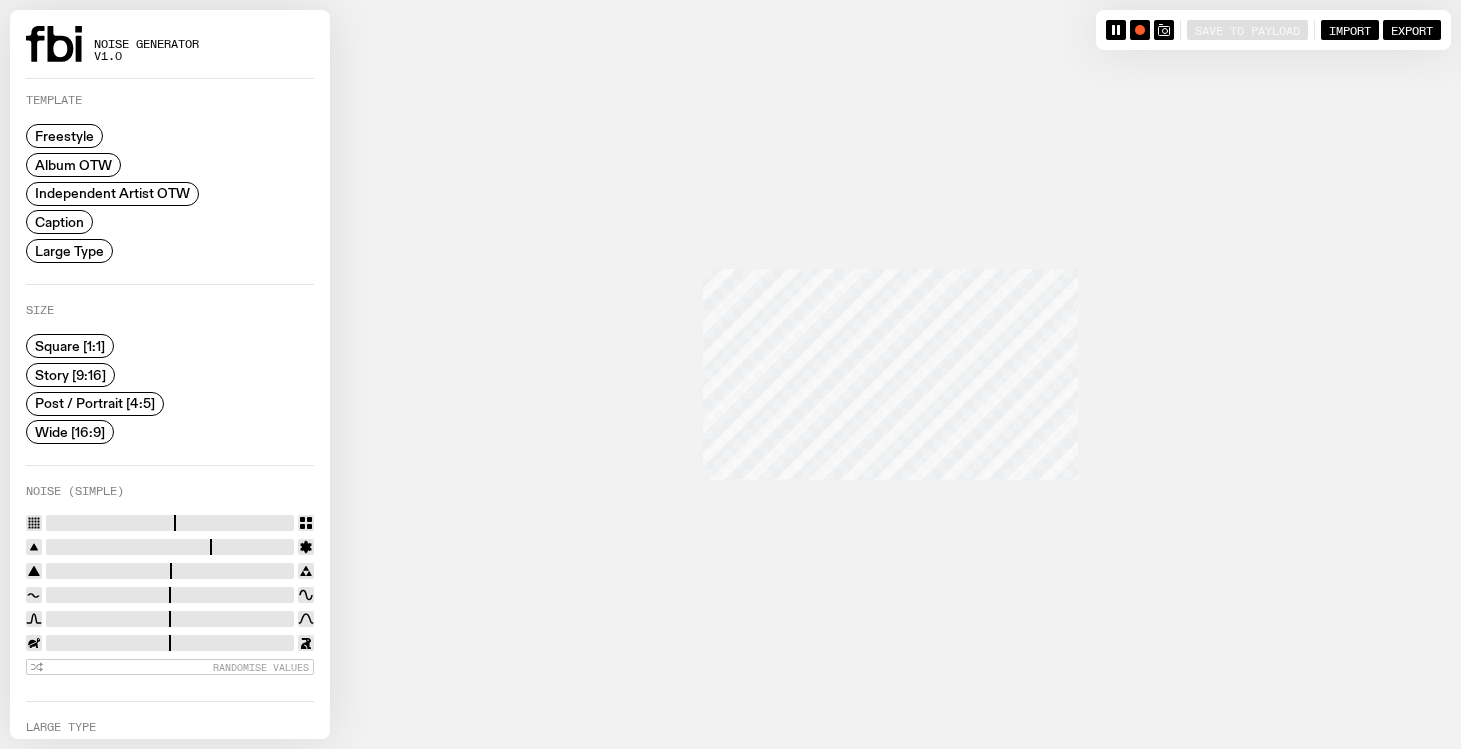 click on "Post / Portrait [4:5]" at bounding box center (95, 404) 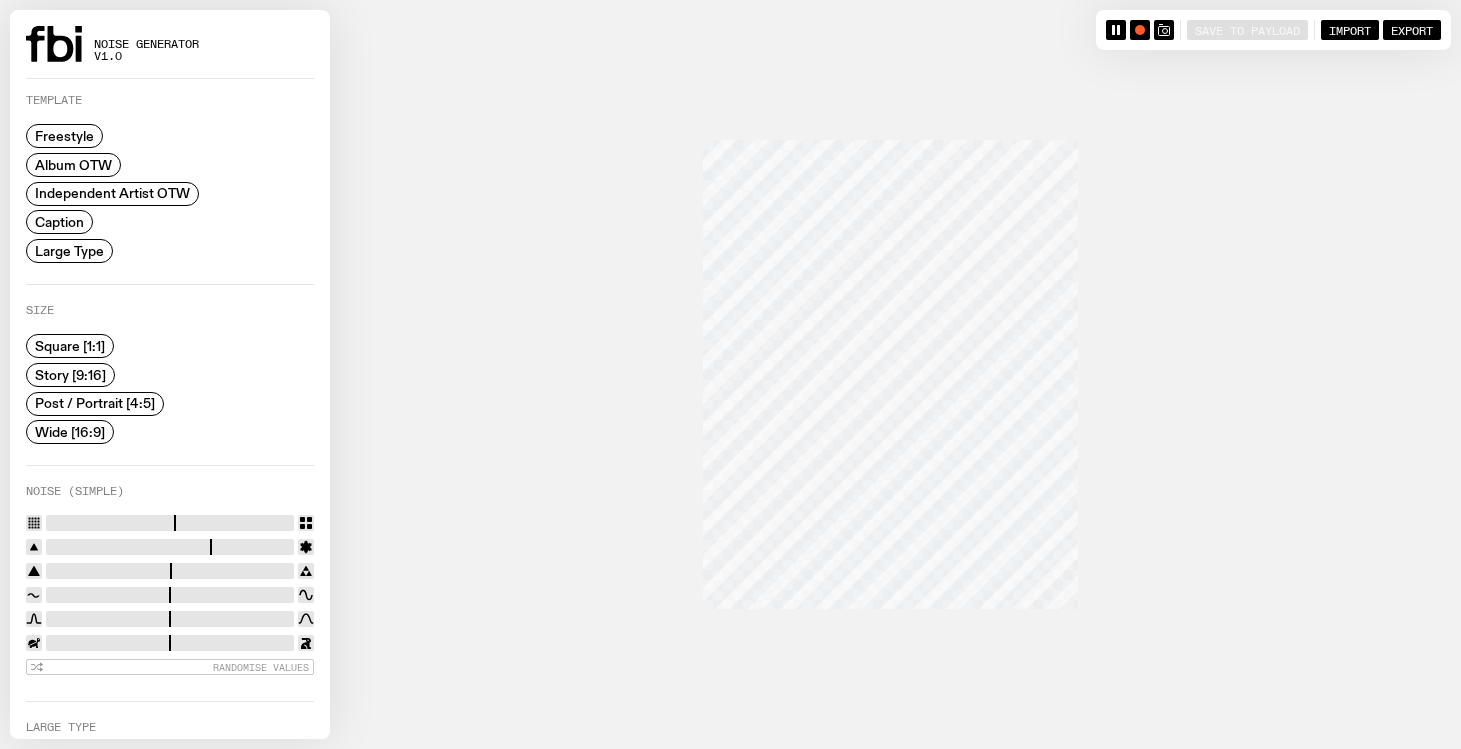 click on "Story [9:16]" at bounding box center [70, 374] 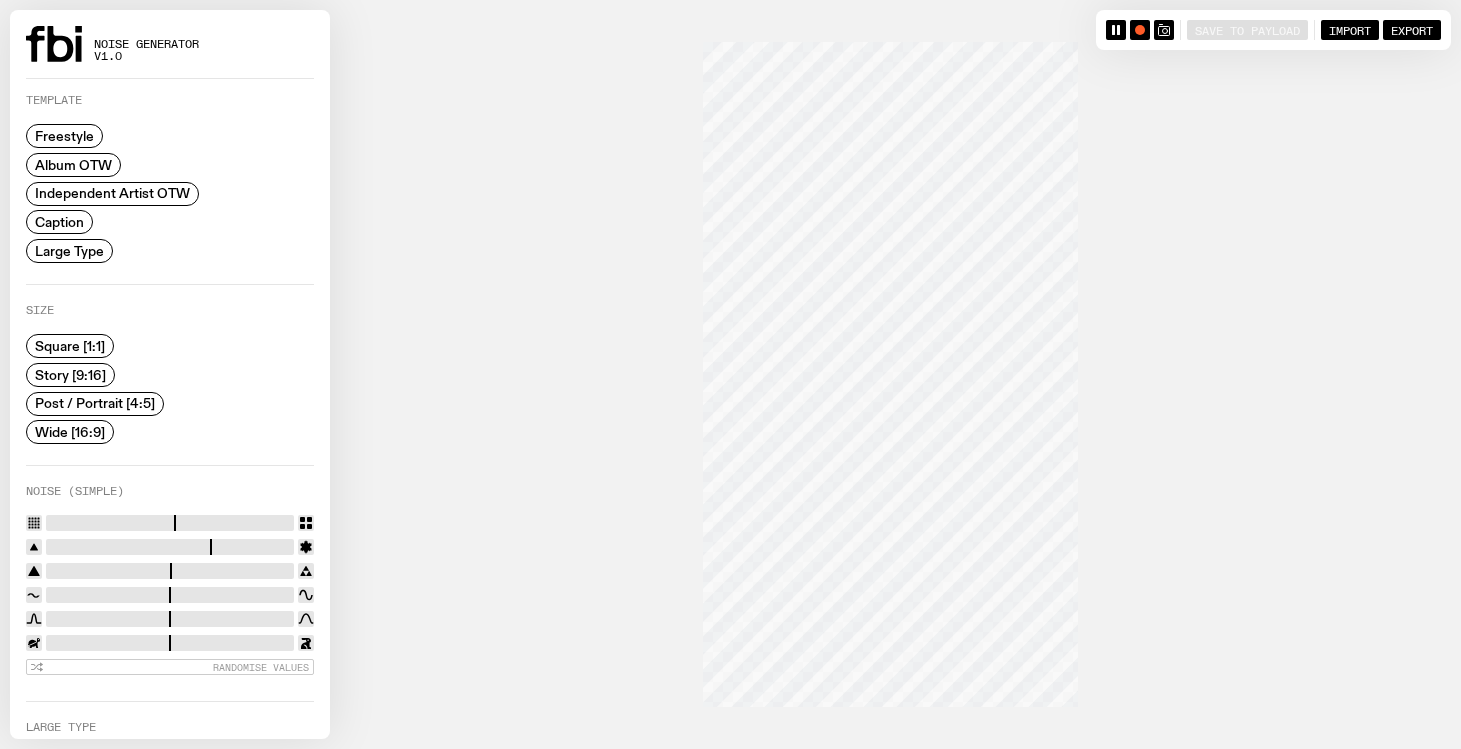 click on "Square [1:1]" at bounding box center (70, 346) 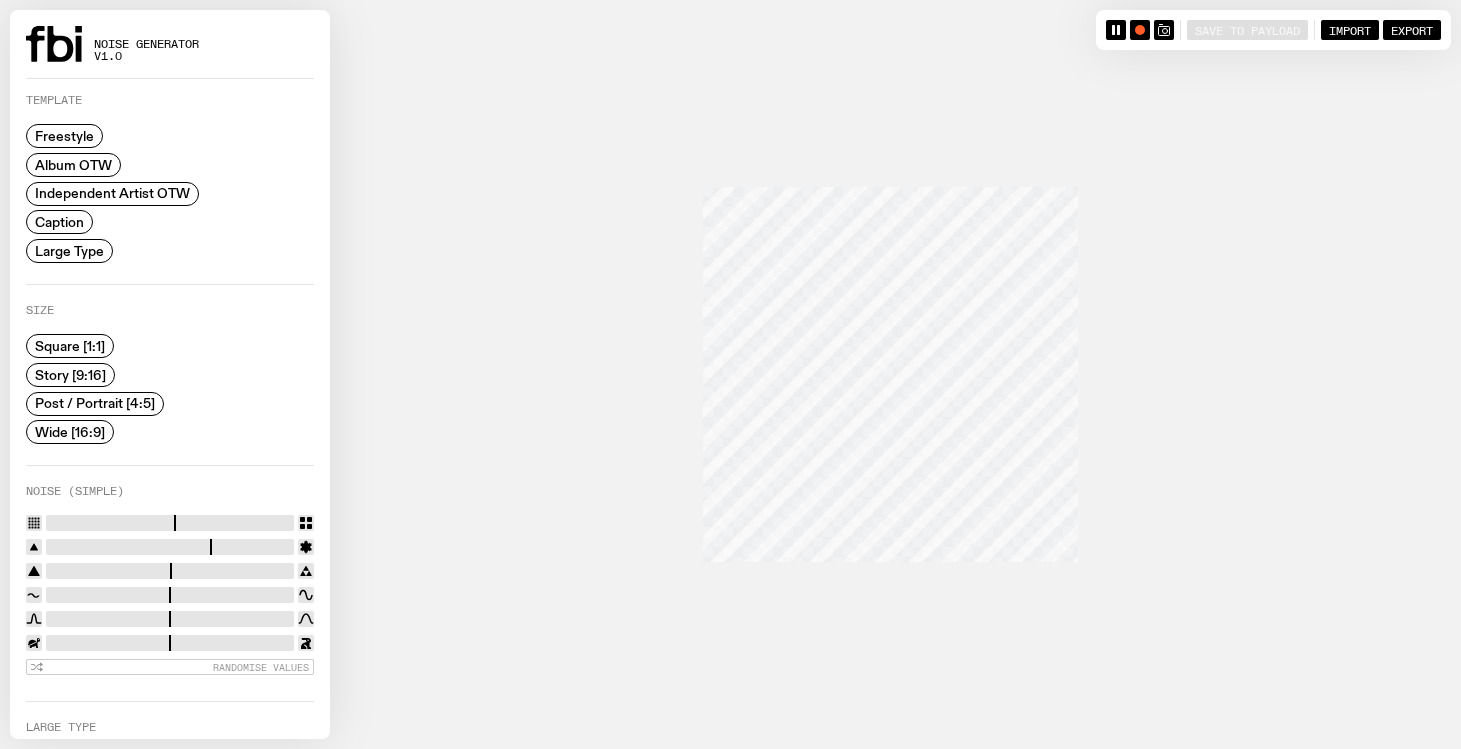 click on "Freestyle" at bounding box center [64, 136] 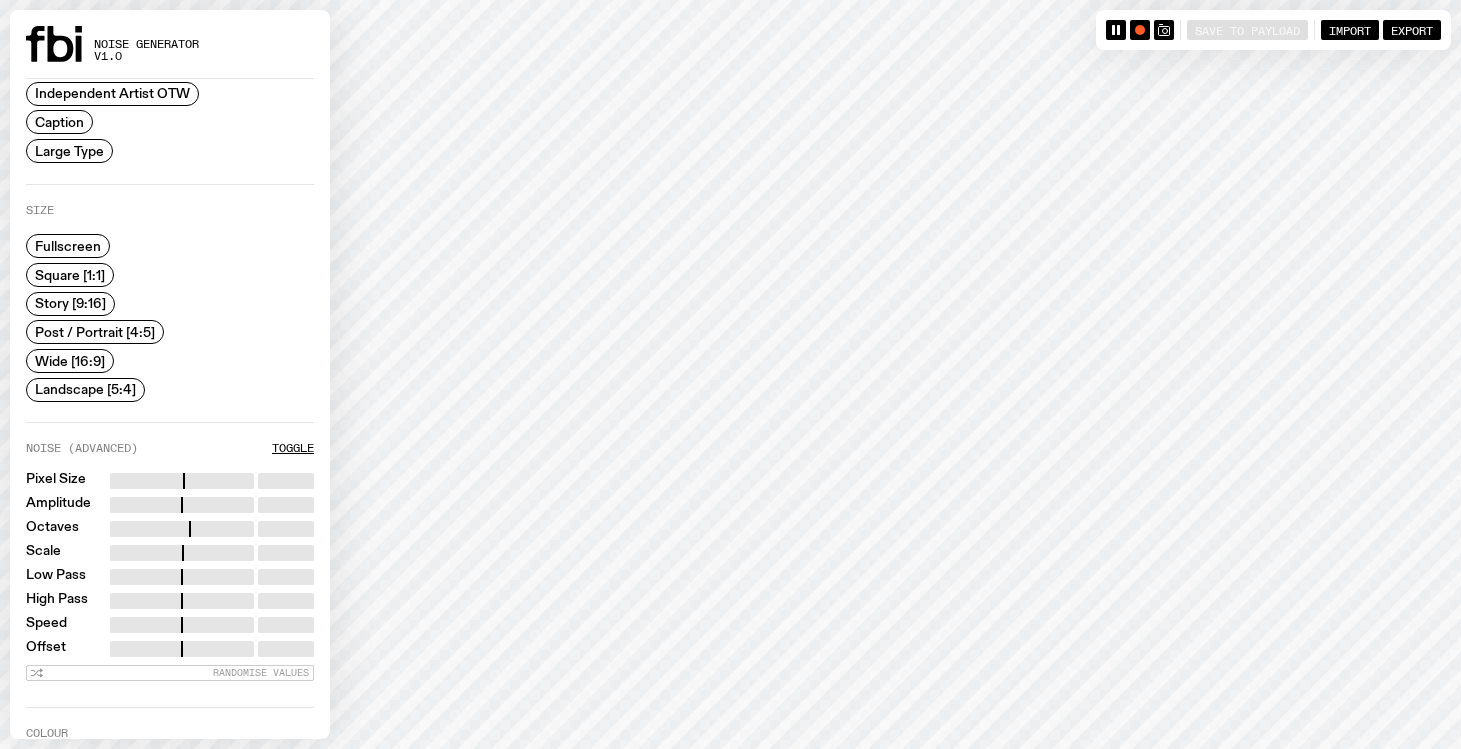 scroll, scrollTop: 102, scrollLeft: 0, axis: vertical 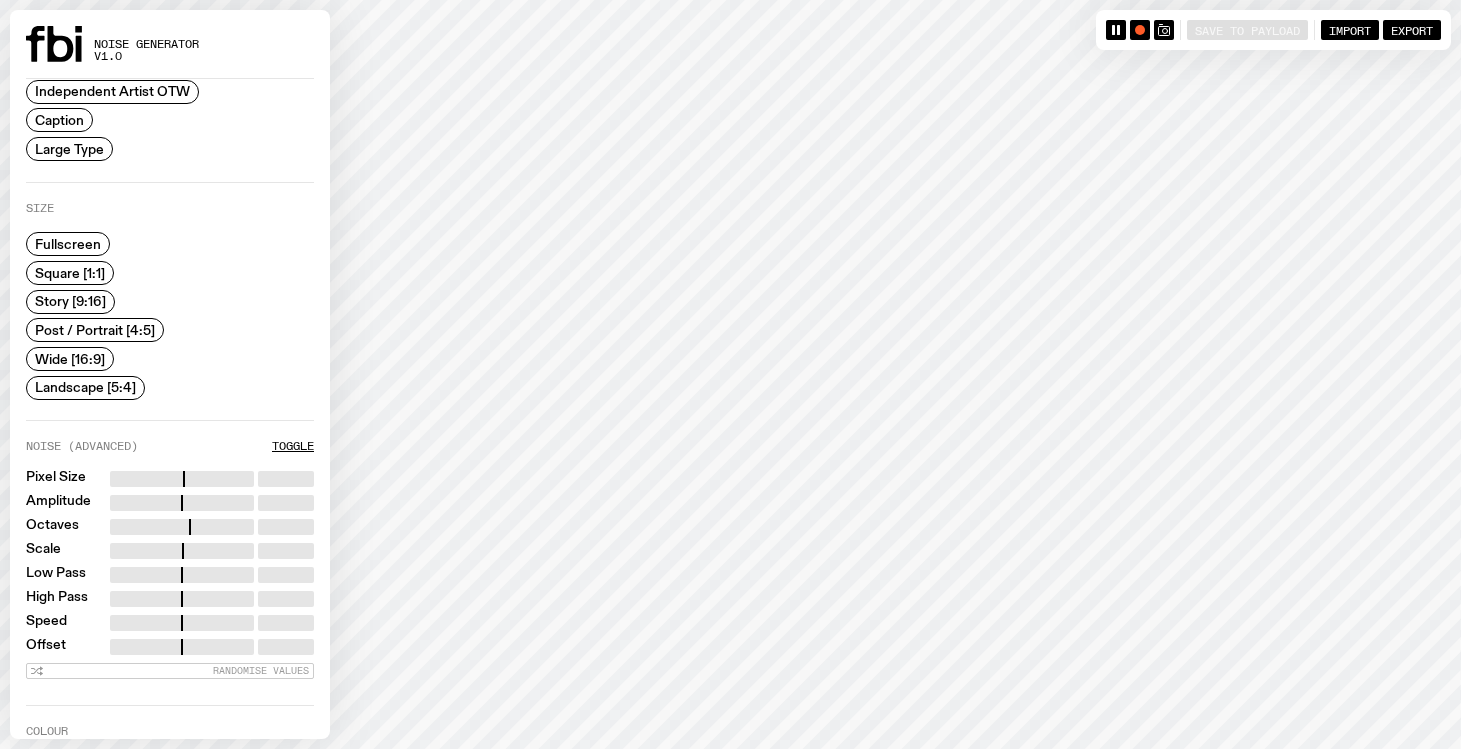 click on "Wide [16:9]" at bounding box center (70, 358) 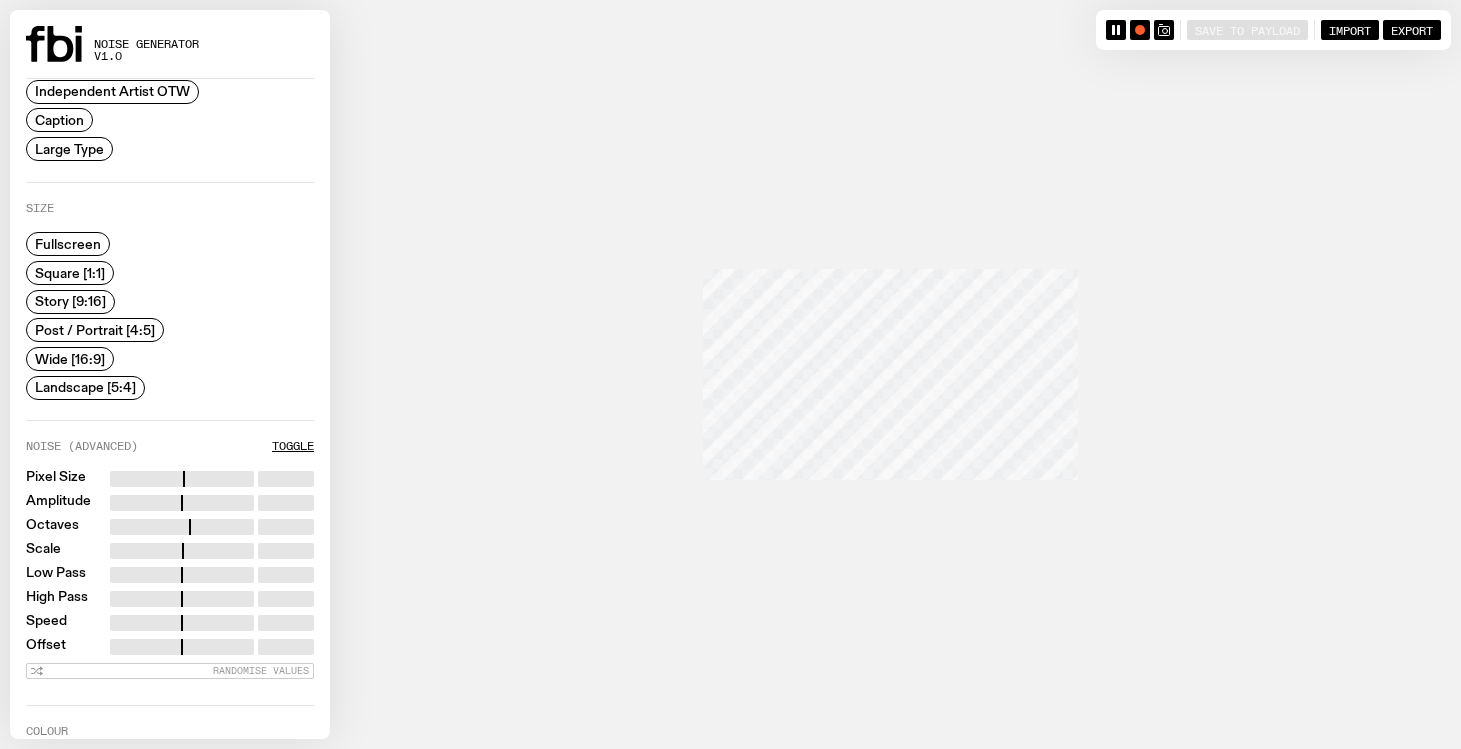click on "Landscape [5:4]" at bounding box center (85, 387) 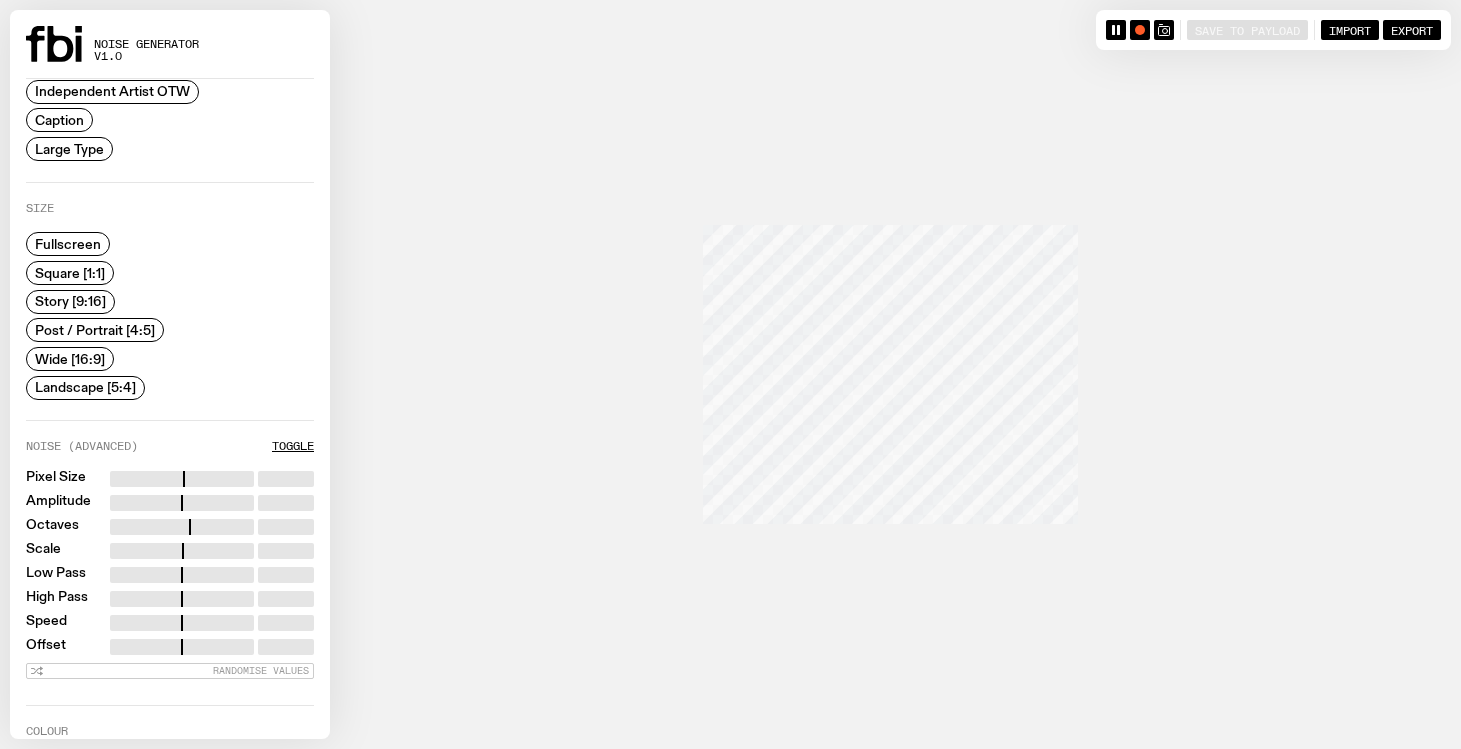 click on "Post / Portrait [4:5]" at bounding box center [95, 330] 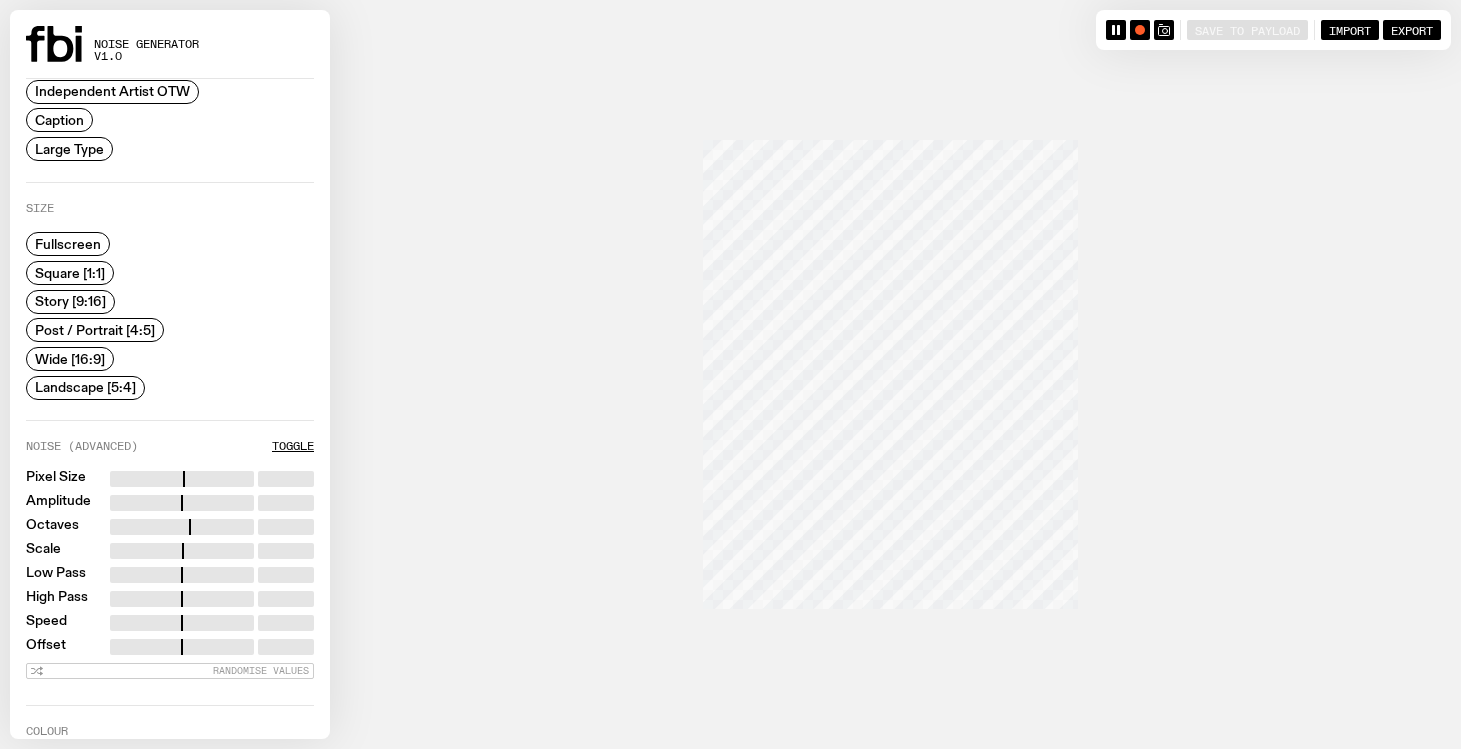 click on "Story [9:16]" at bounding box center (70, 301) 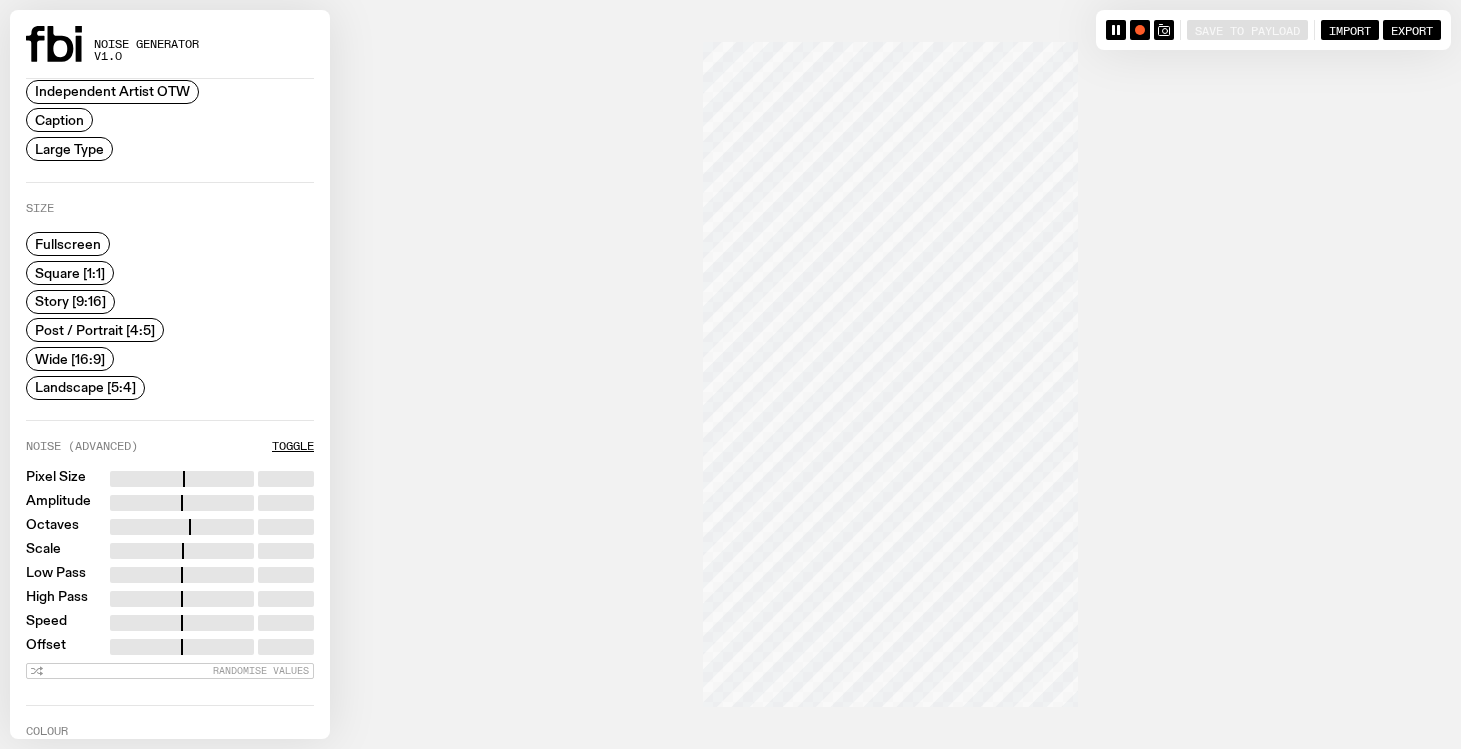 click on "Square [1:1]" at bounding box center (70, 272) 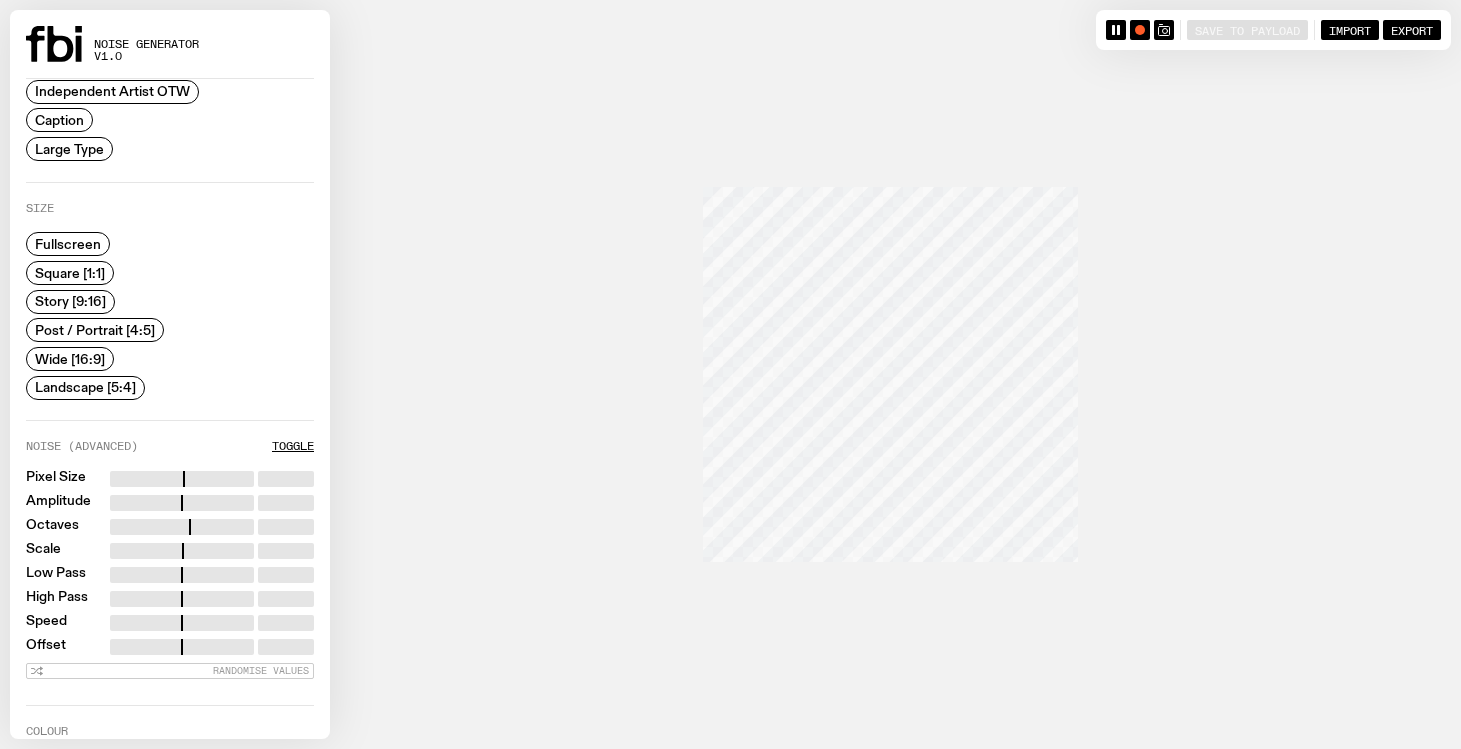 click on "Fullscreen" at bounding box center (68, 244) 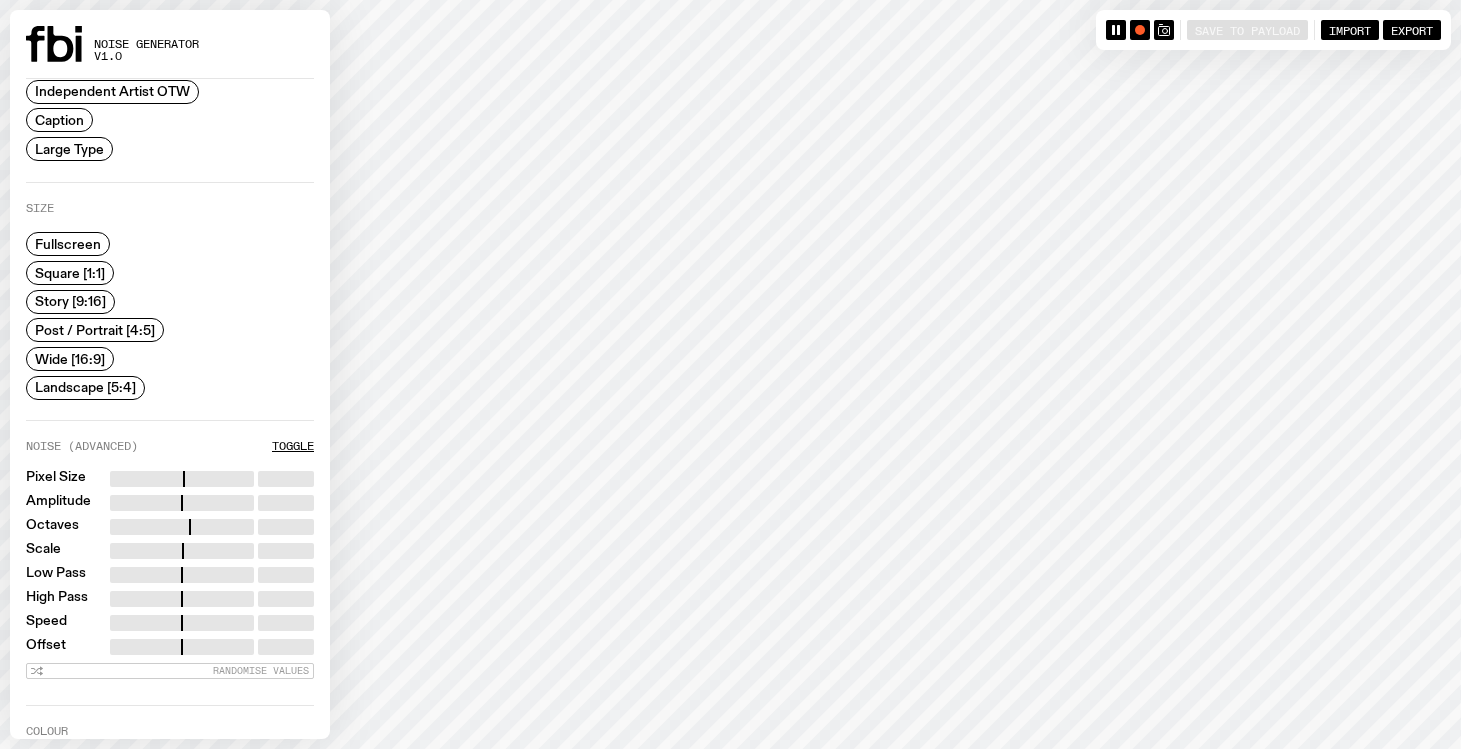 click on "Wide [16:9]" at bounding box center (70, 358) 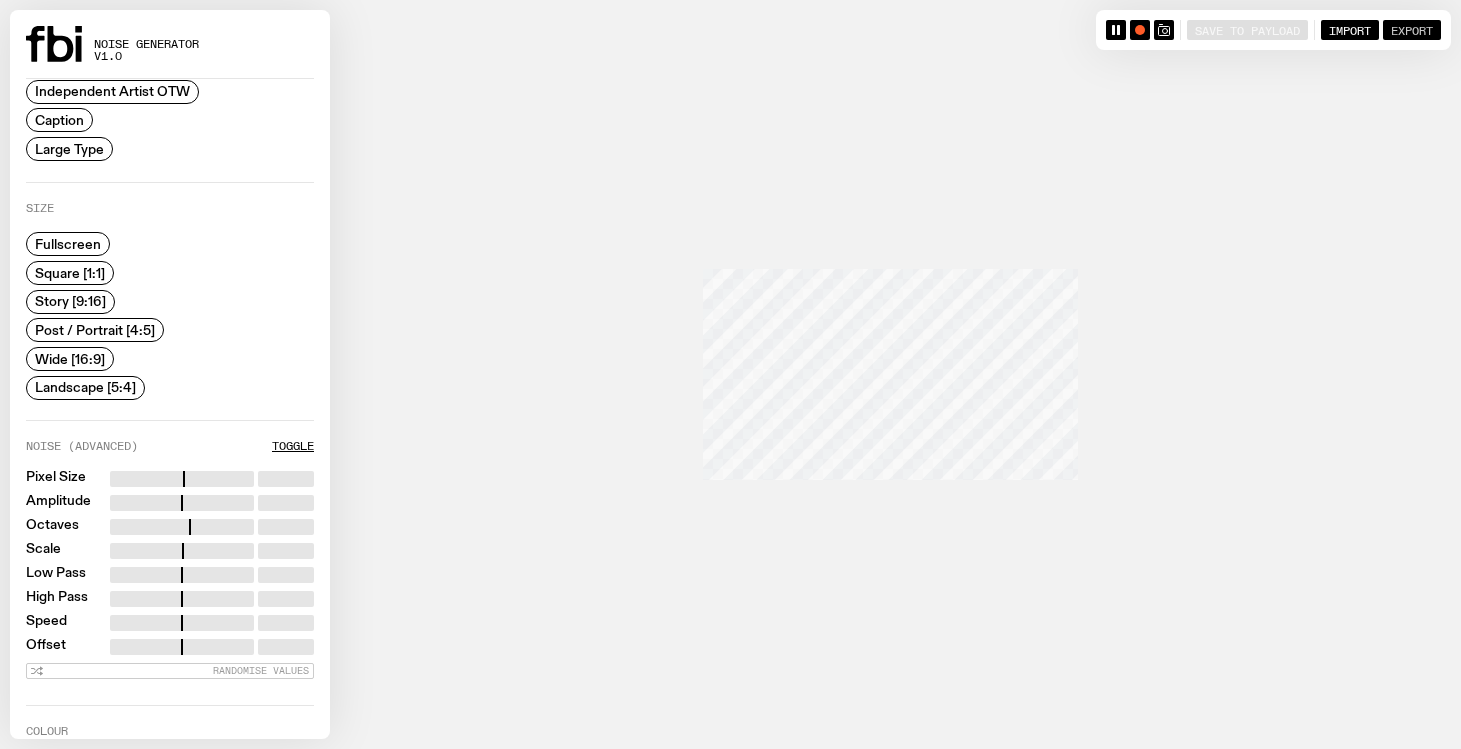 click on "Export" at bounding box center [1412, 29] 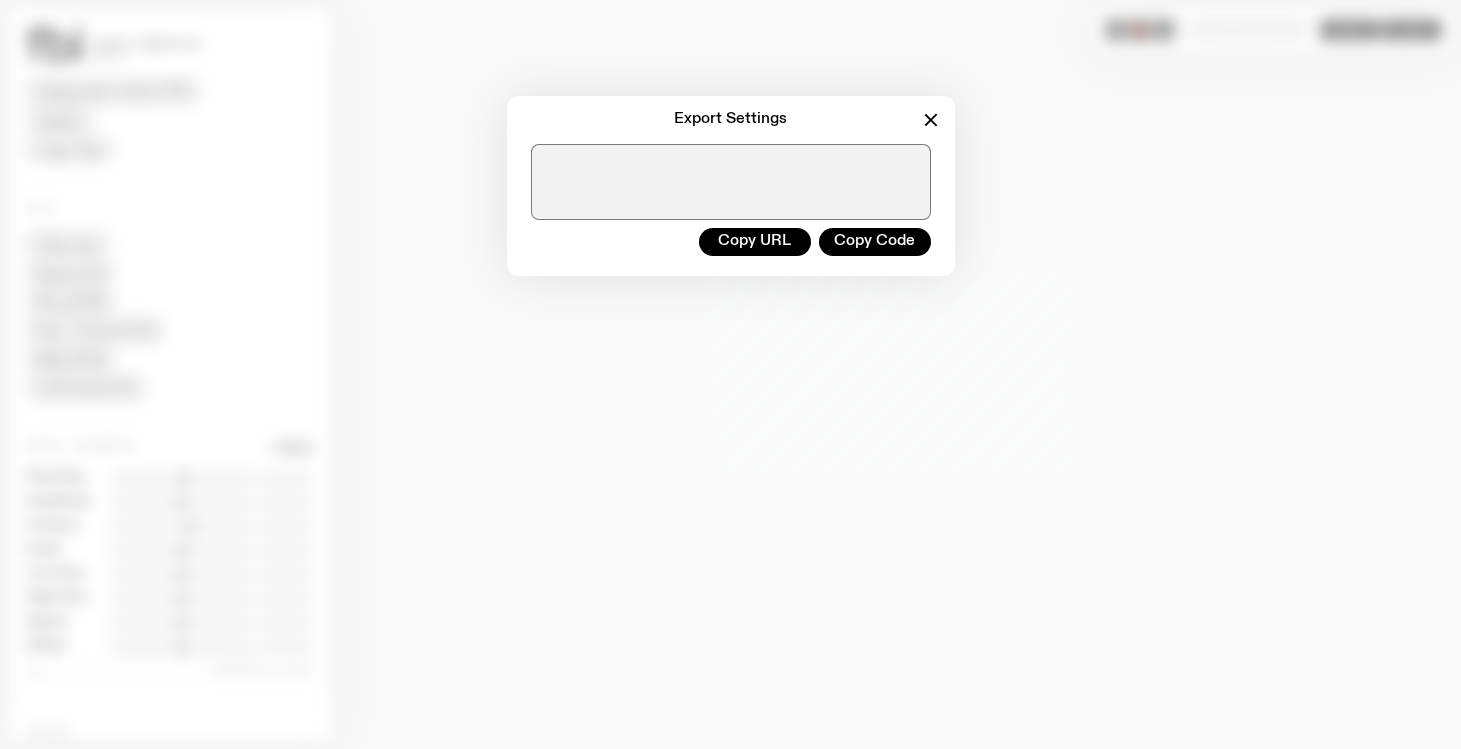 click 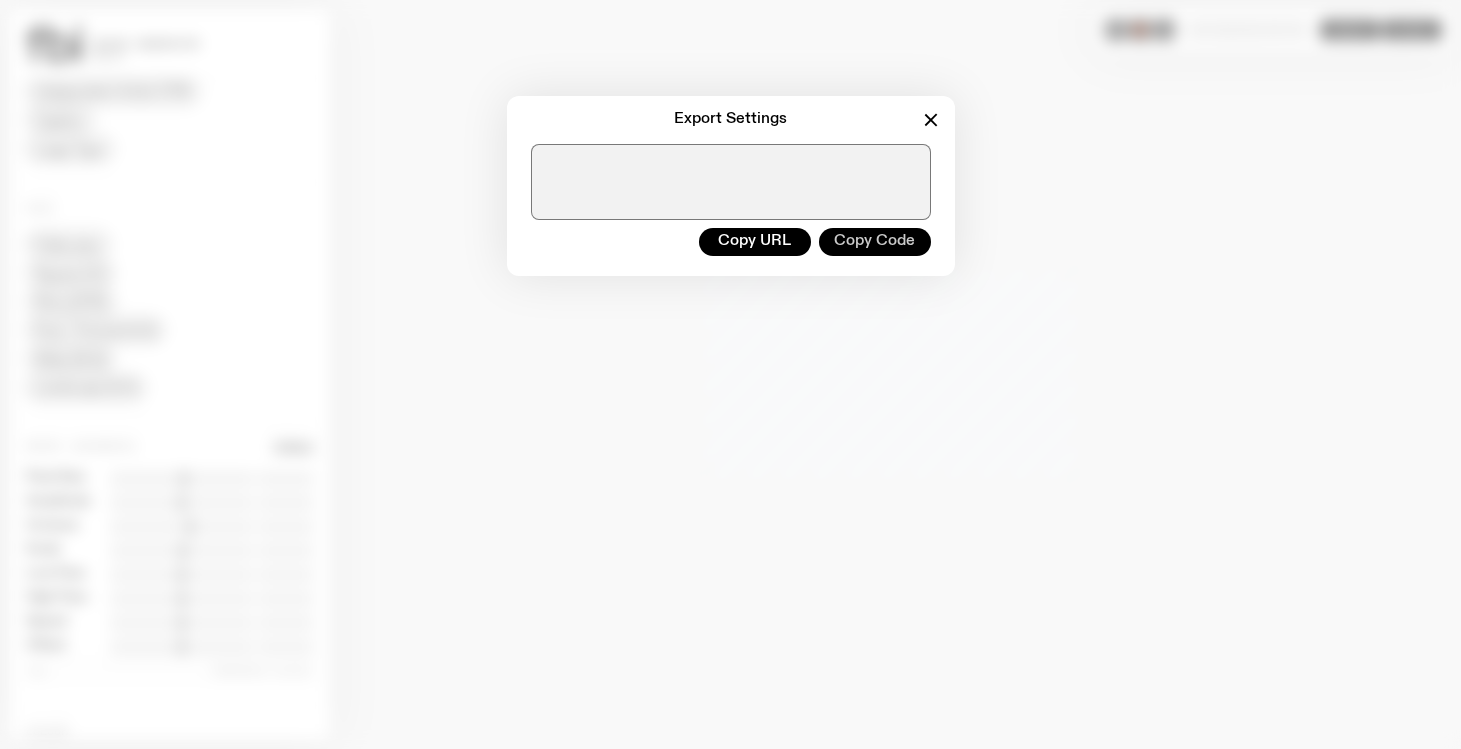 click on "Copy Code" at bounding box center (875, 242) 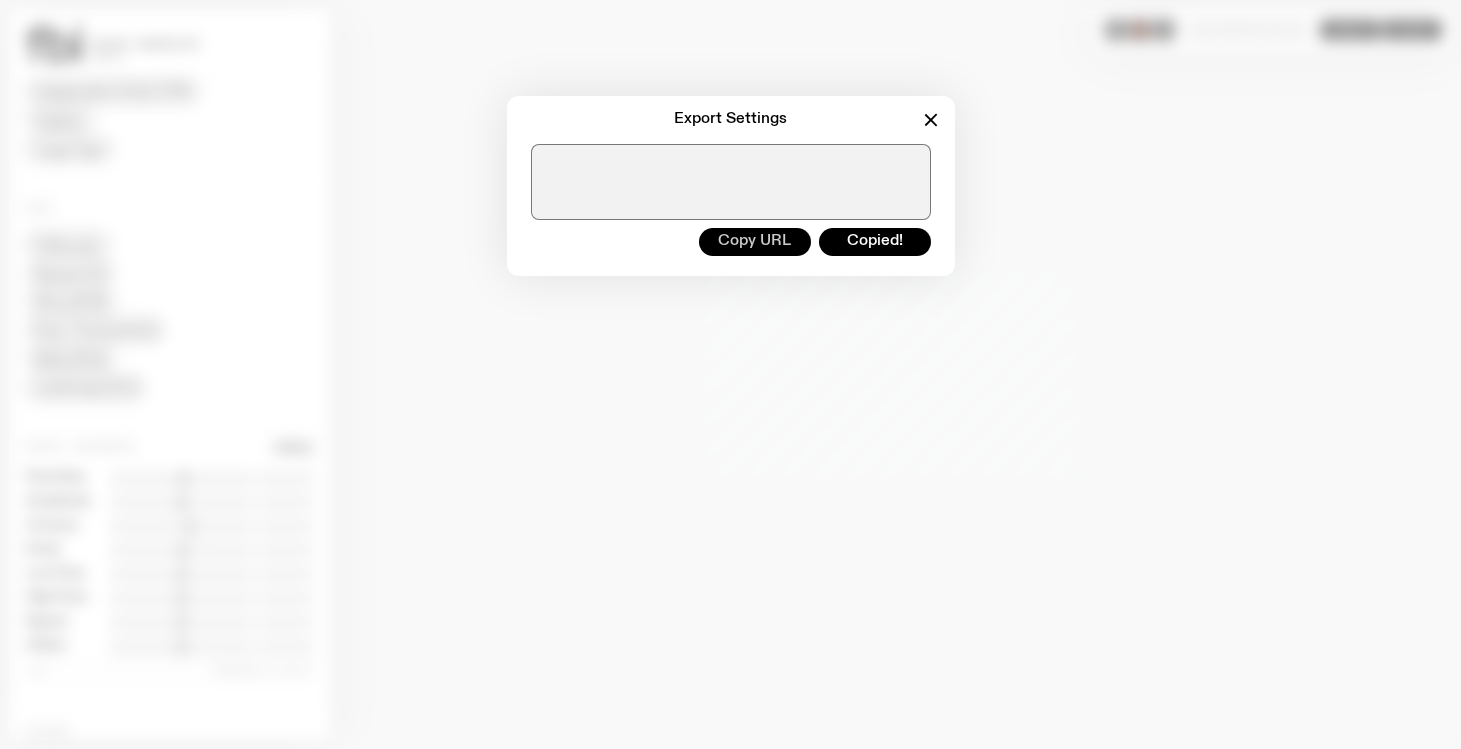 click on "Copy URL" at bounding box center [755, 242] 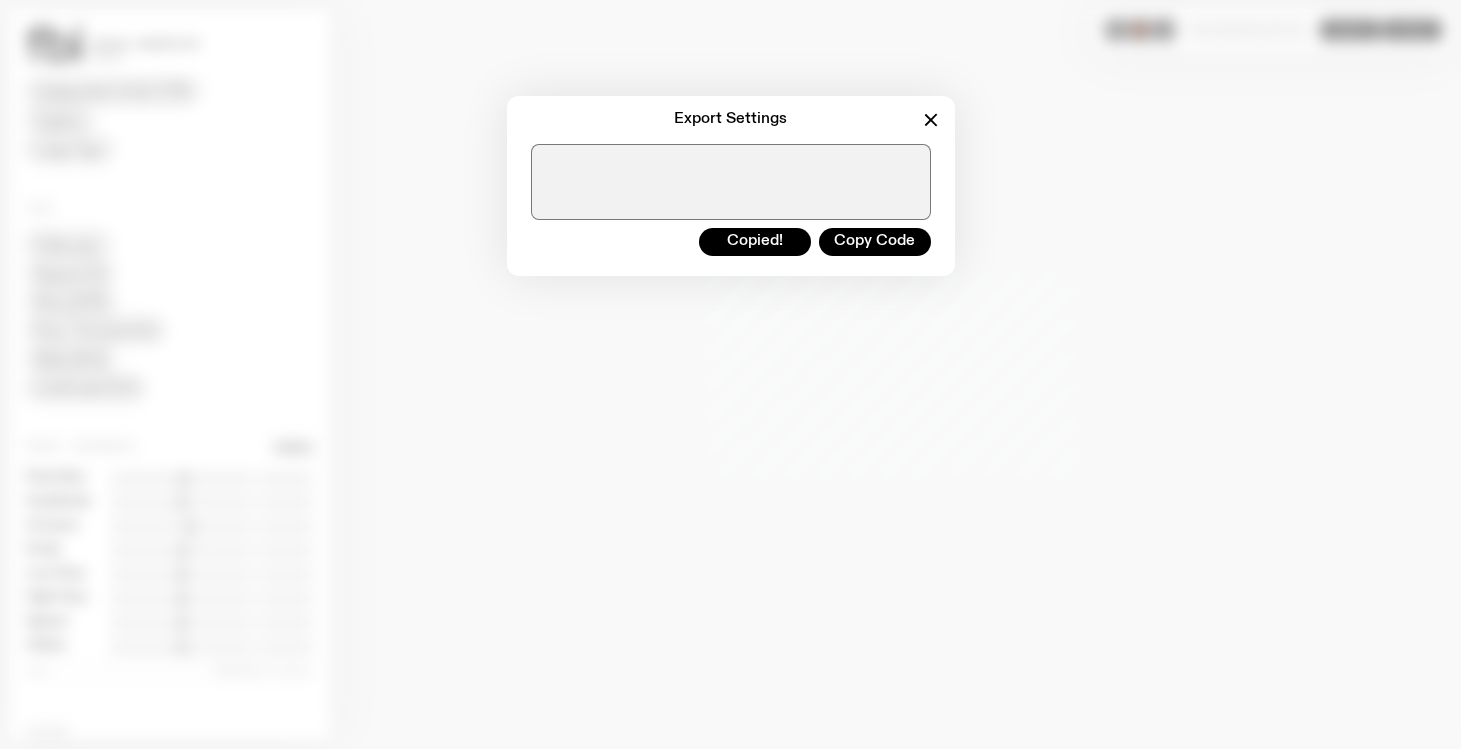 click 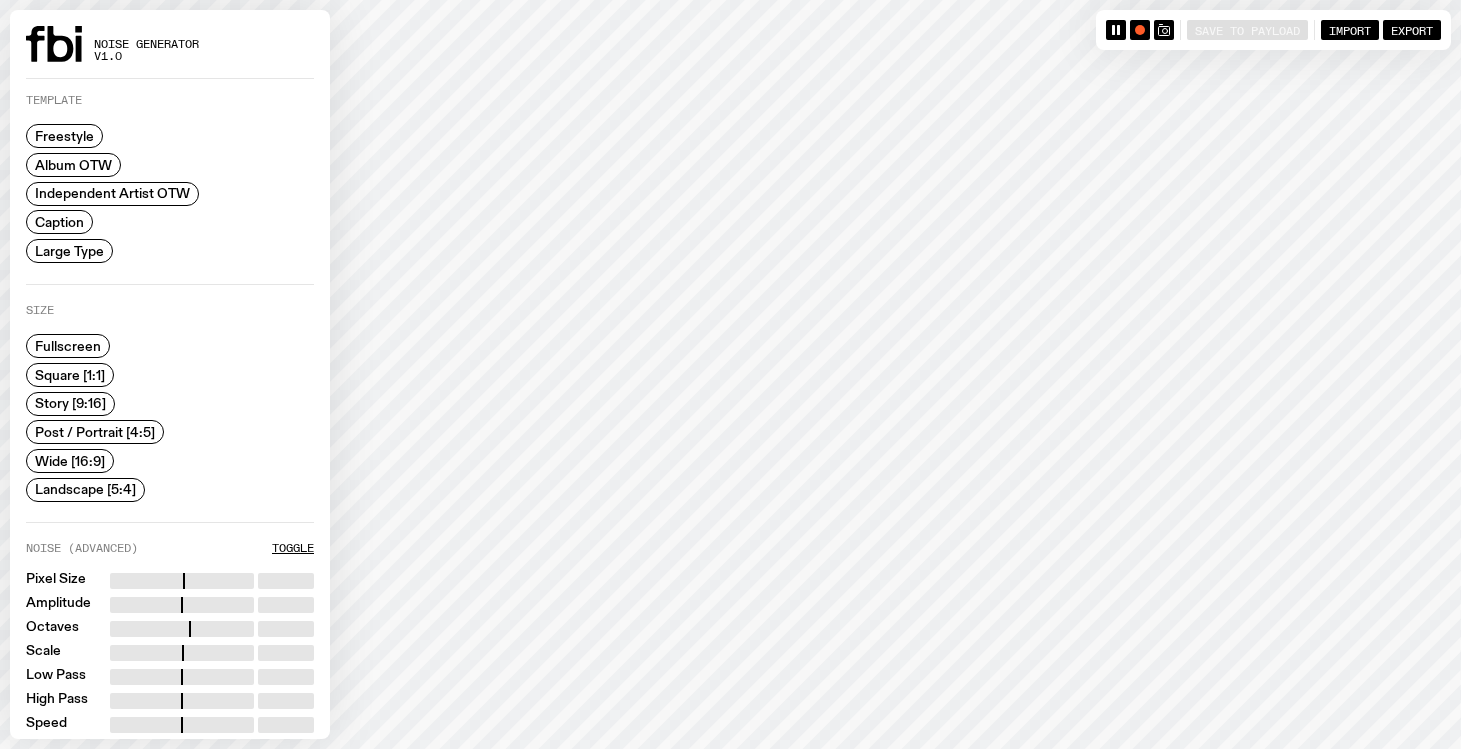 scroll, scrollTop: 0, scrollLeft: 0, axis: both 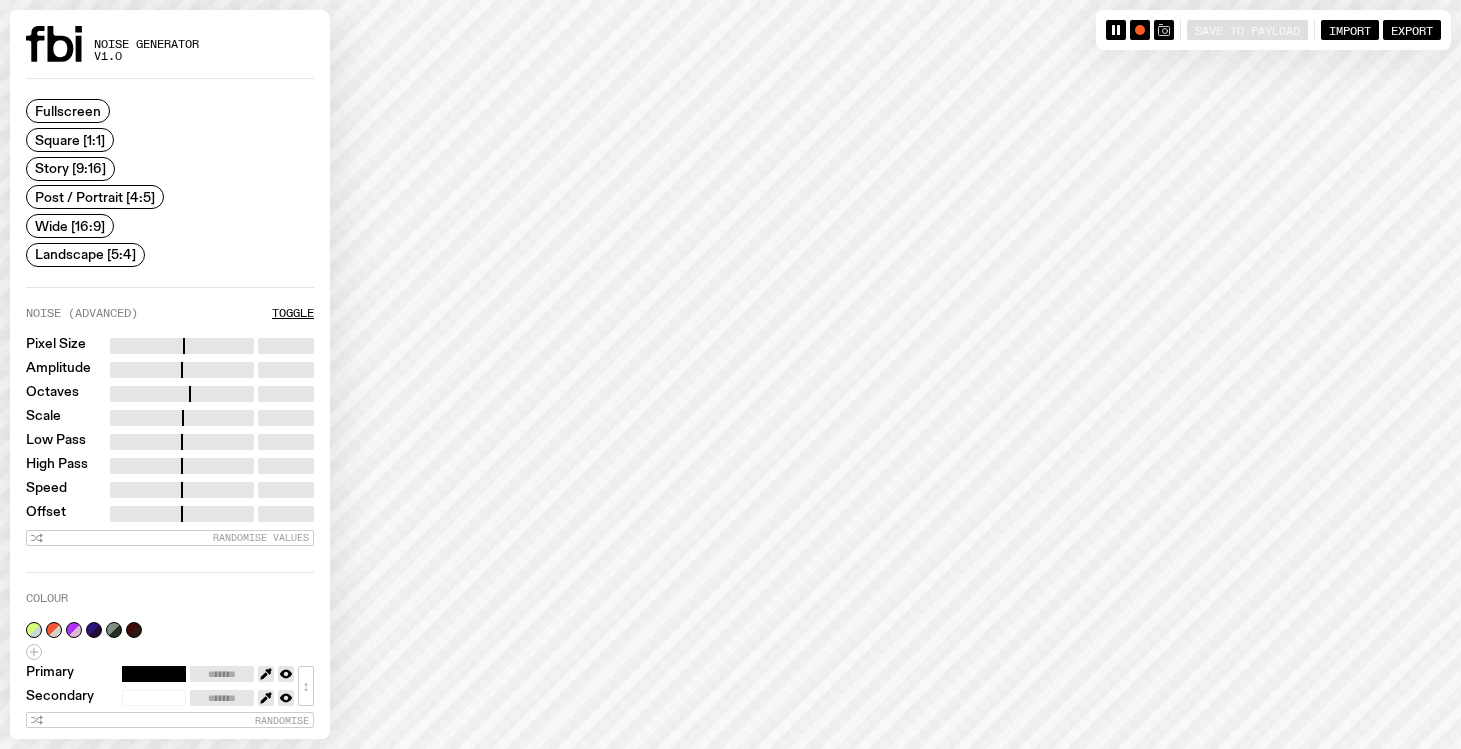 click 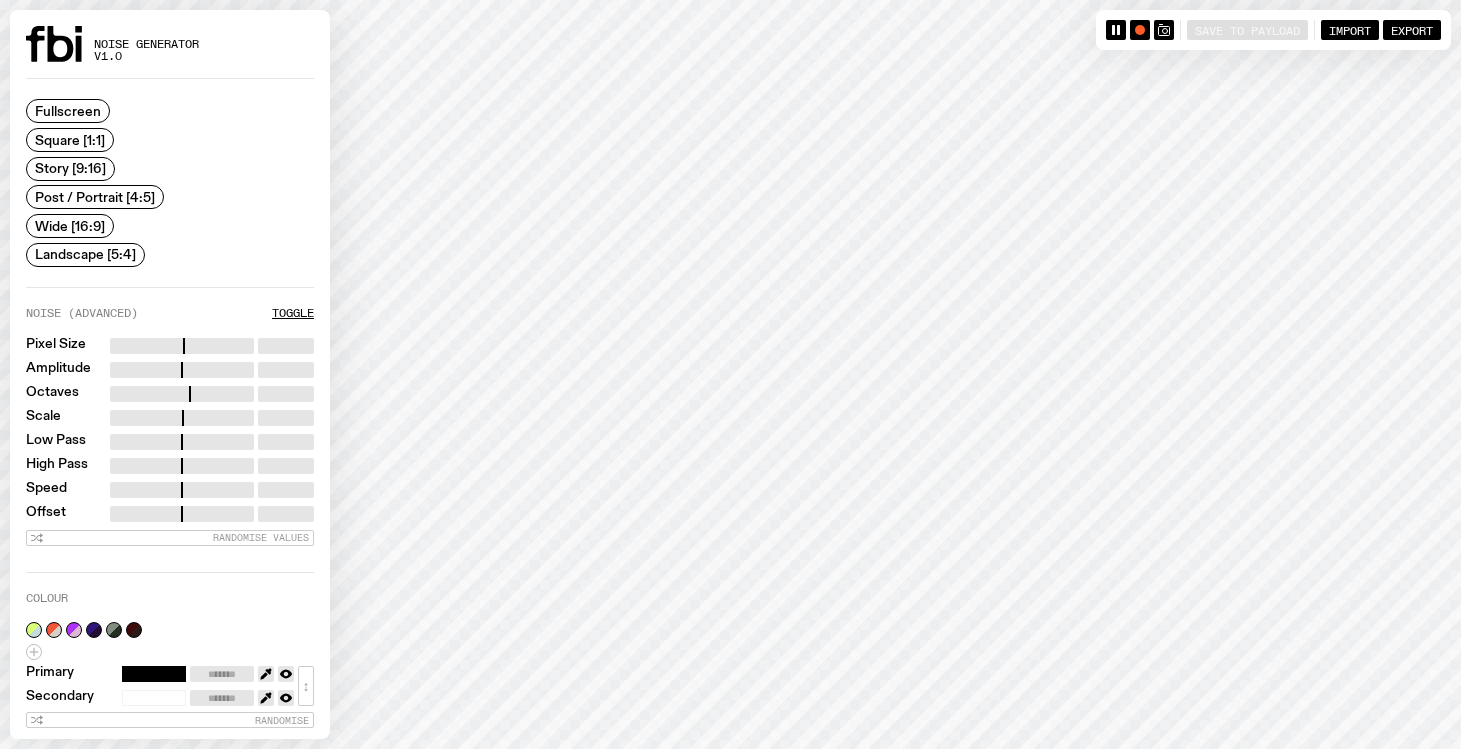 type on "**" 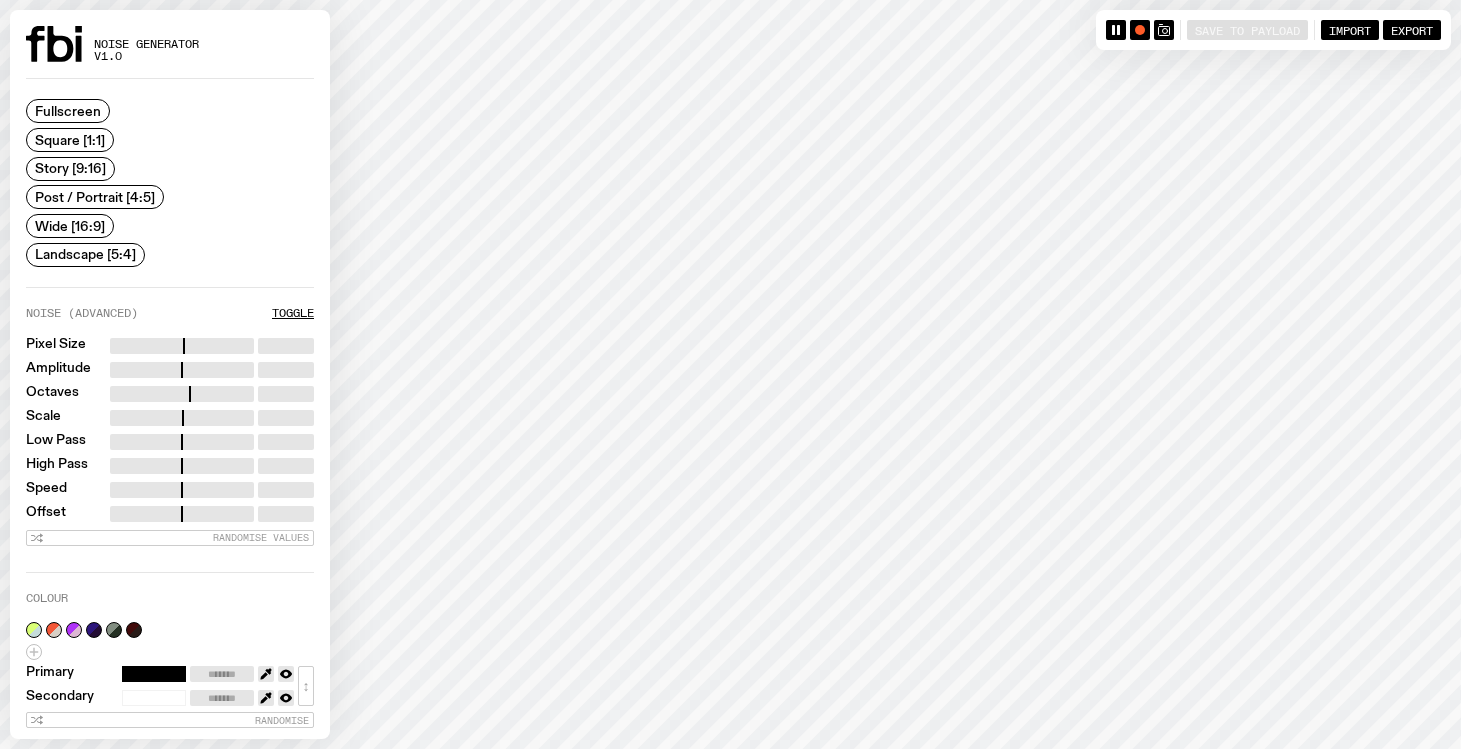 click at bounding box center [182, 370] 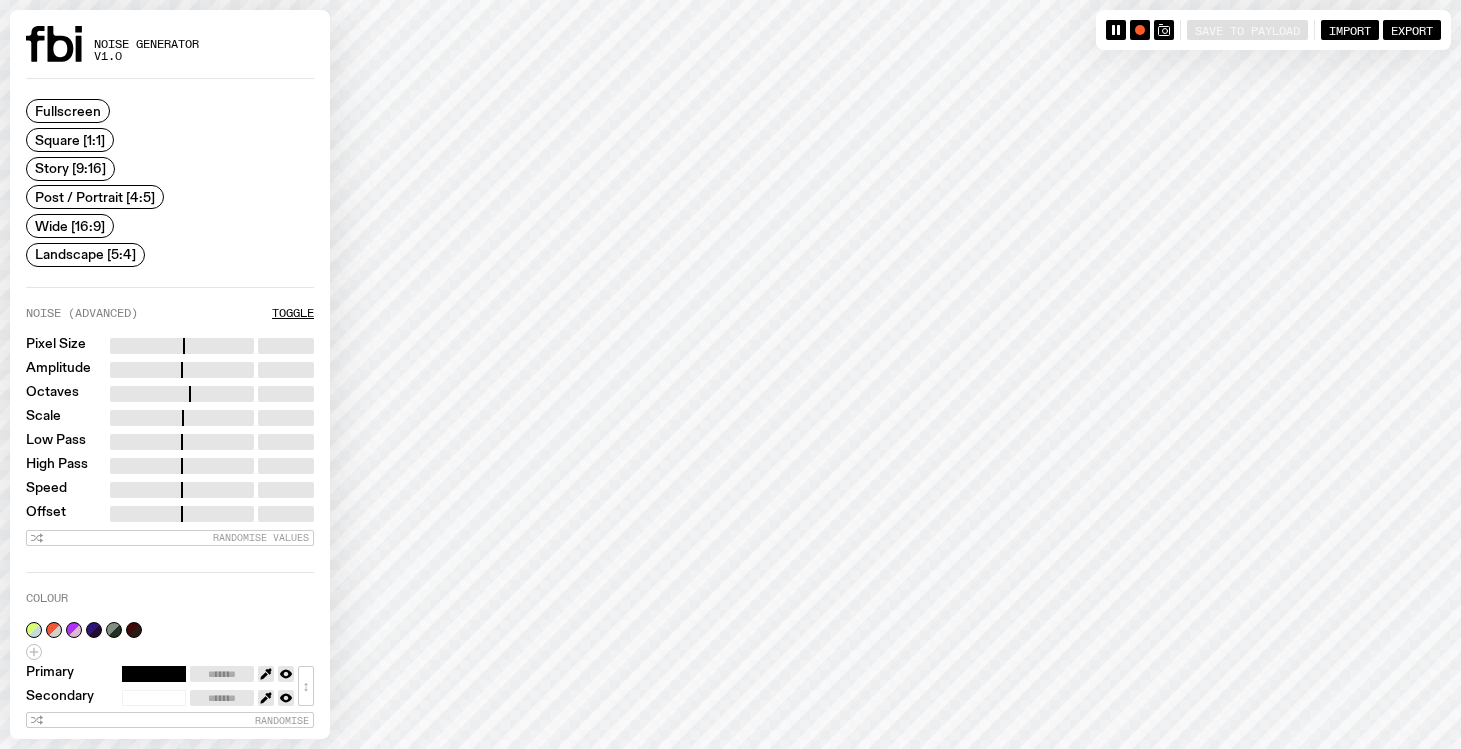 drag, startPoint x: 140, startPoint y: 394, endPoint x: 110, endPoint y: 394, distance: 30 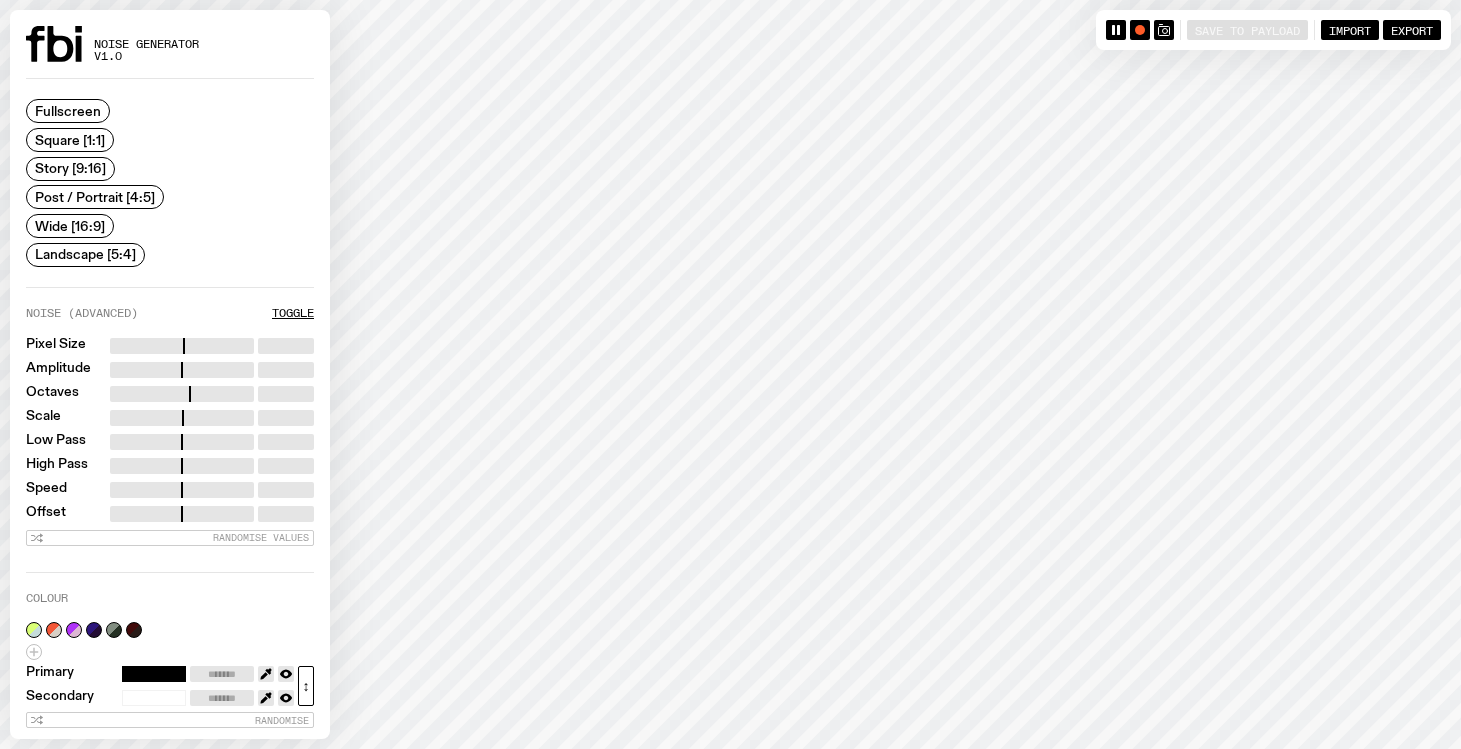 click on "↕" at bounding box center [306, 686] 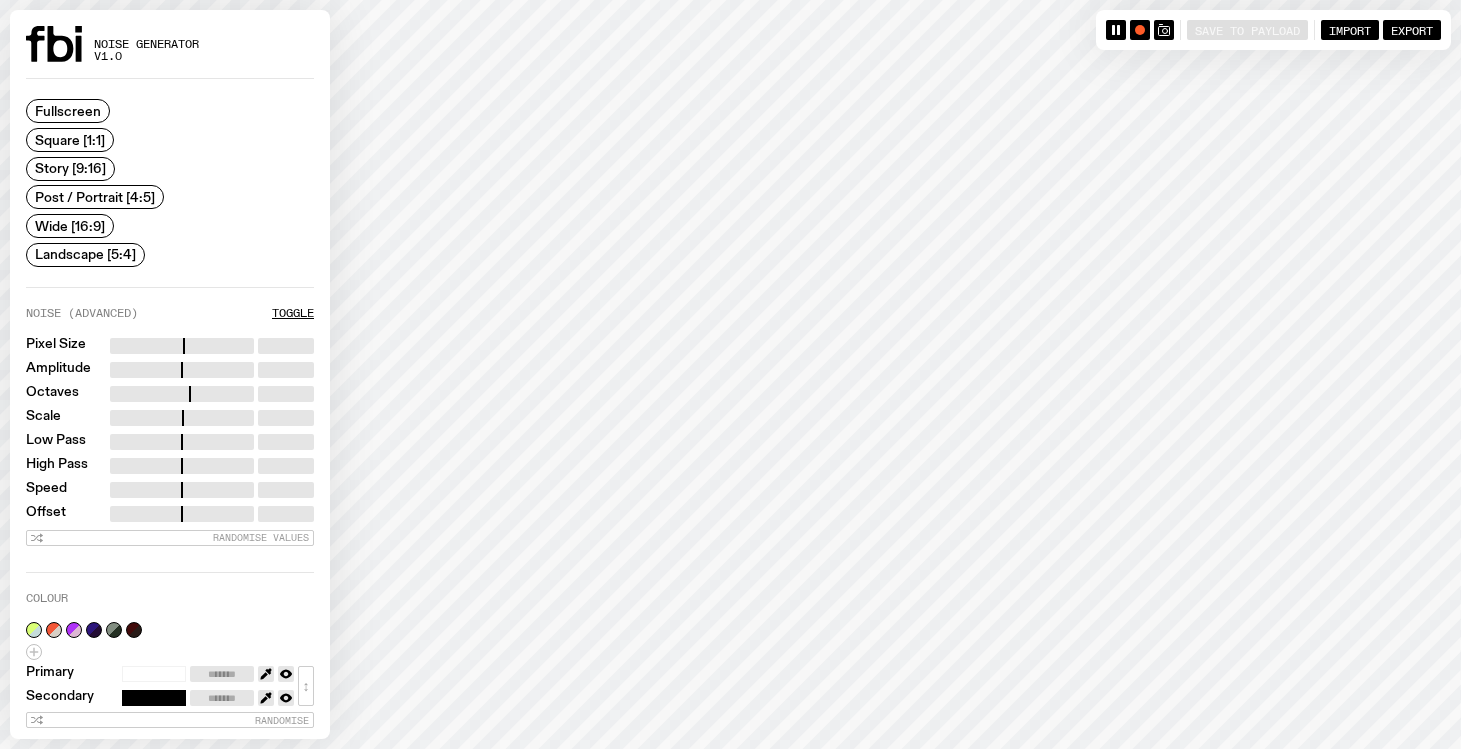 click at bounding box center [154, 698] 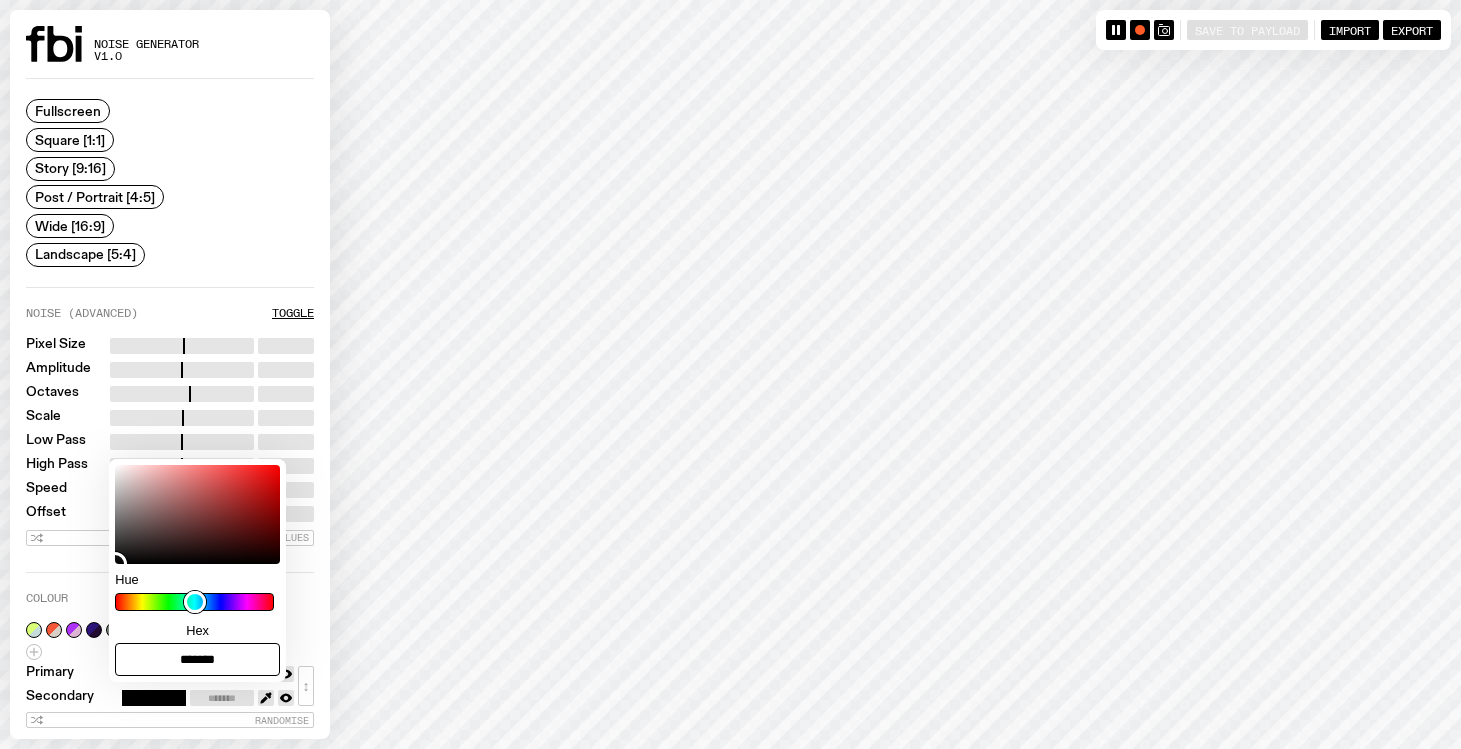 click 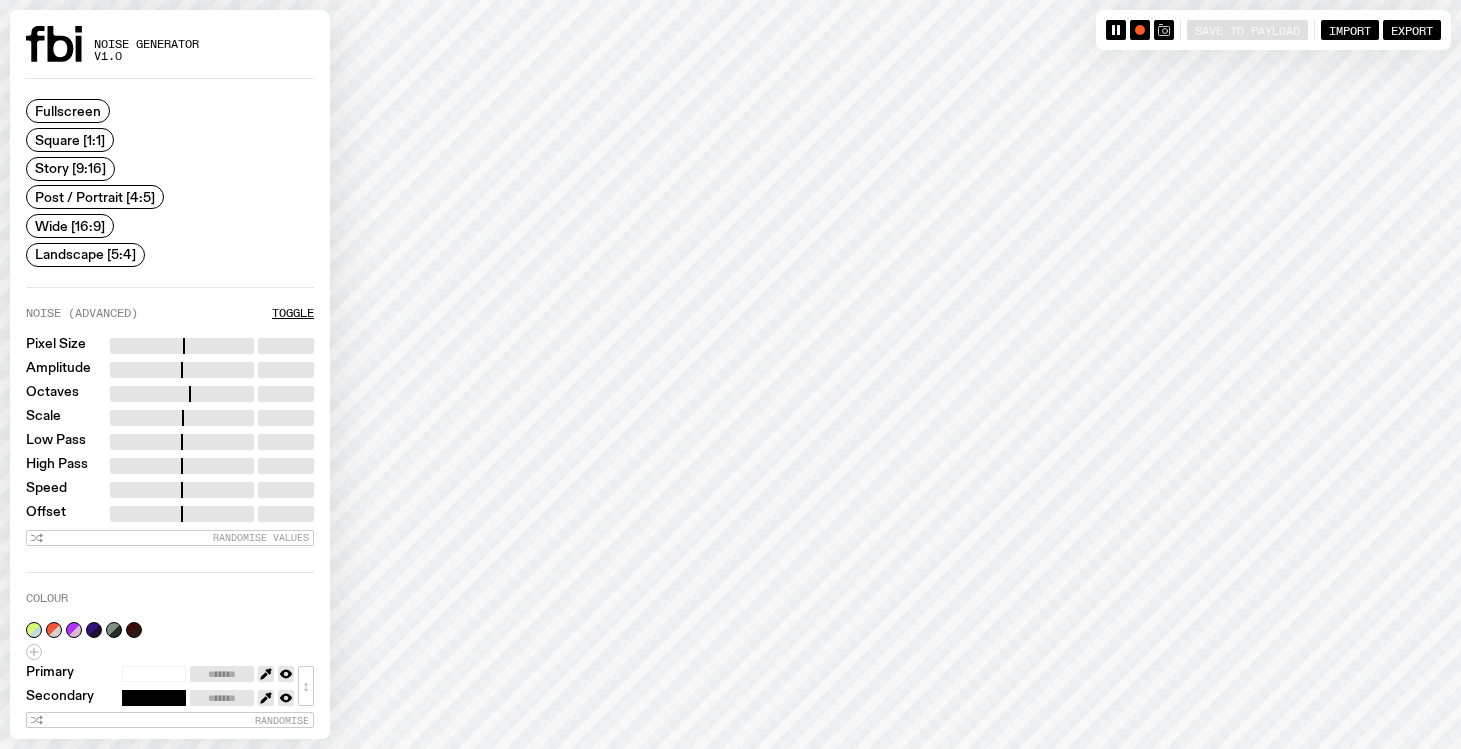 click 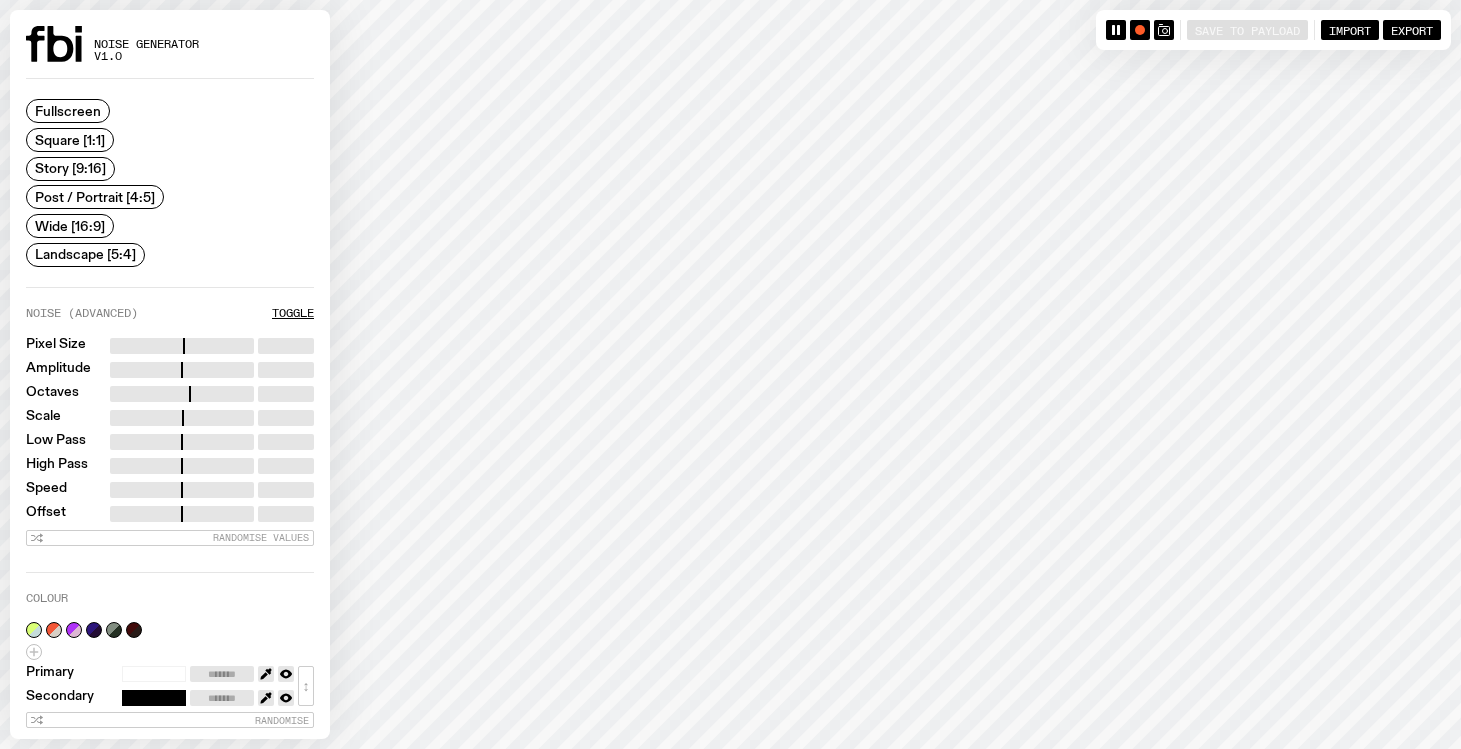click at bounding box center (154, 674) 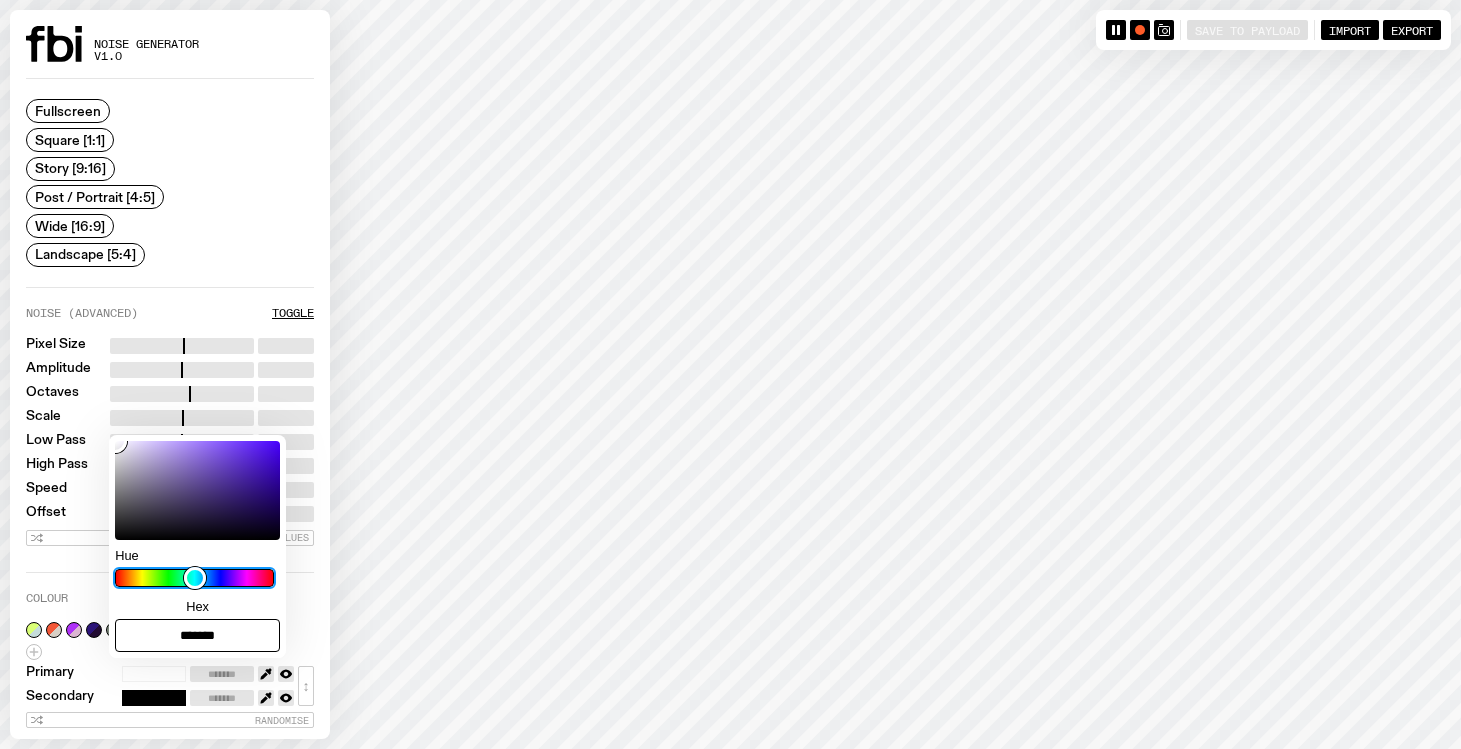 click on "Hue" at bounding box center (194, 578) 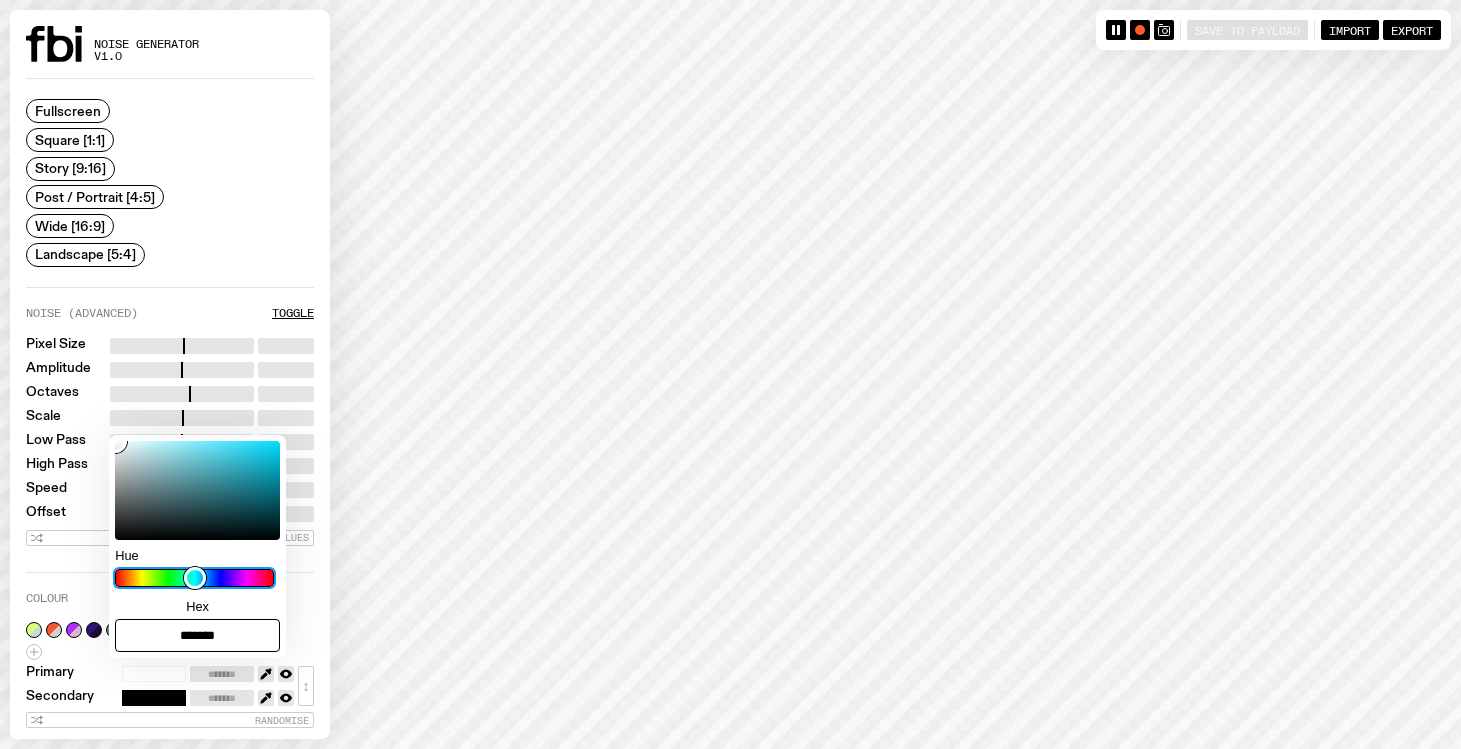 click on "Hue" at bounding box center (194, 578) 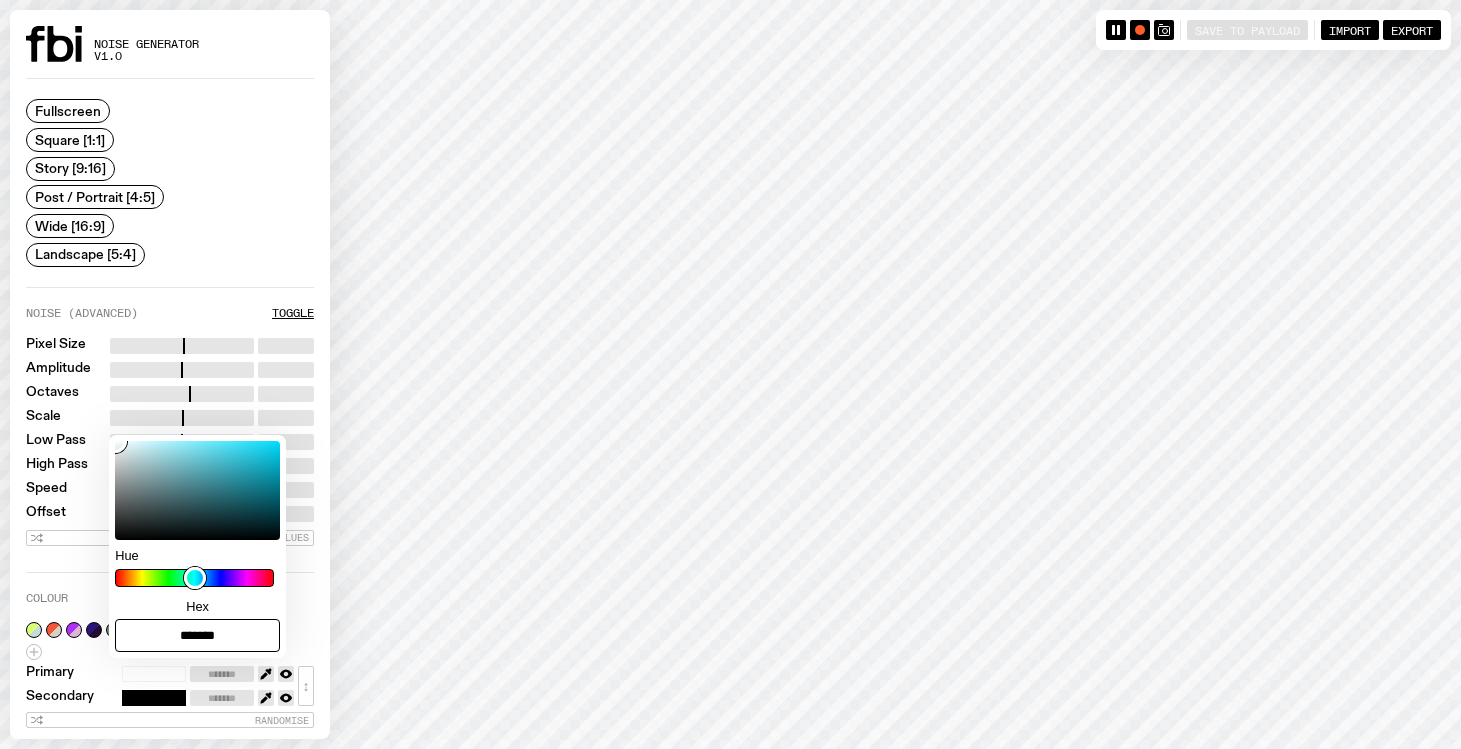click at bounding box center (197, 490) 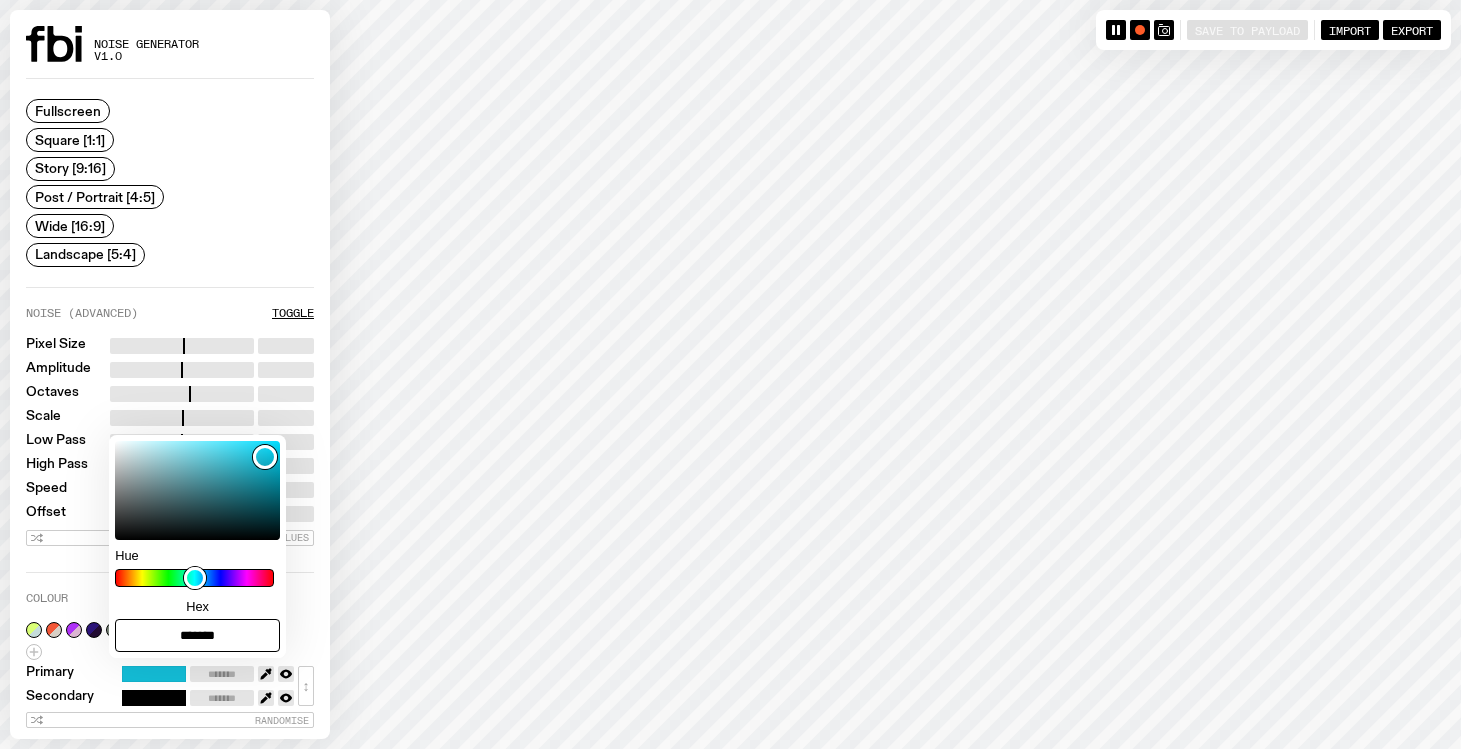click on "Hue Copy color  Hex  *******" at bounding box center [197, 546] 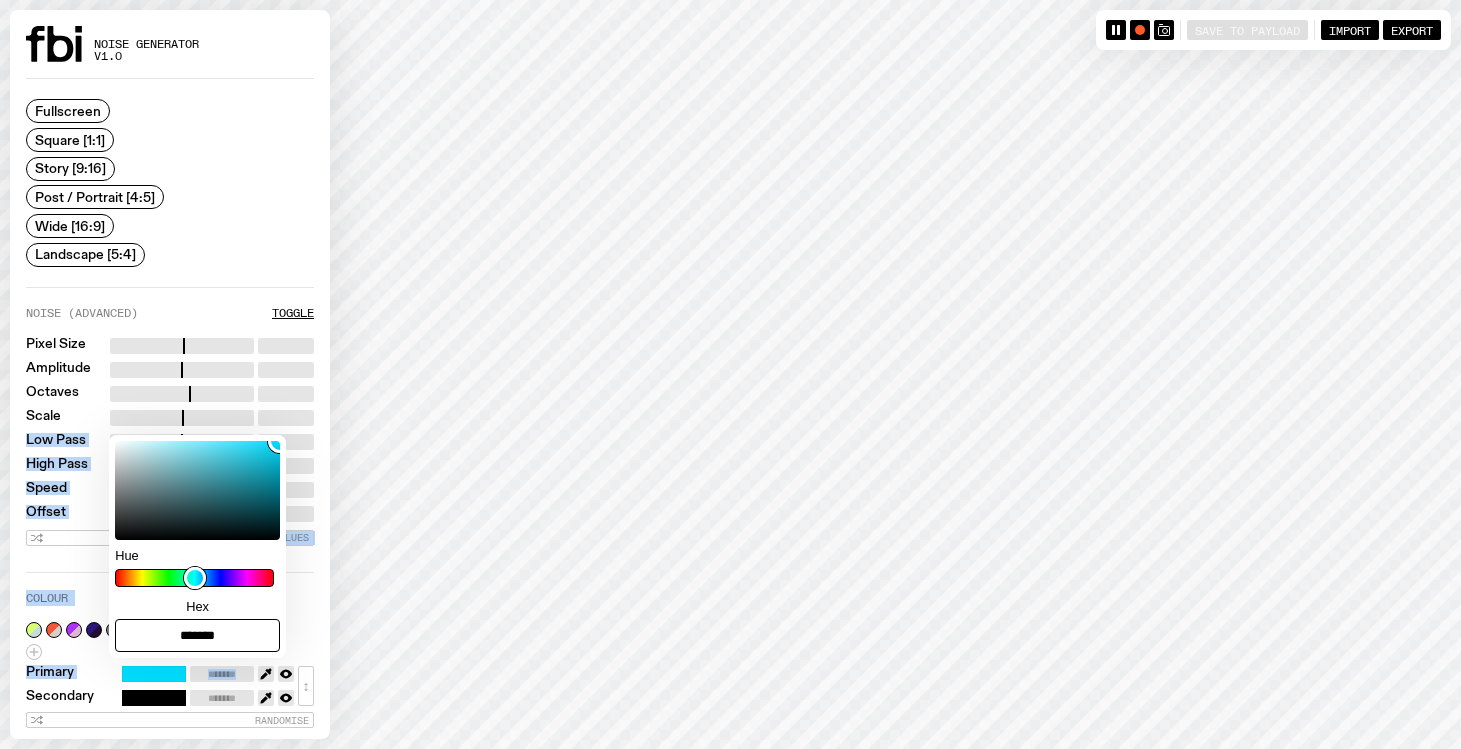 drag, startPoint x: 269, startPoint y: 429, endPoint x: 287, endPoint y: 418, distance: 21.095022 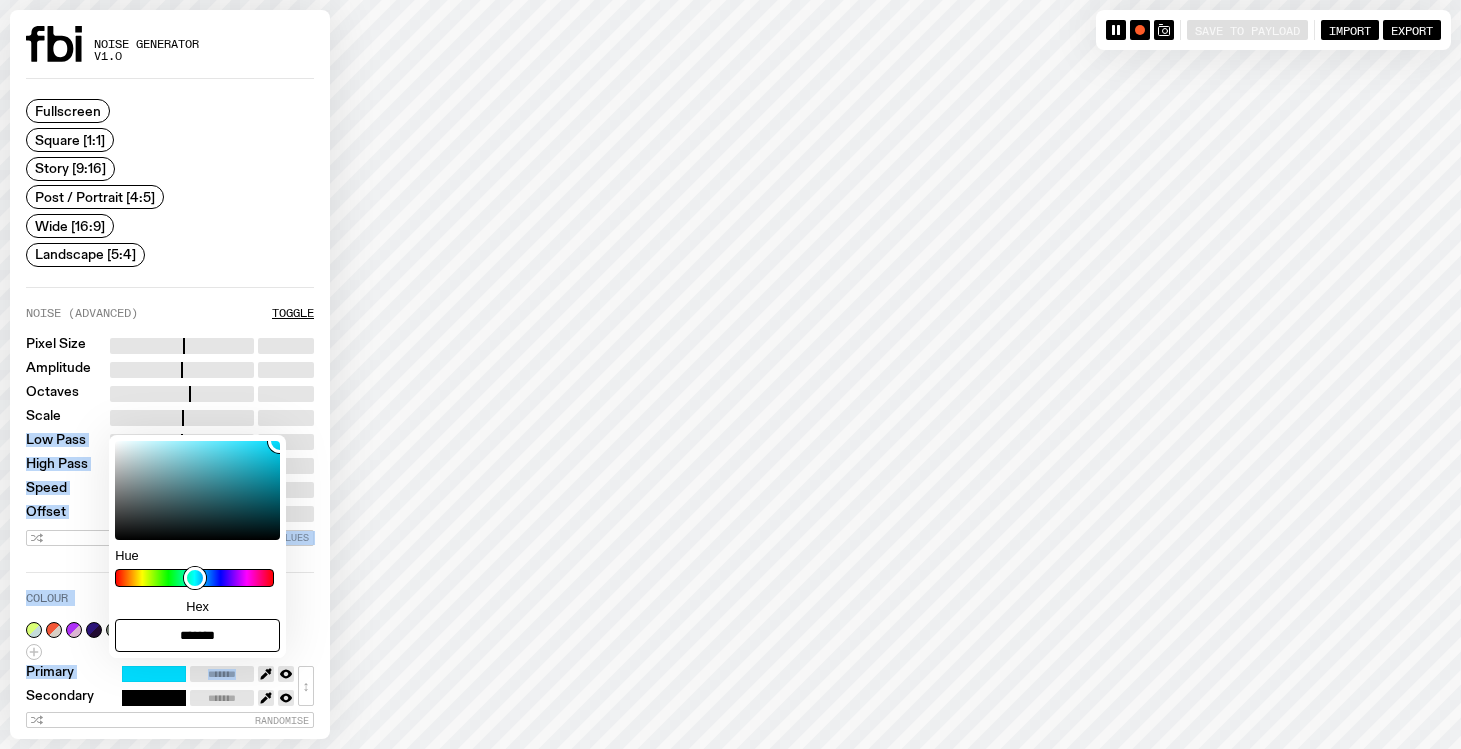 click on "Colour" at bounding box center [170, 603] 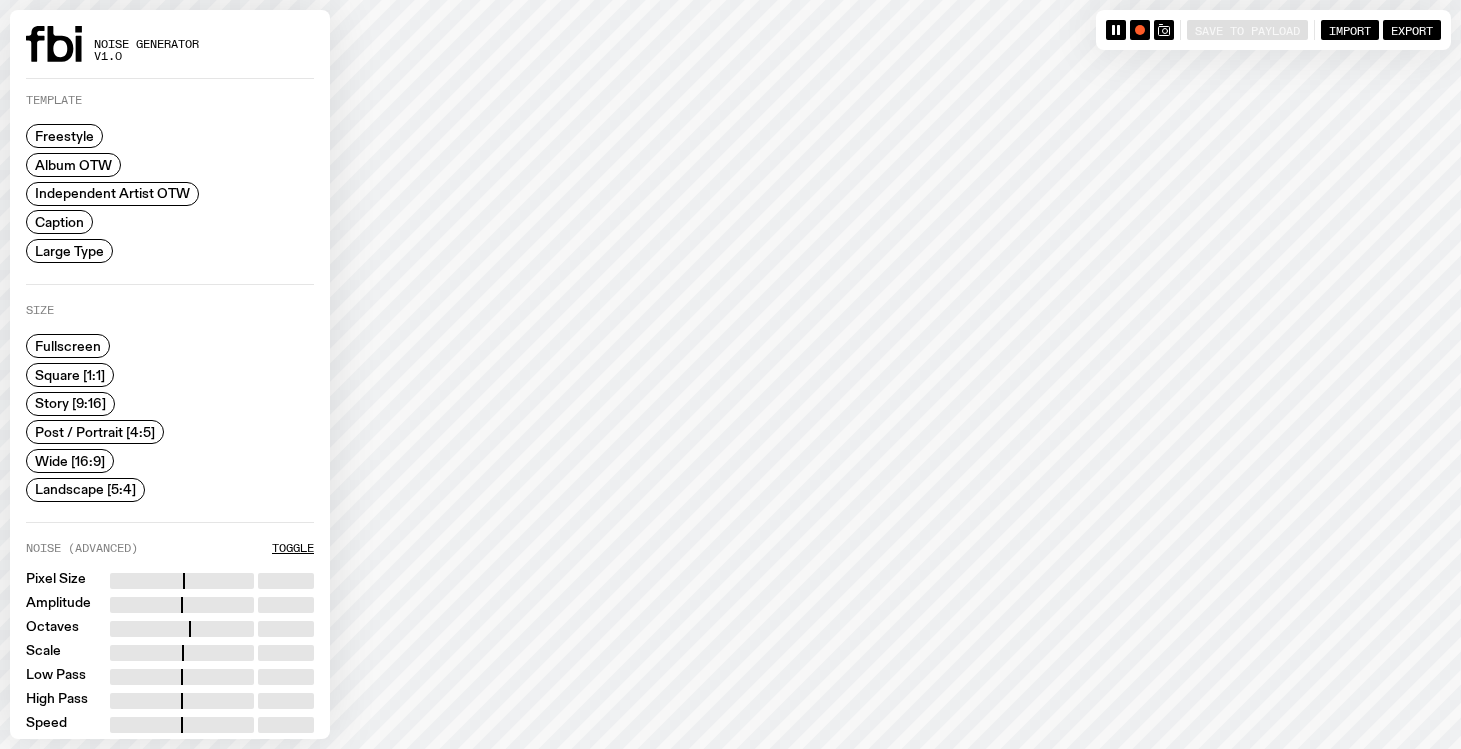 scroll, scrollTop: 235, scrollLeft: 0, axis: vertical 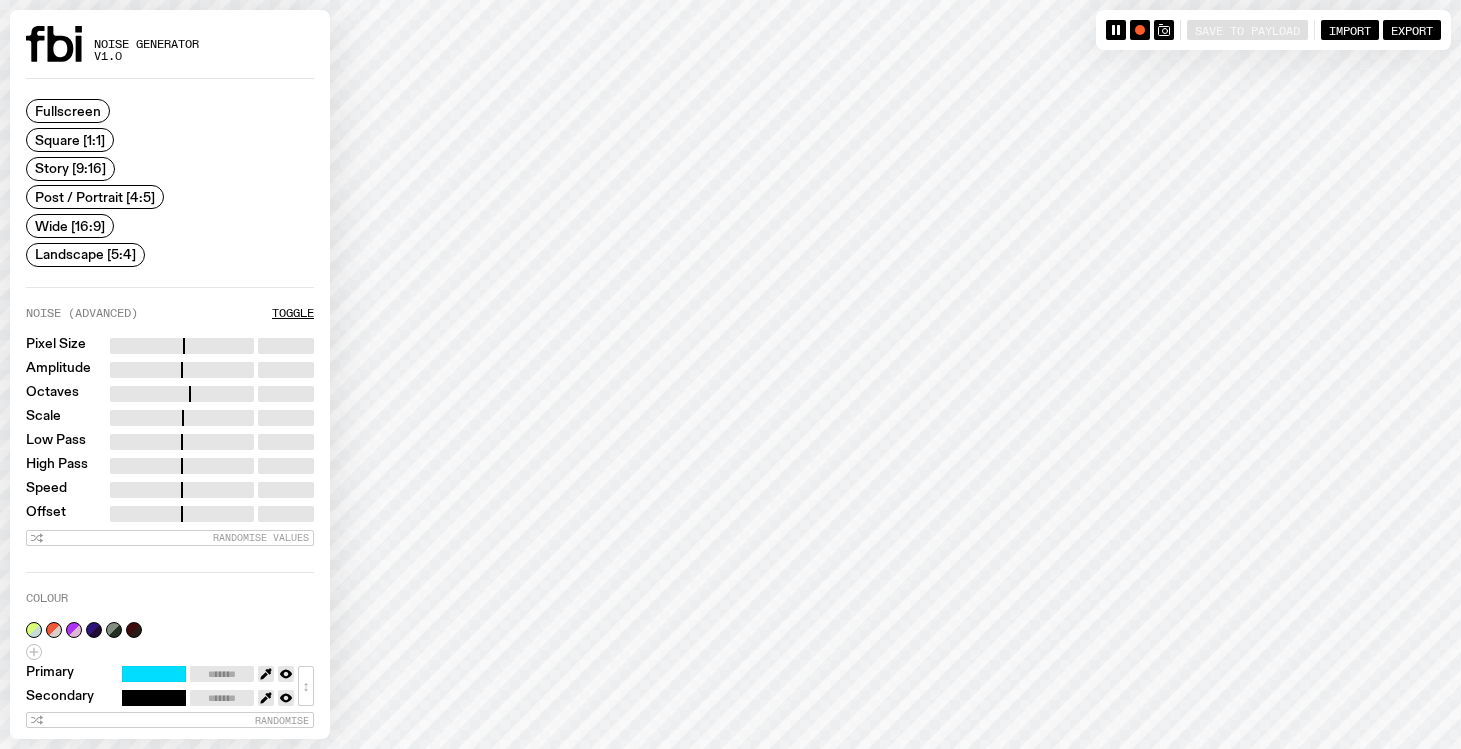 drag, startPoint x: 197, startPoint y: 338, endPoint x: 117, endPoint y: 343, distance: 80.1561 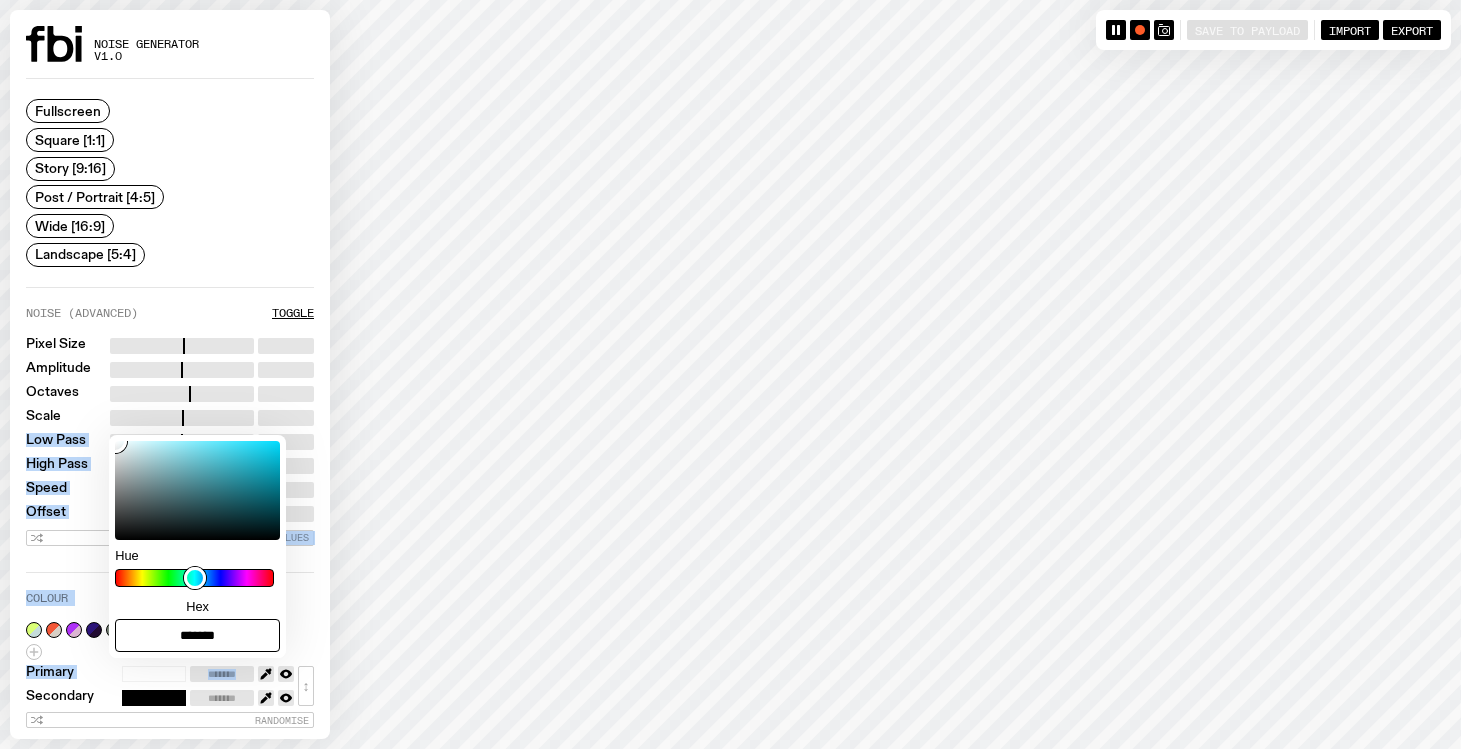 drag, startPoint x: 118, startPoint y: 430, endPoint x: 89, endPoint y: 420, distance: 30.675724 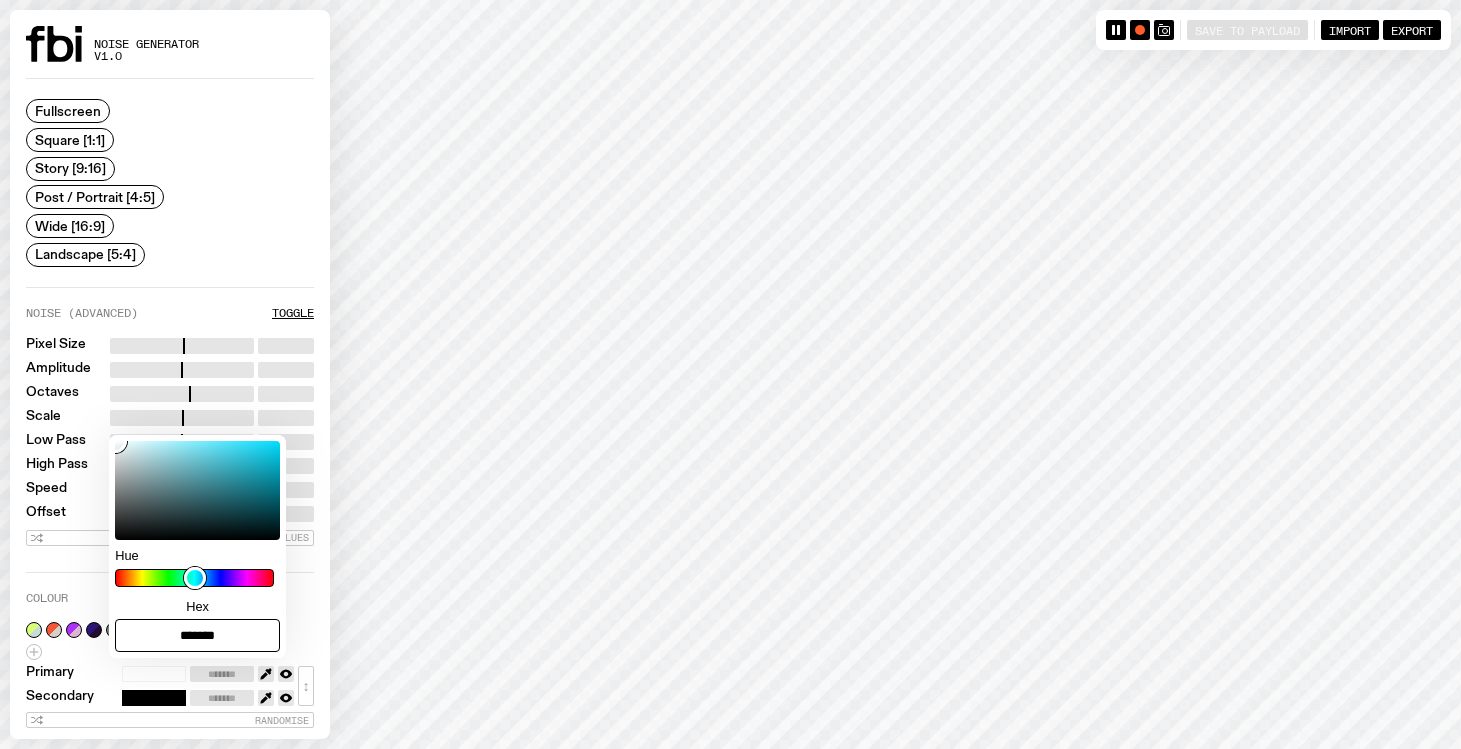 click on "Fullscreen Square [1:1] Story [9:16] Post / Portrait [4:5] Wide [16:9] Landscape [5:4]" at bounding box center [170, 183] 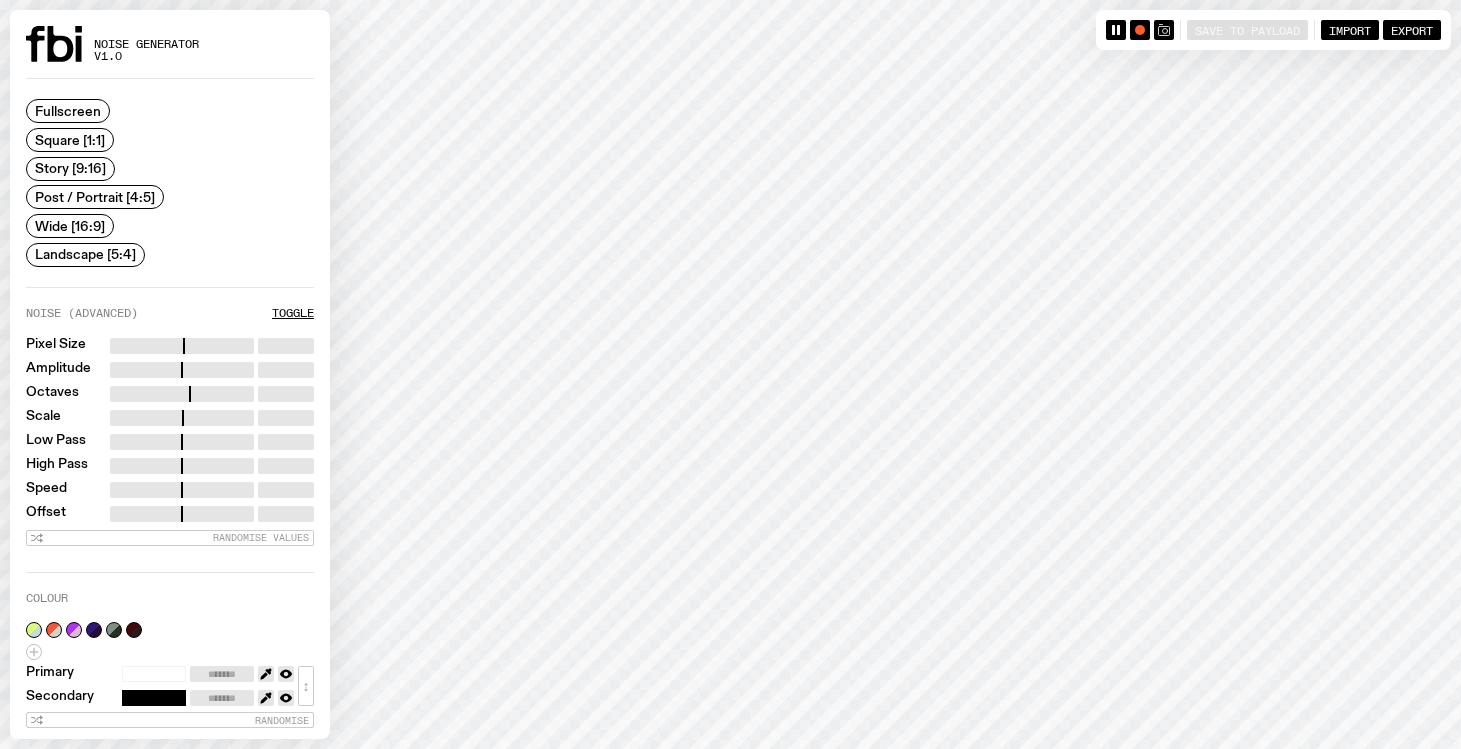 click 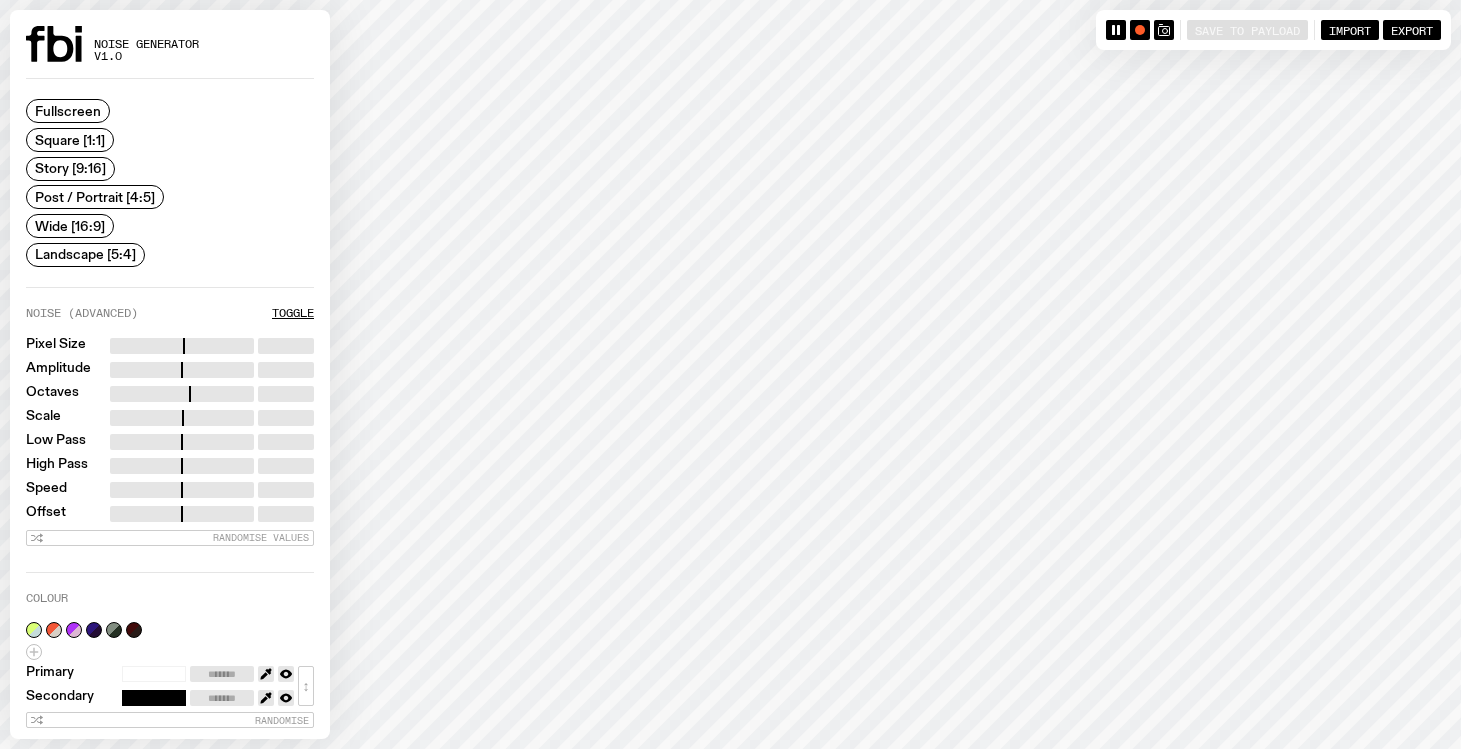drag, startPoint x: 126, startPoint y: 338, endPoint x: 145, endPoint y: 340, distance: 19.104973 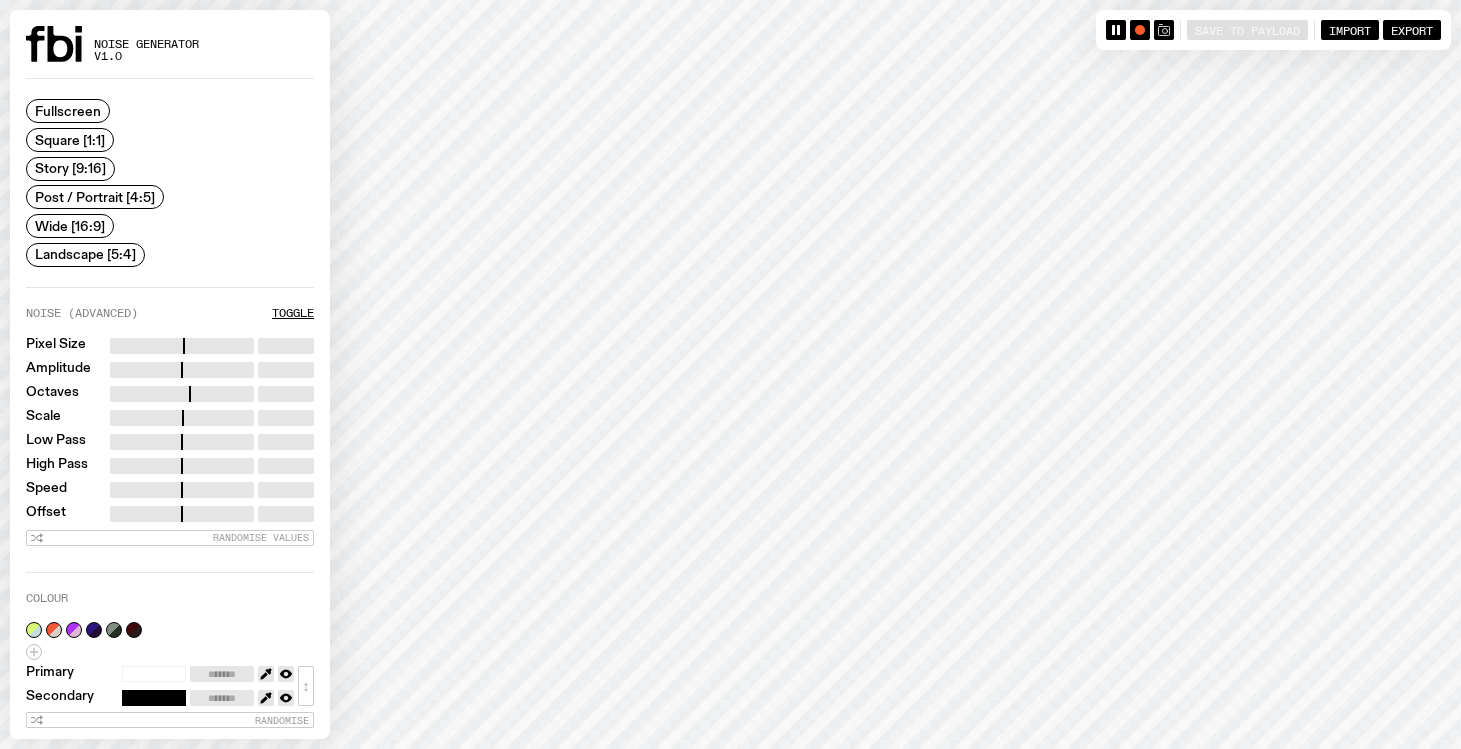 click 